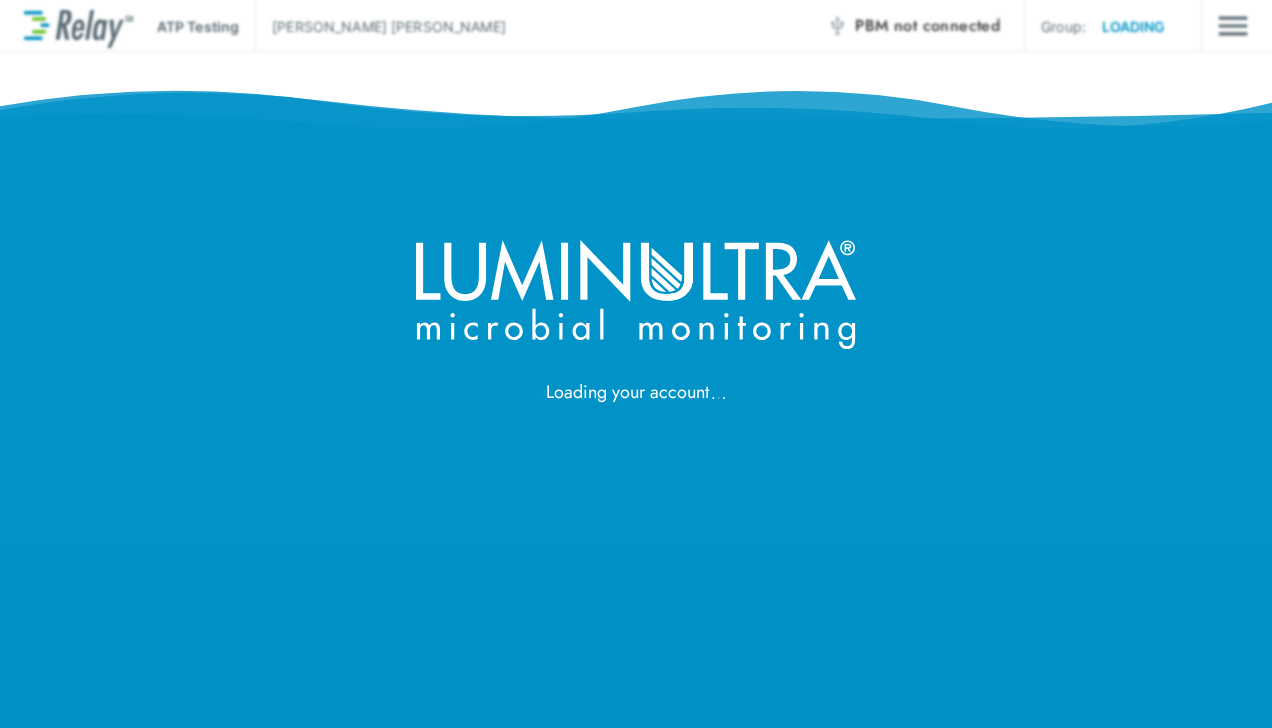 scroll, scrollTop: 0, scrollLeft: 0, axis: both 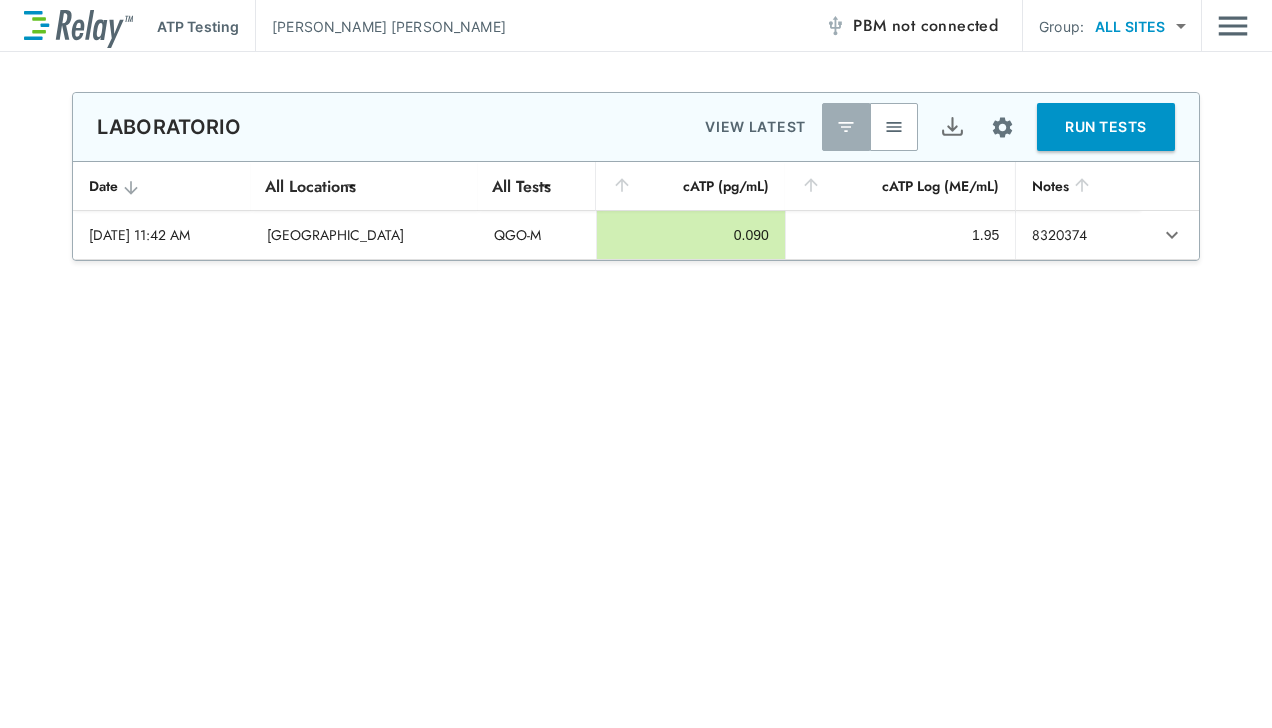 type on "********" 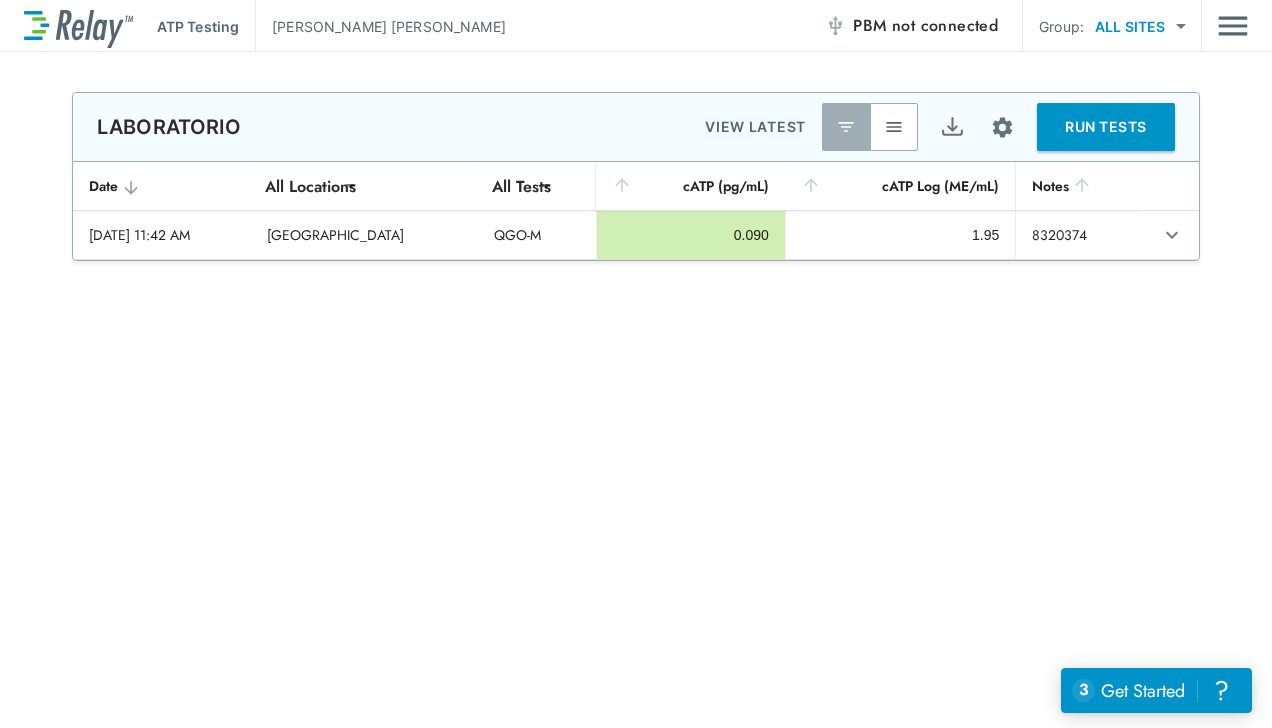 scroll, scrollTop: 0, scrollLeft: 0, axis: both 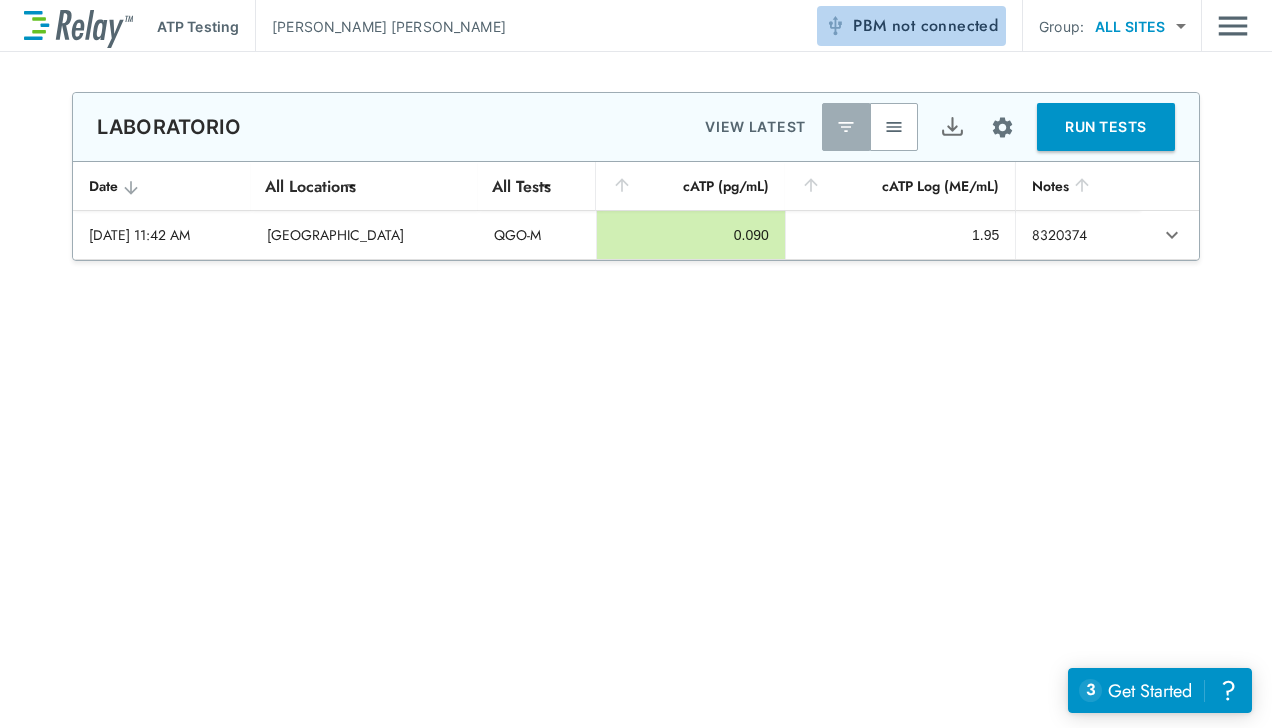 click on "not connected" at bounding box center [945, 25] 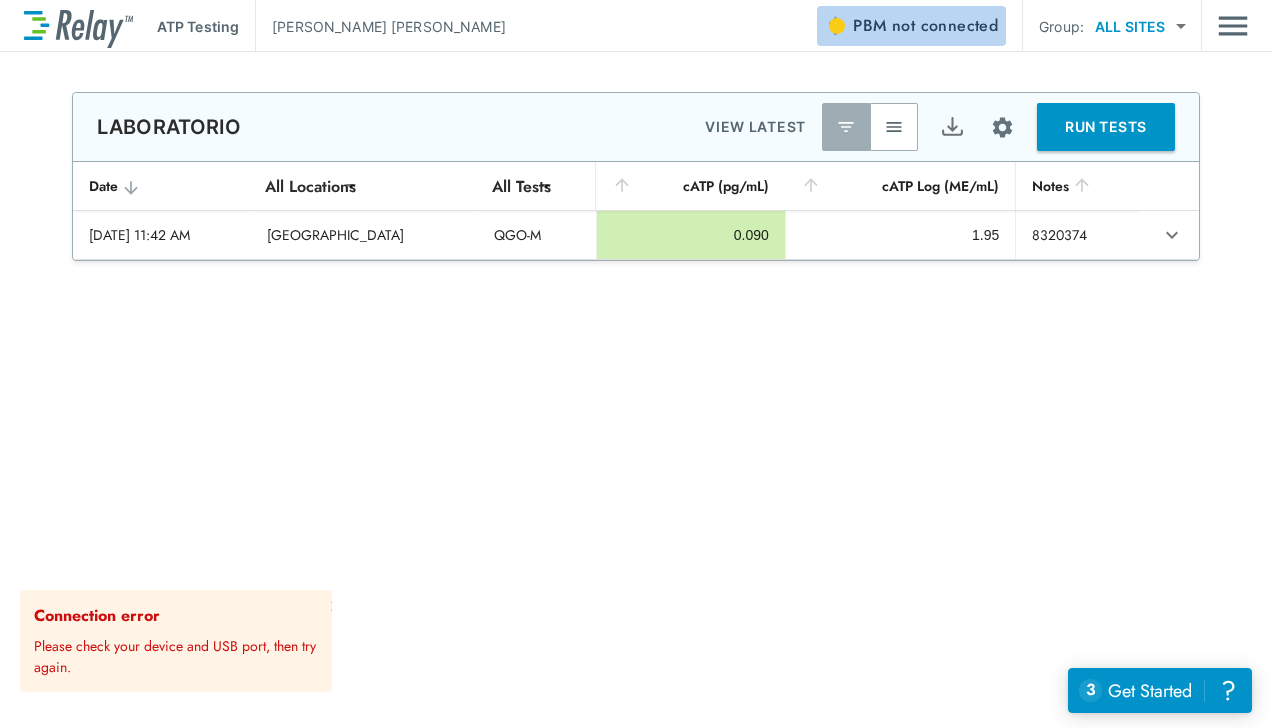 click on "PBM   not connected" at bounding box center (925, 26) 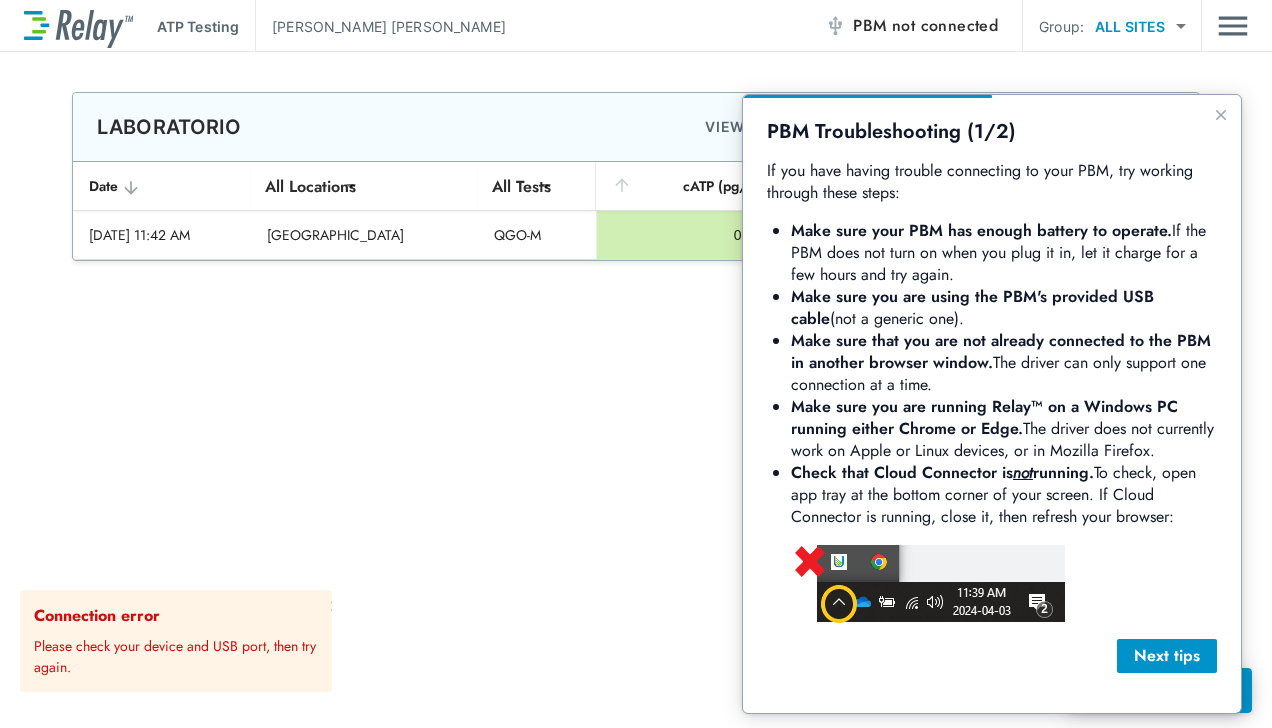 scroll, scrollTop: 0, scrollLeft: 0, axis: both 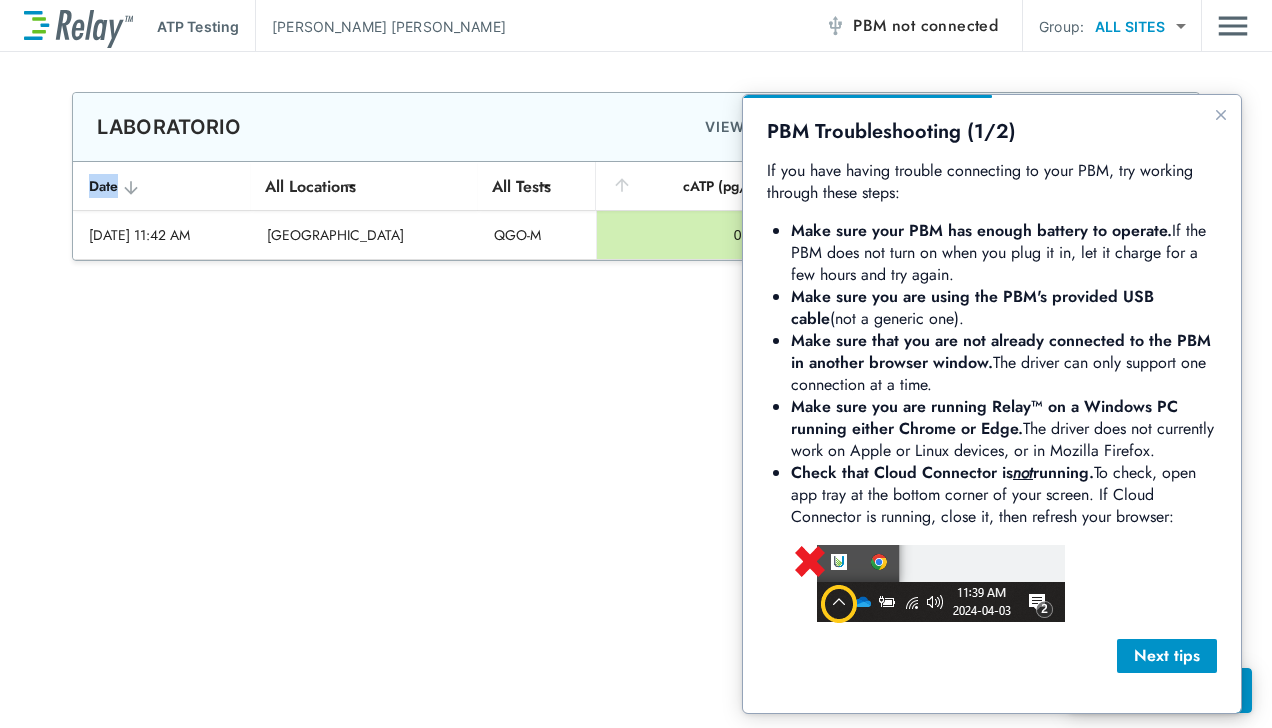 drag, startPoint x: 637, startPoint y: 386, endPoint x: 343, endPoint y: 378, distance: 294.10883 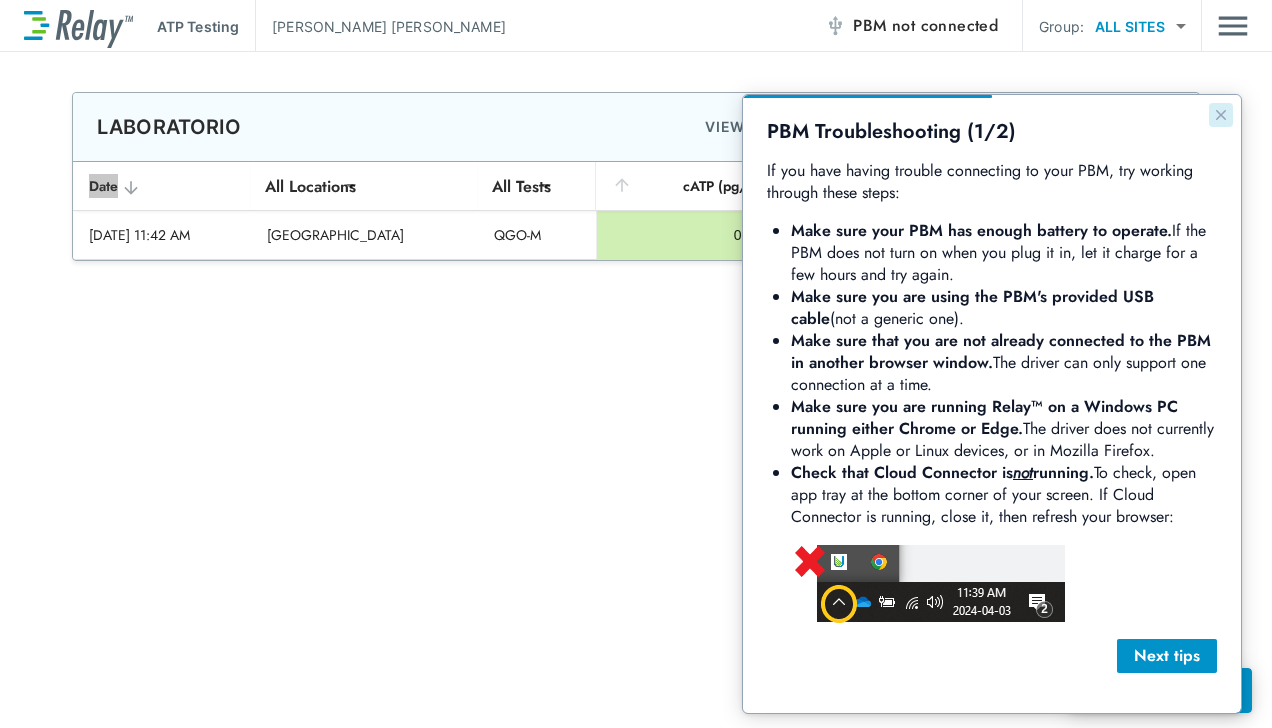 click 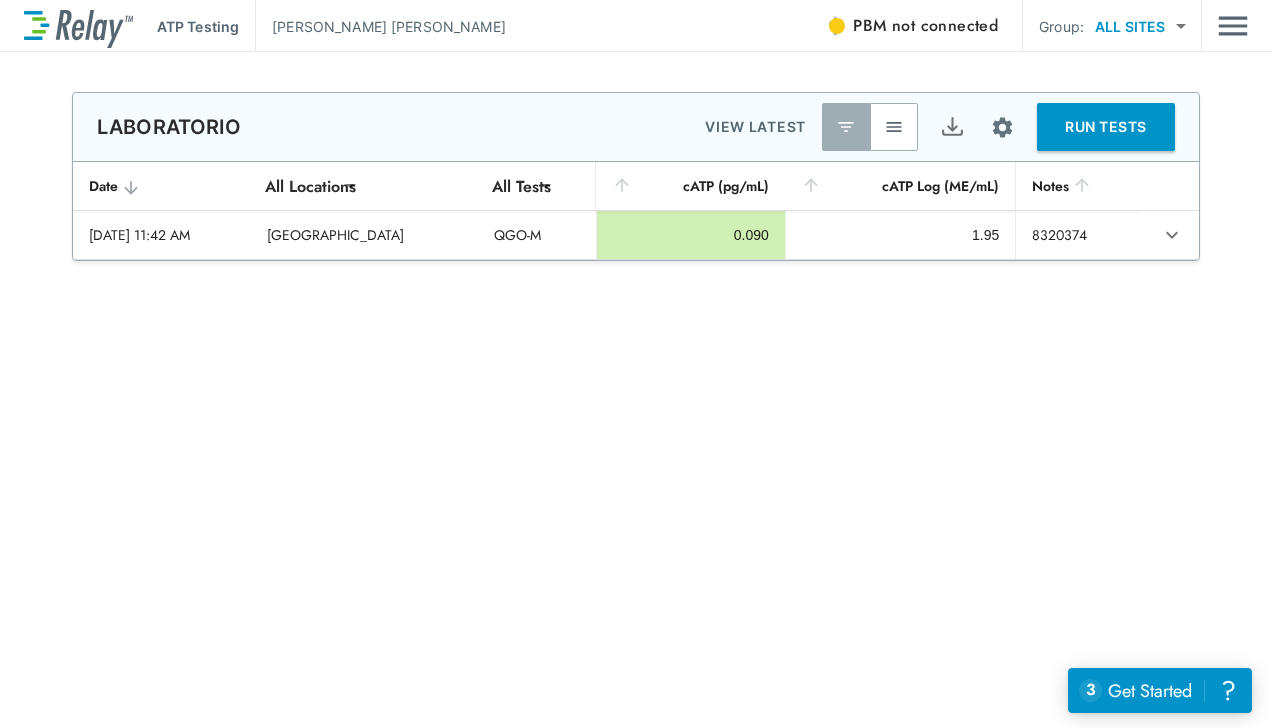 click on "ATP Testing andrea   cruz zamora PBM   not connected Group: ALL SITES ********* ​" at bounding box center [636, 26] 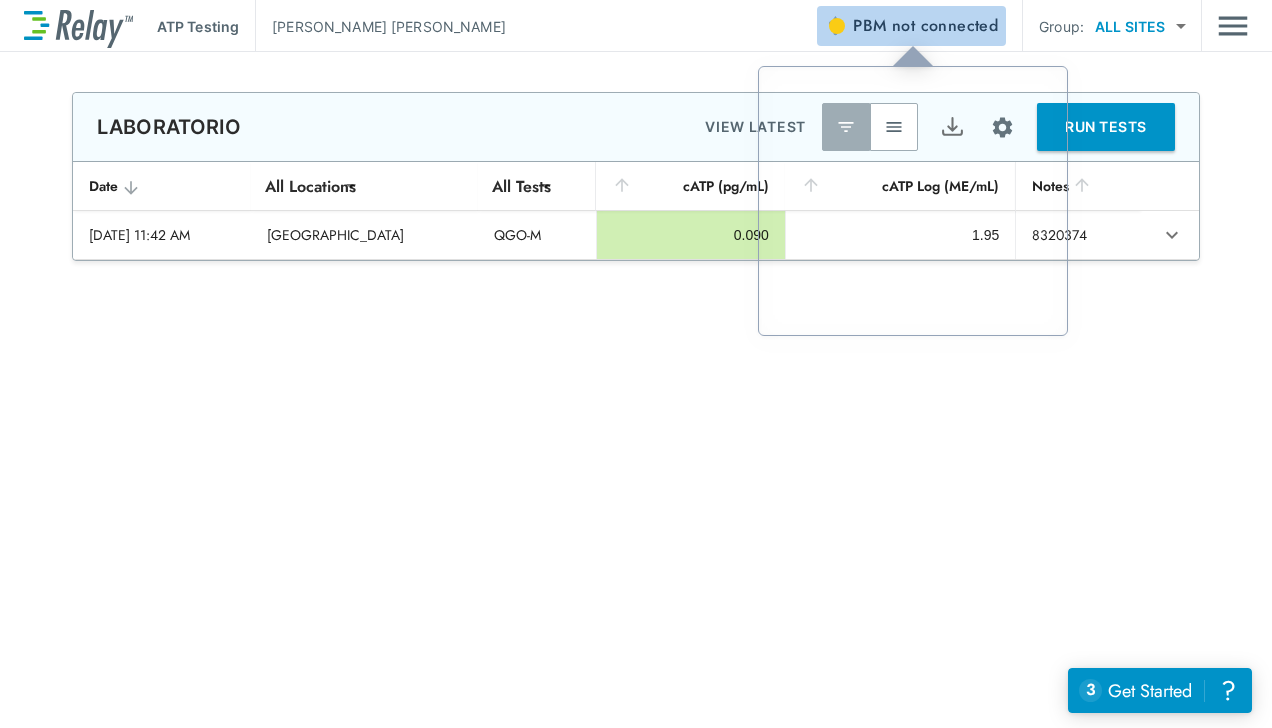 click on "not connected" at bounding box center [945, 25] 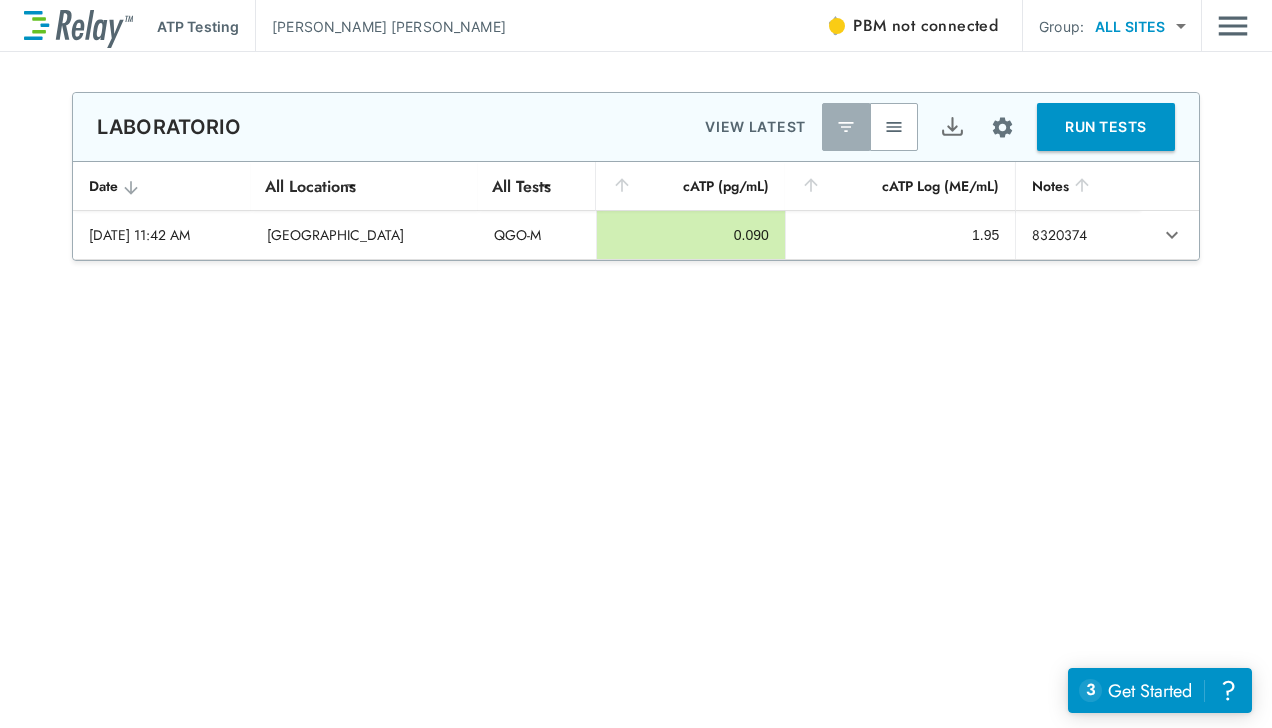 click on "**********" at bounding box center [636, 390] 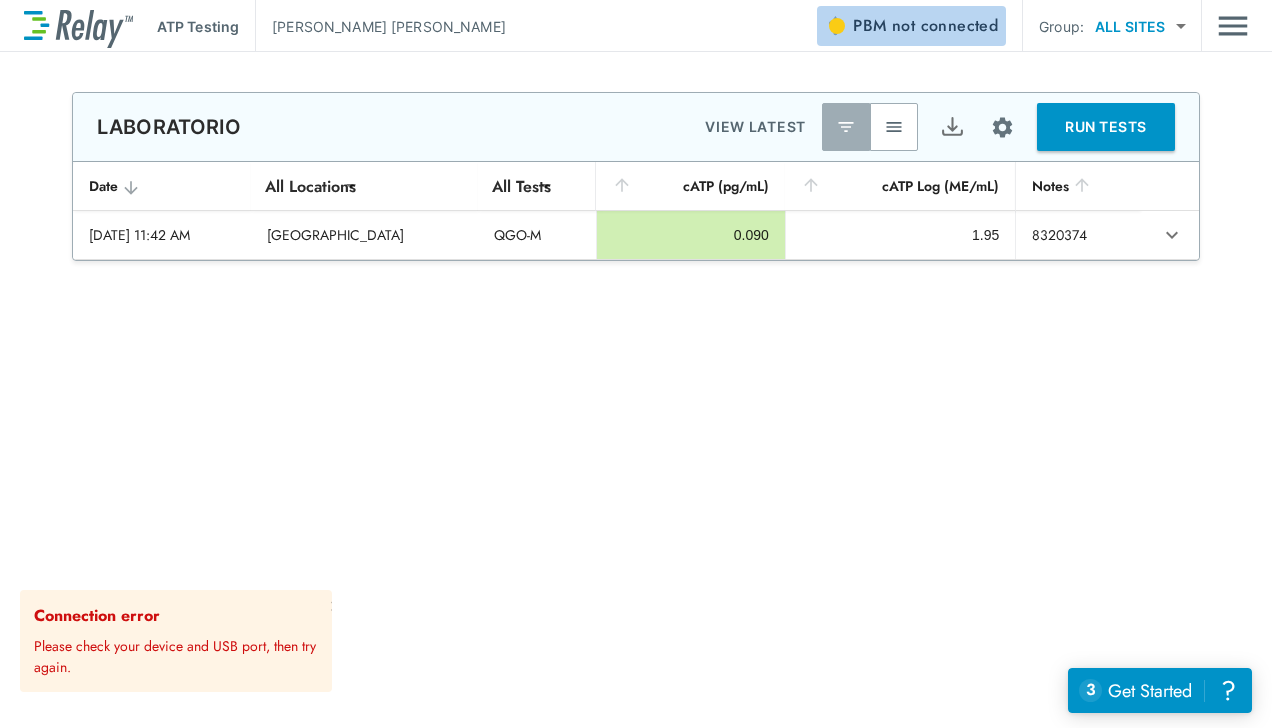 click on "PBM   not connected" at bounding box center [925, 26] 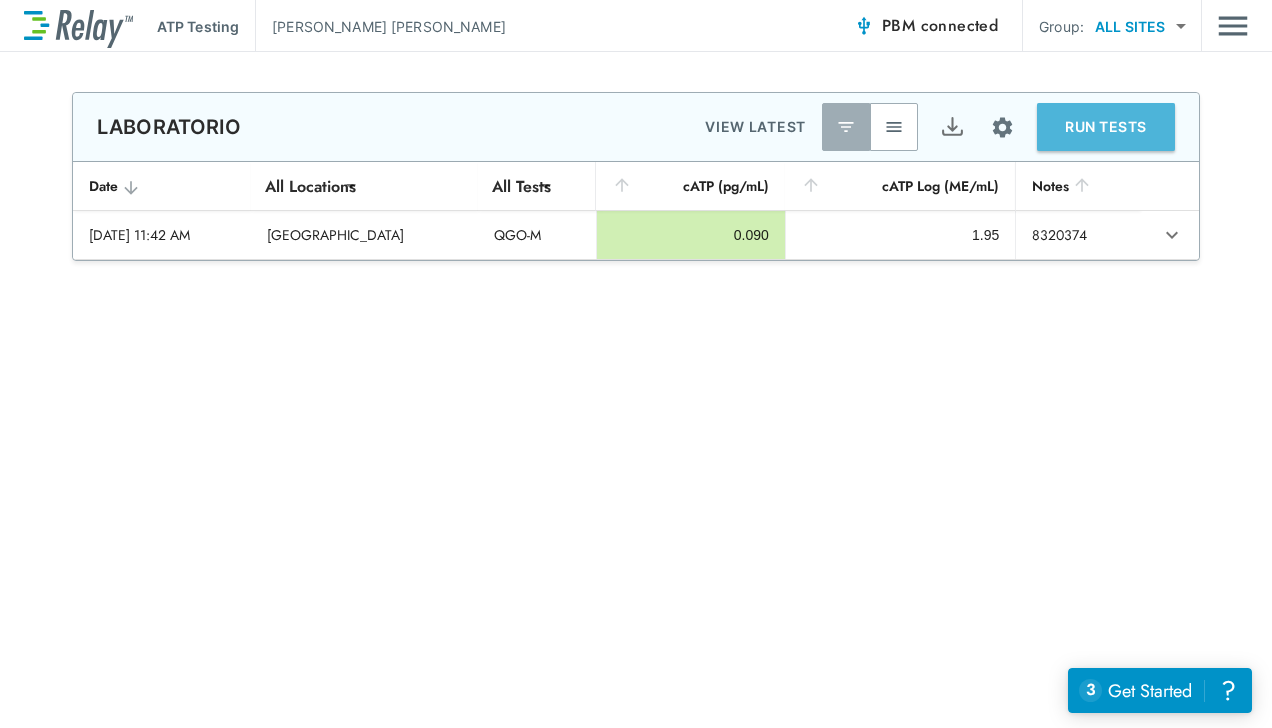 click on "RUN TESTS" at bounding box center (1106, 127) 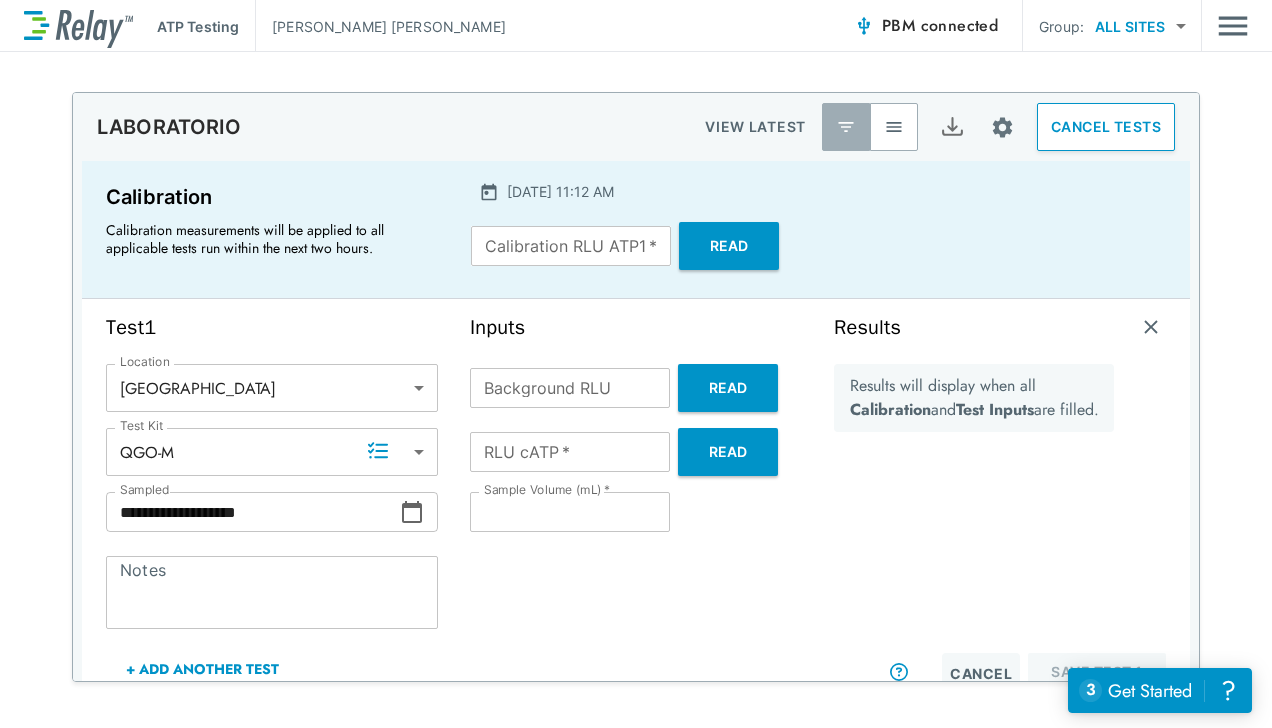 click on "Read" at bounding box center (729, 246) 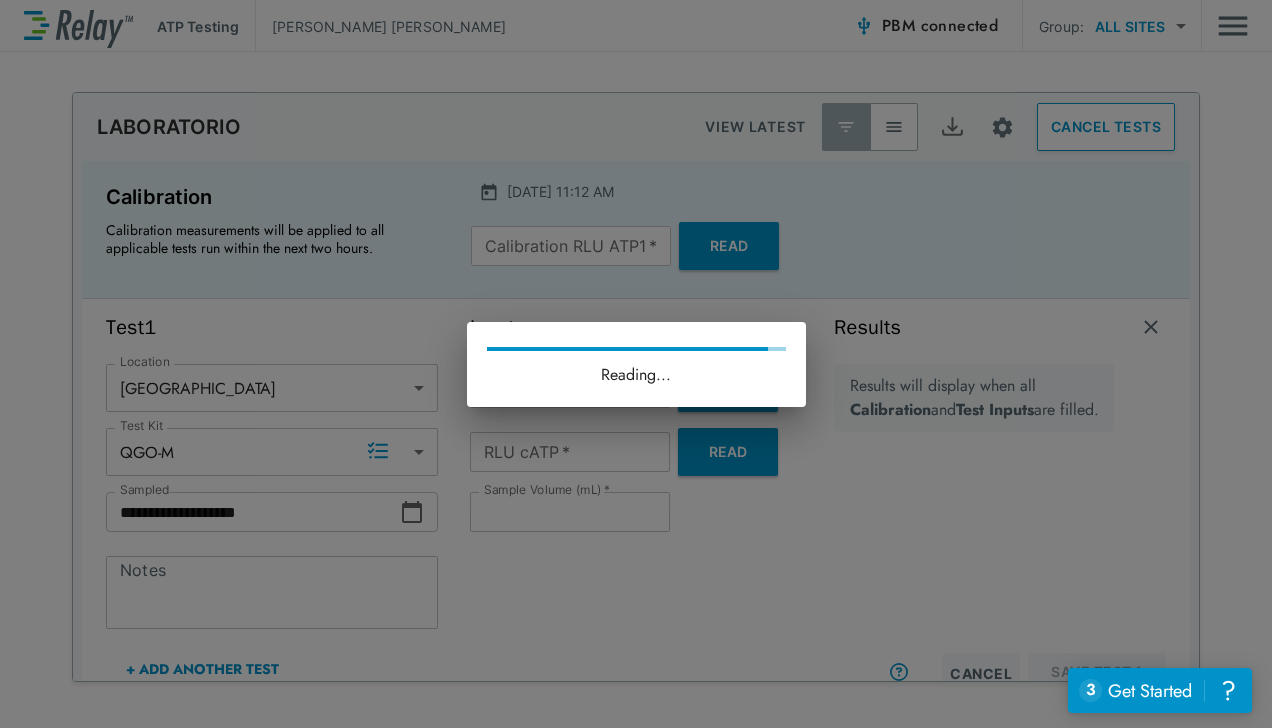 type on "****" 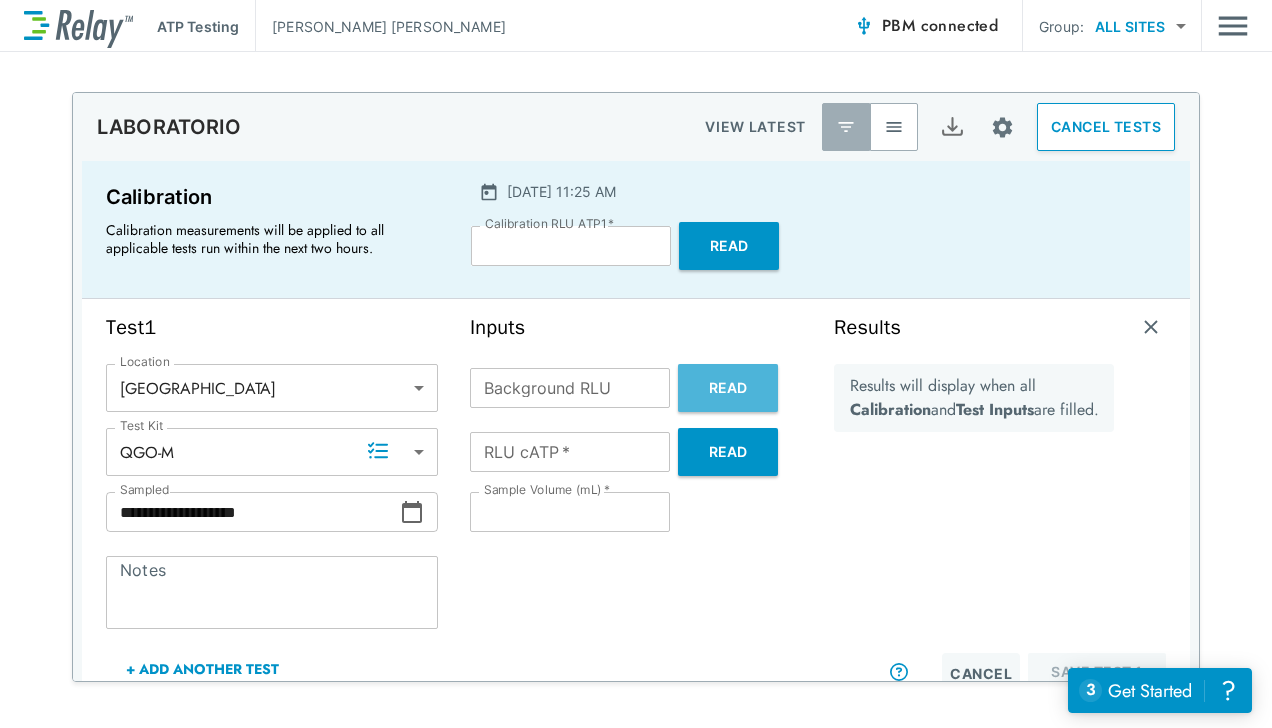 click on "Read" at bounding box center (728, 388) 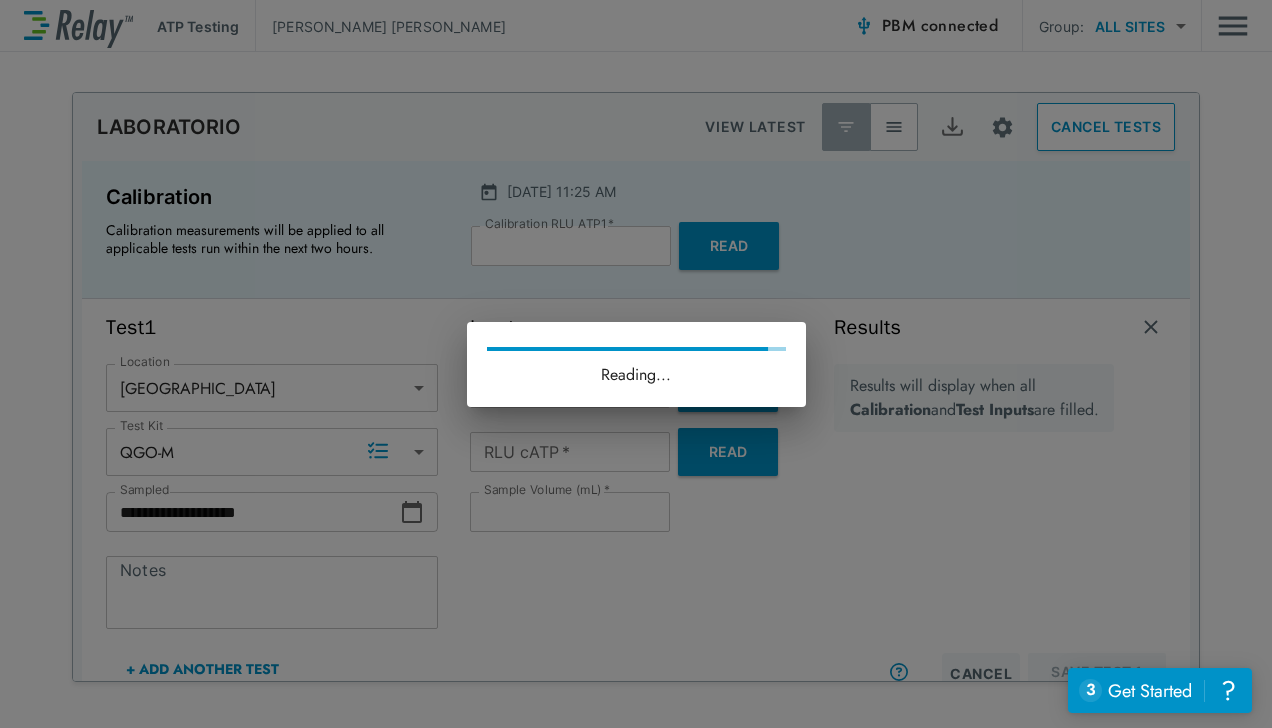 type on "*" 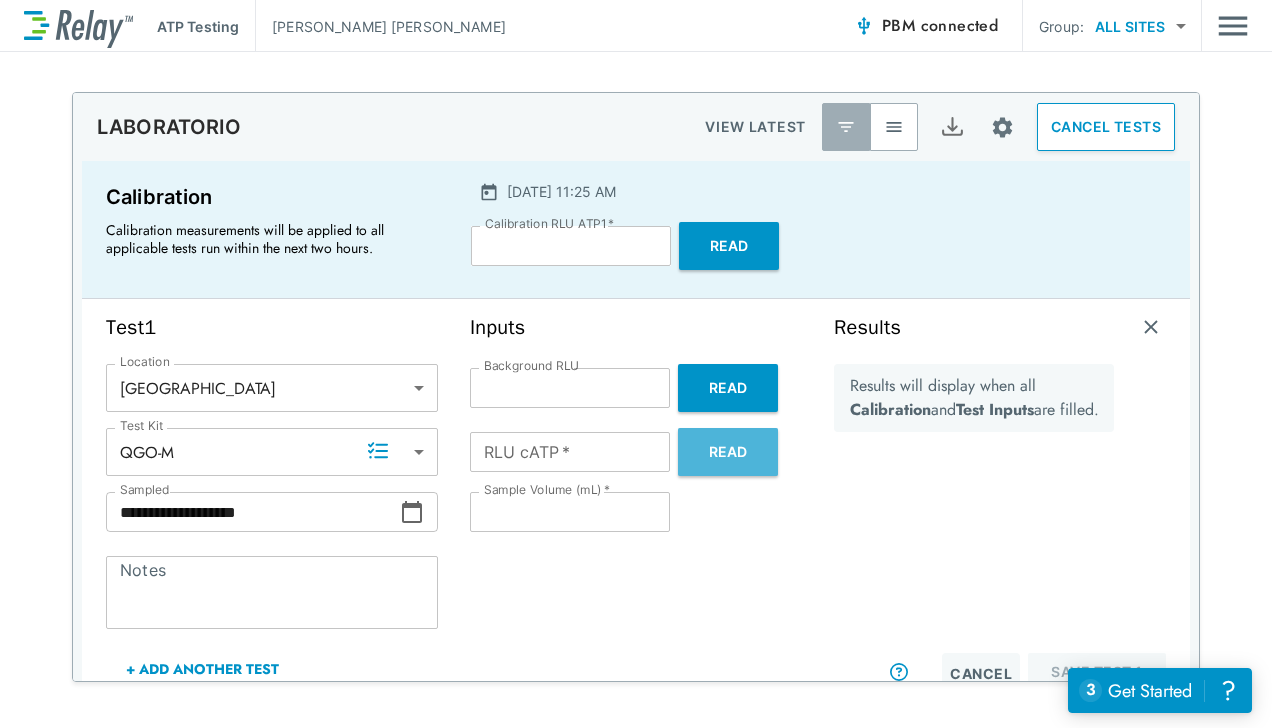 click on "Read" at bounding box center (728, 452) 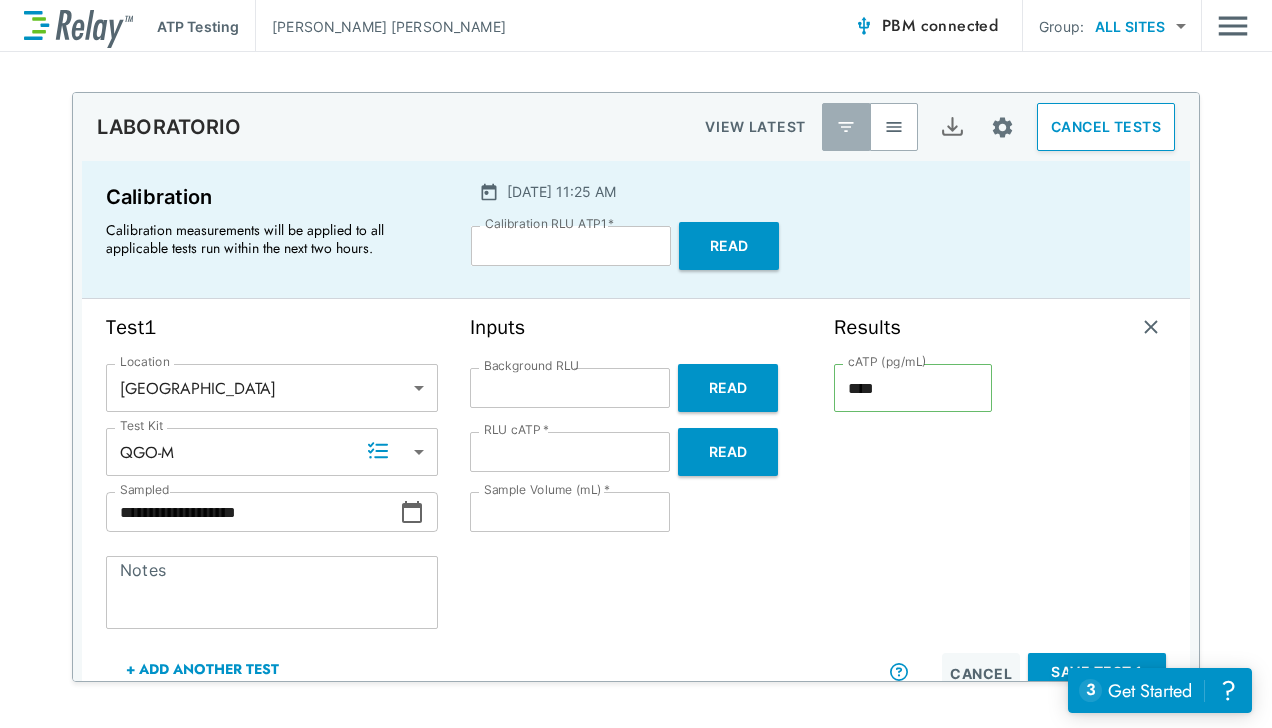 type on "**" 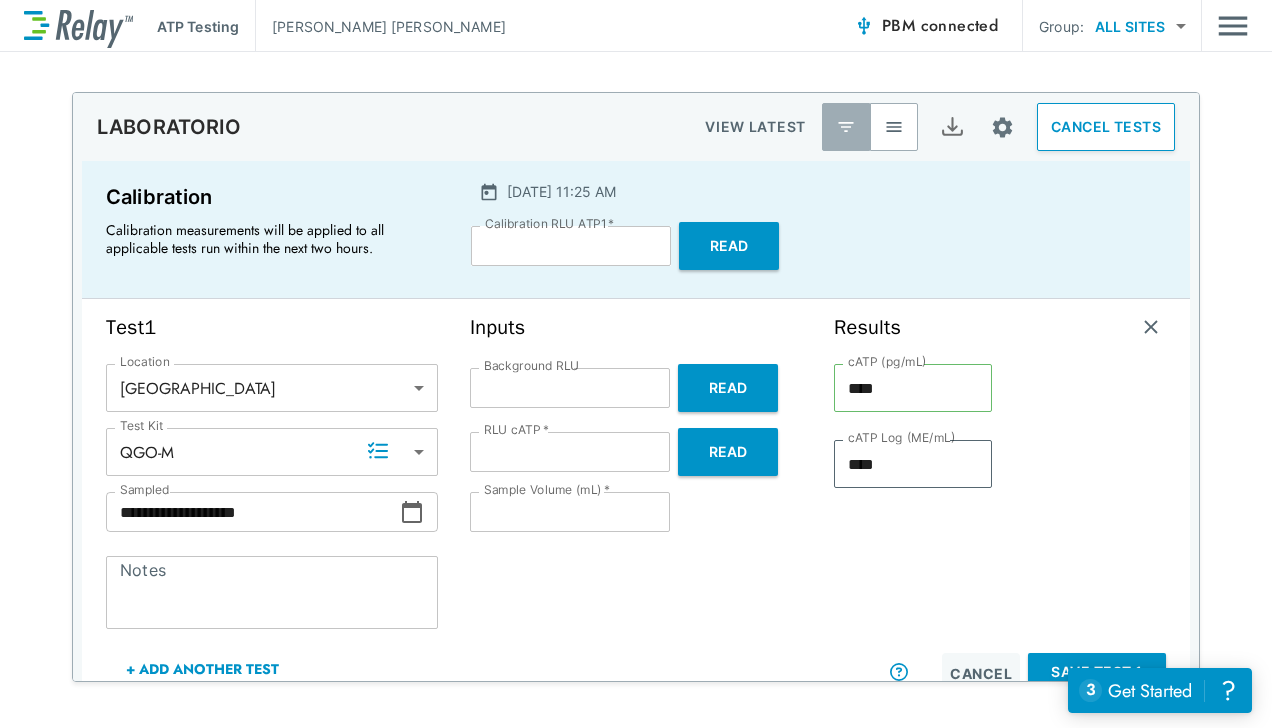 type 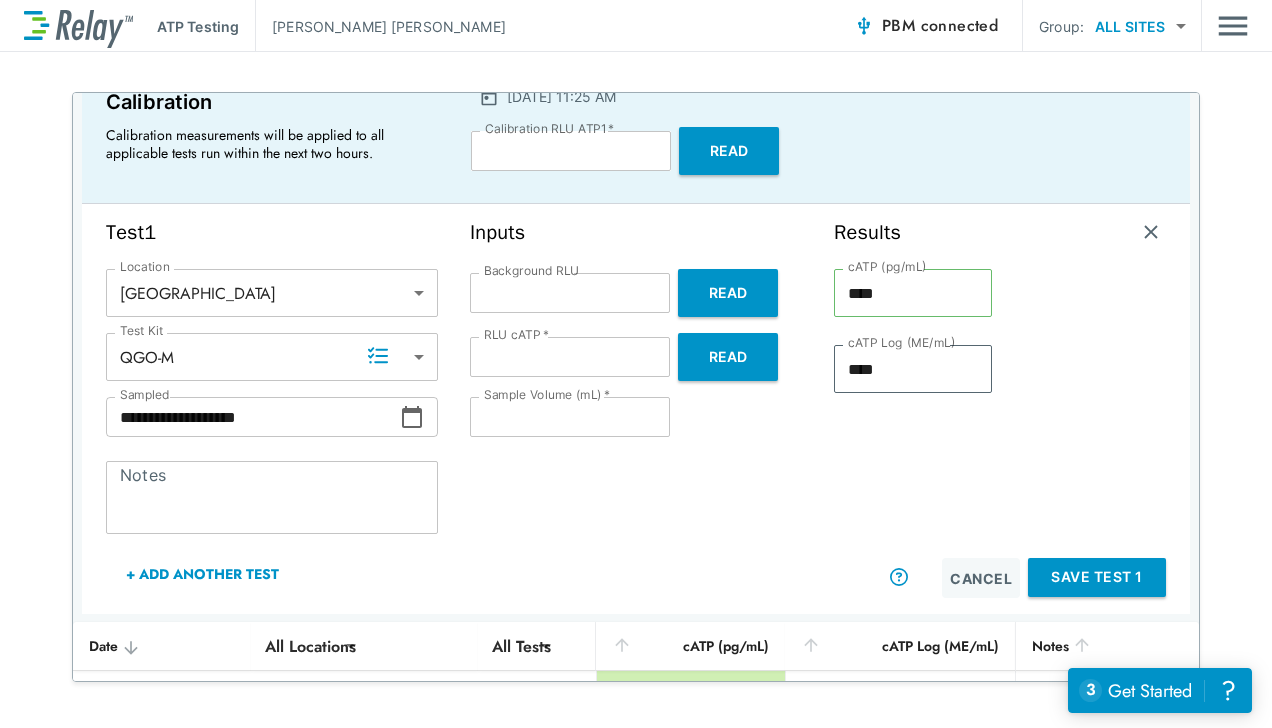 scroll, scrollTop: 120, scrollLeft: 0, axis: vertical 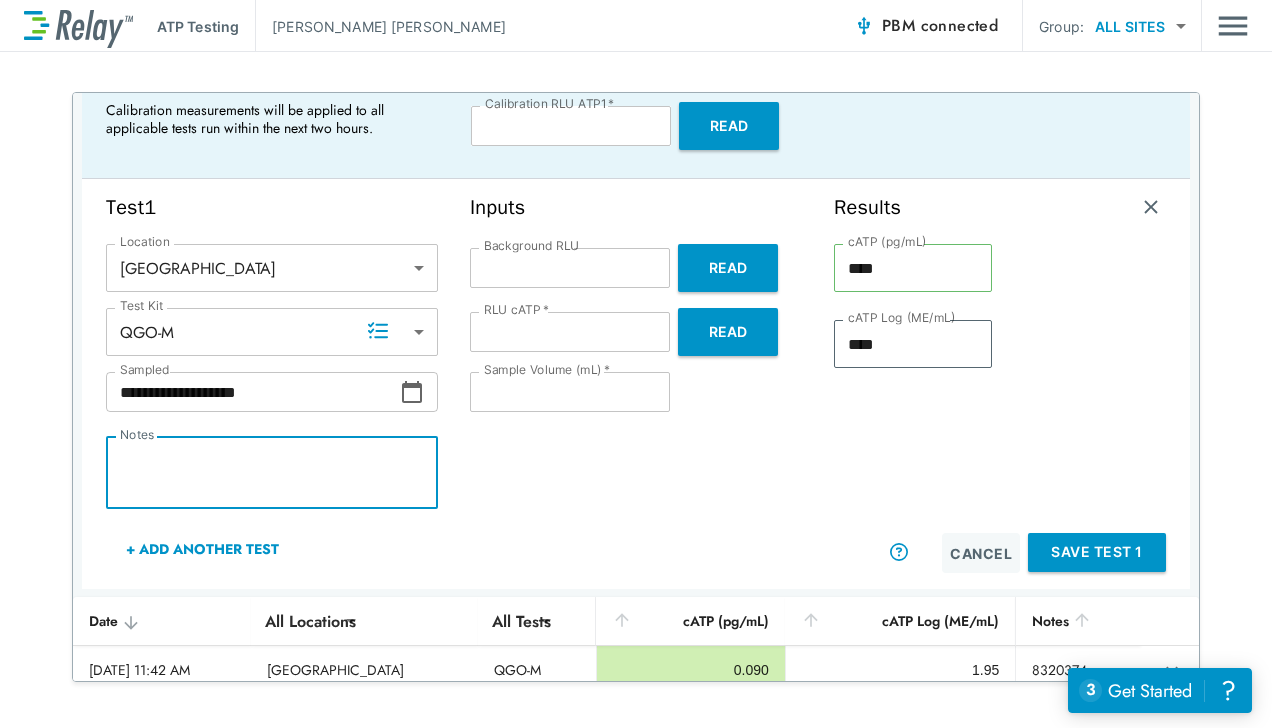 click on "Notes" at bounding box center [272, 473] 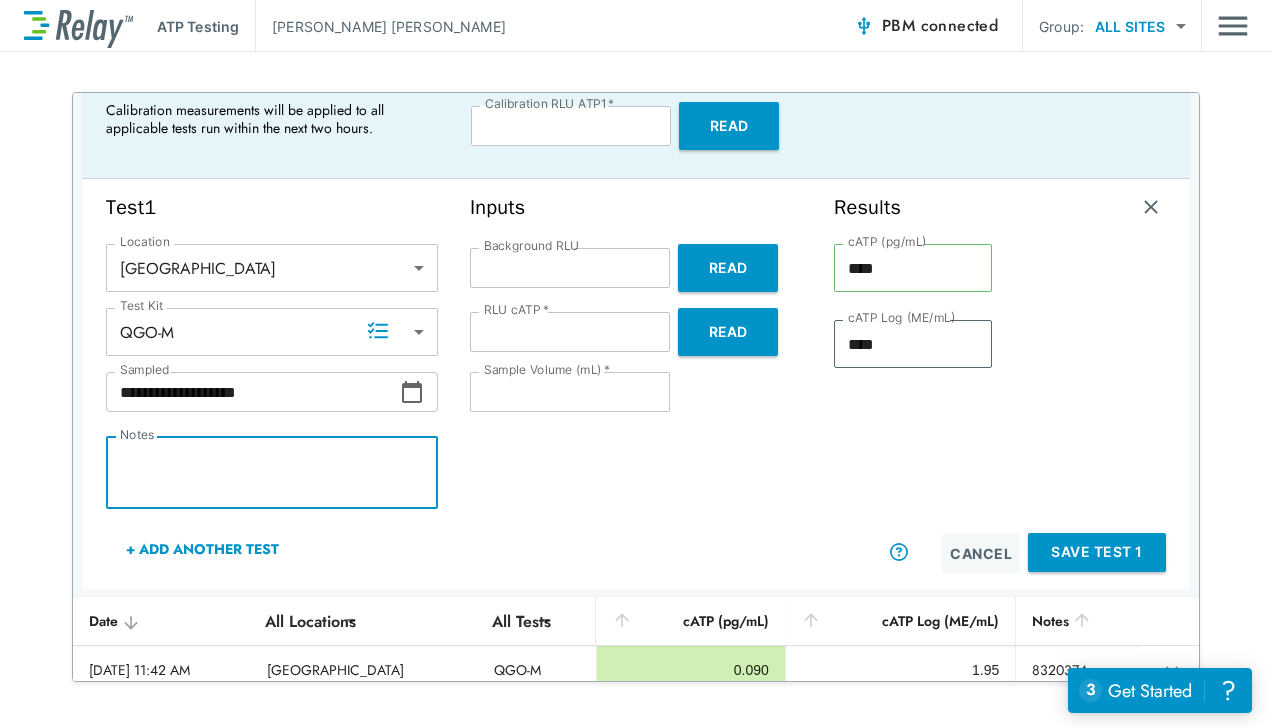 type on "*" 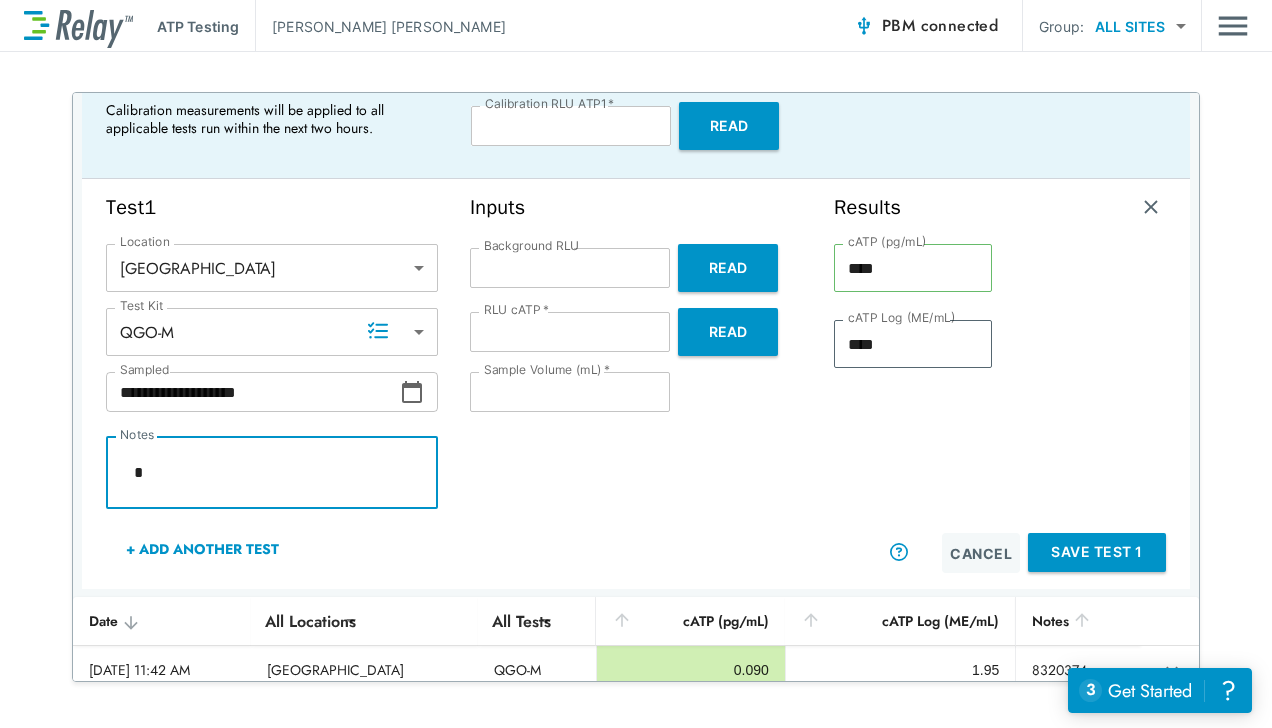 type on "*" 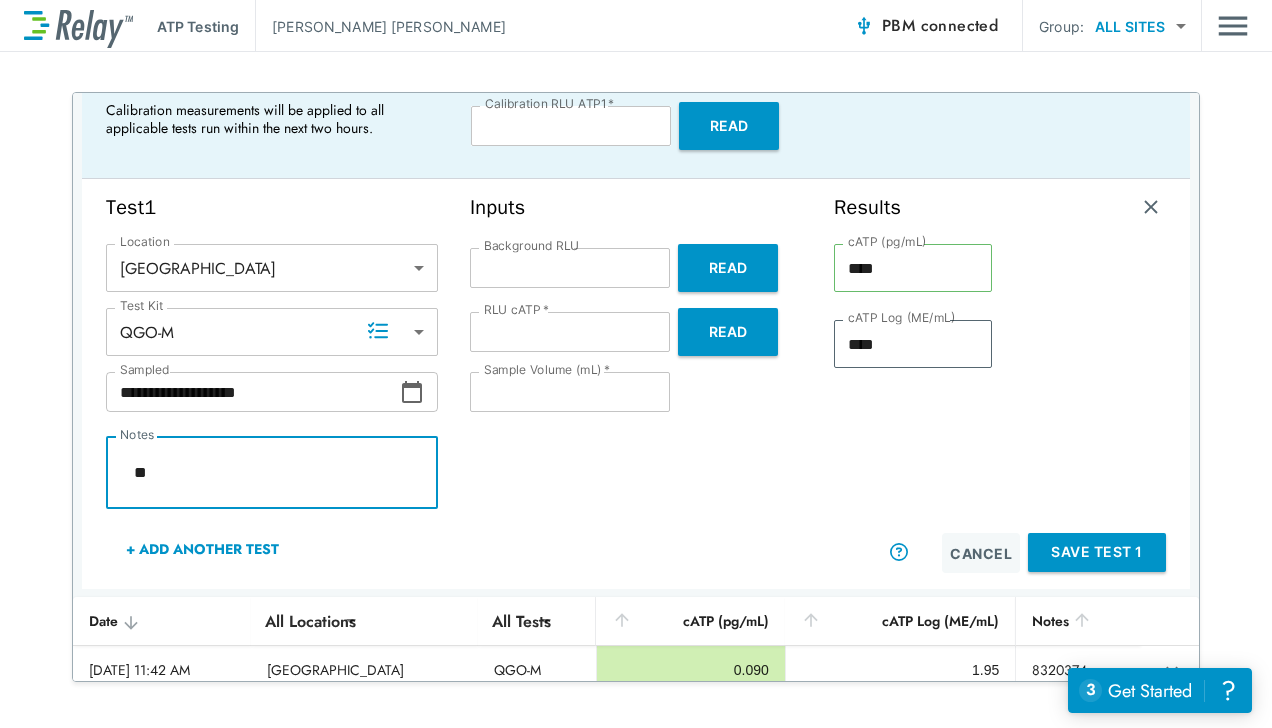 type on "*" 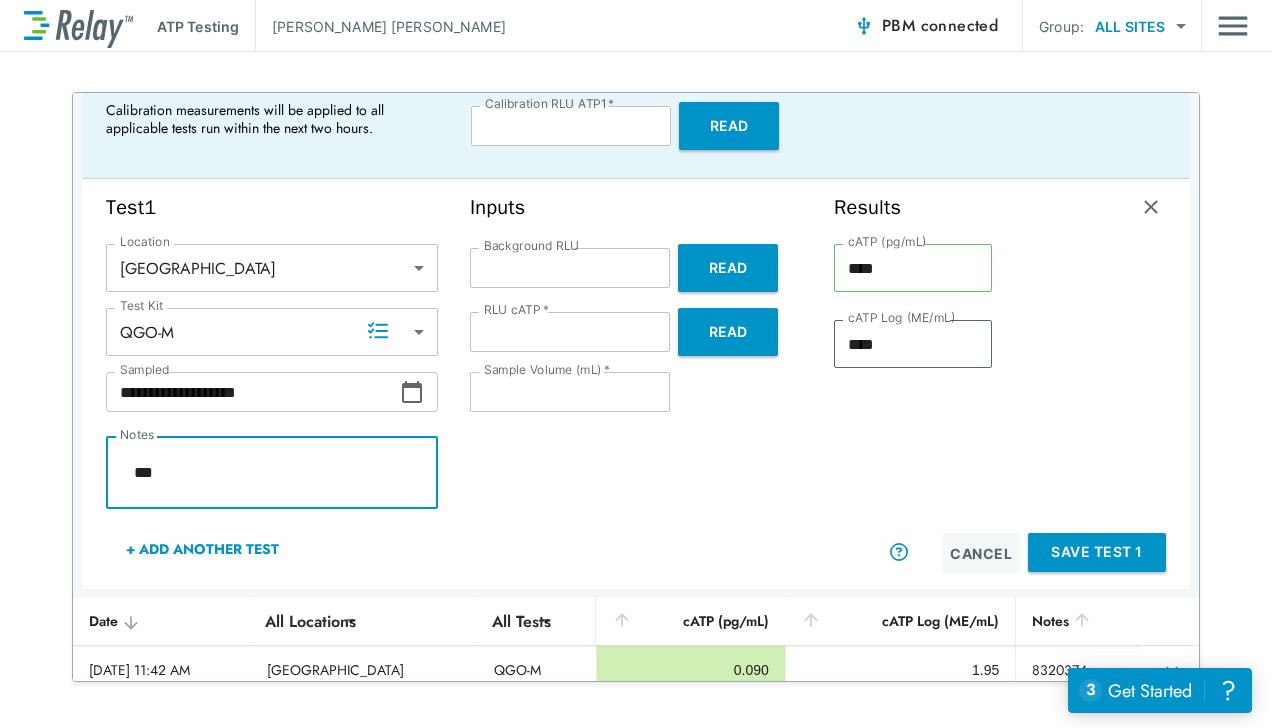 type on "*" 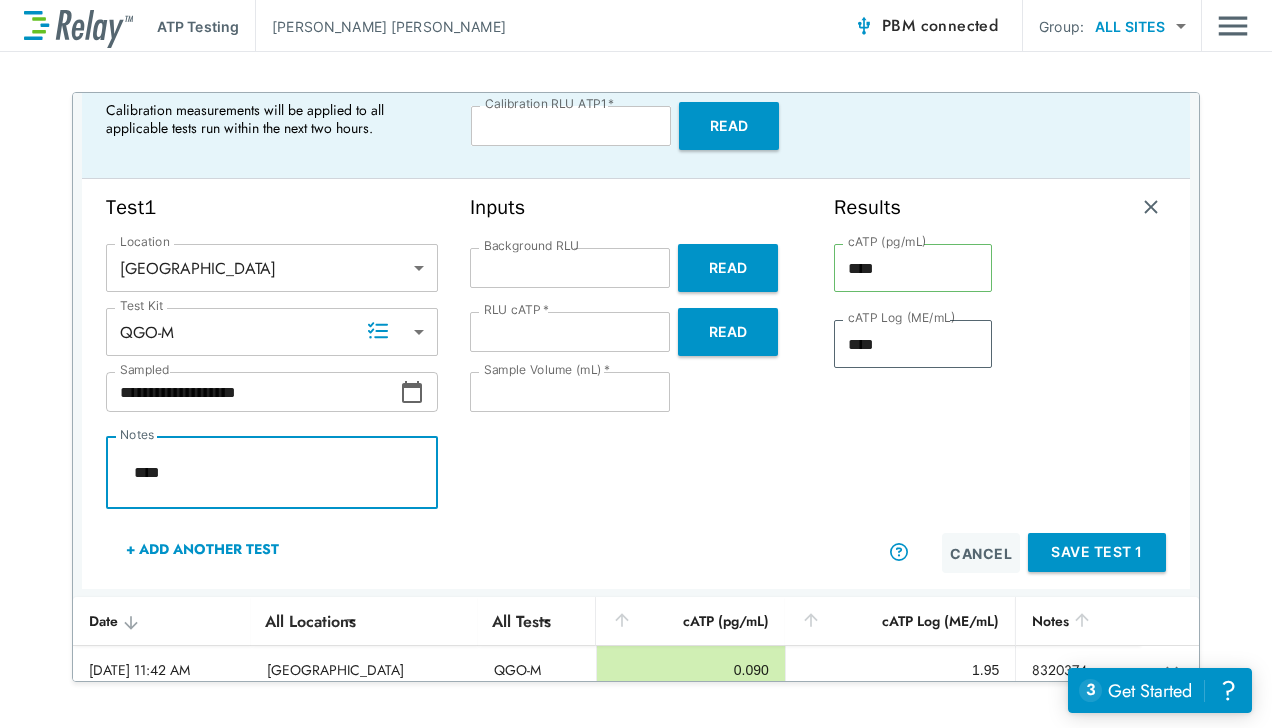 type on "*" 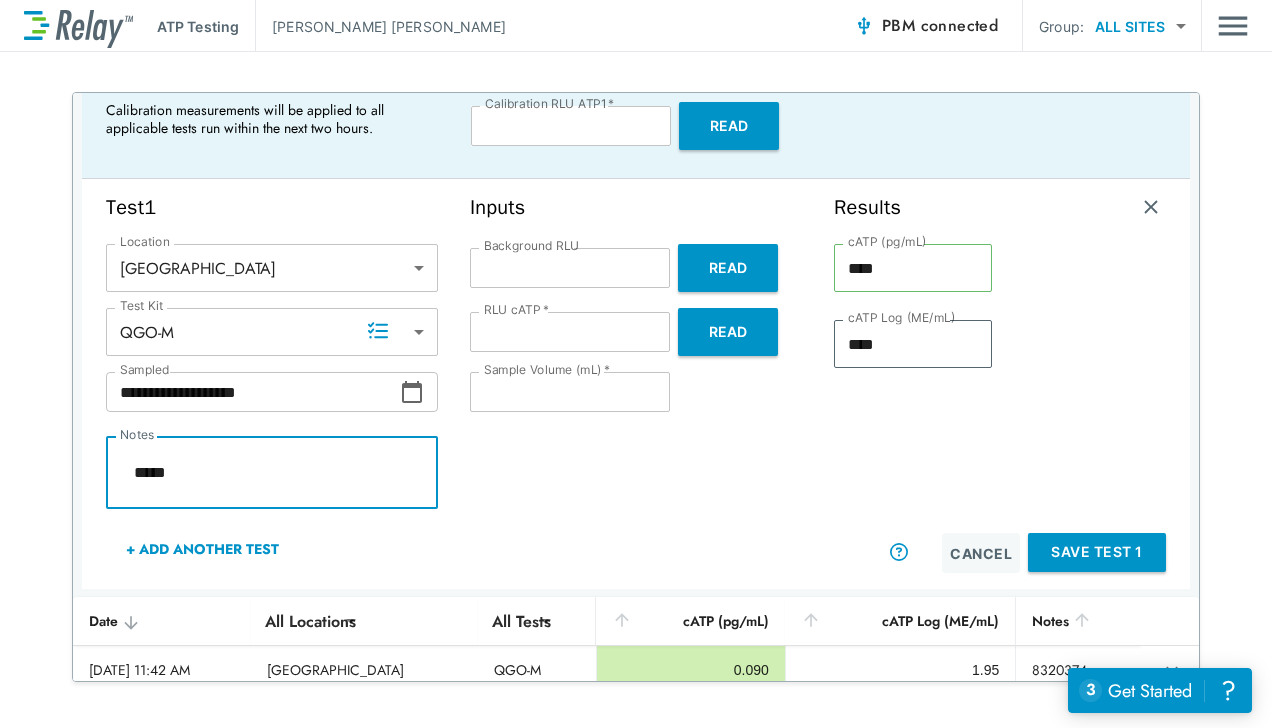 type on "*" 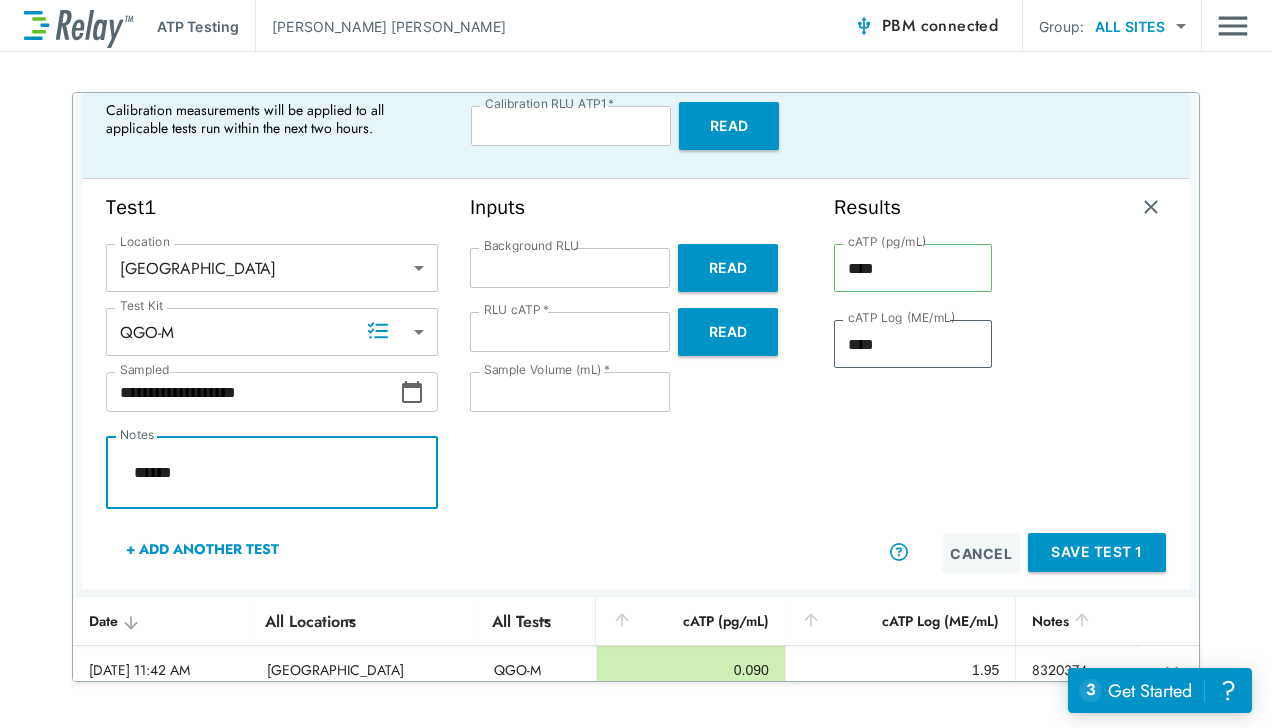 type on "*" 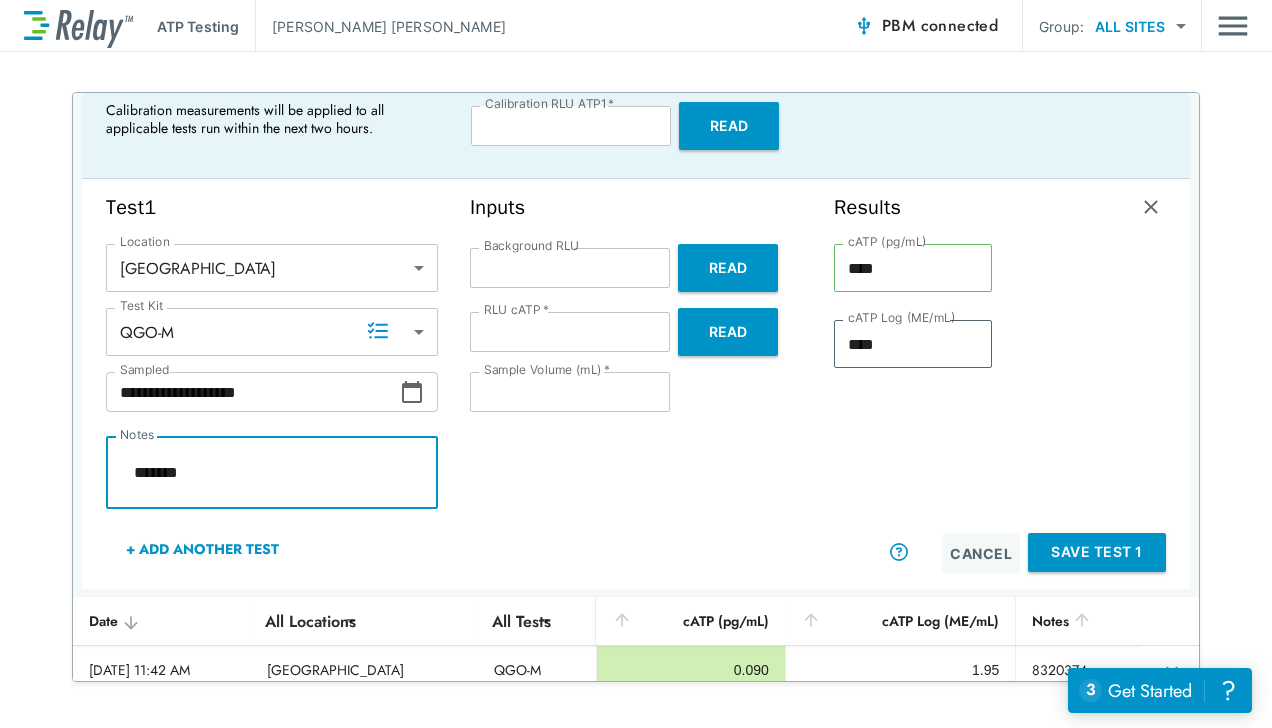 type on "*" 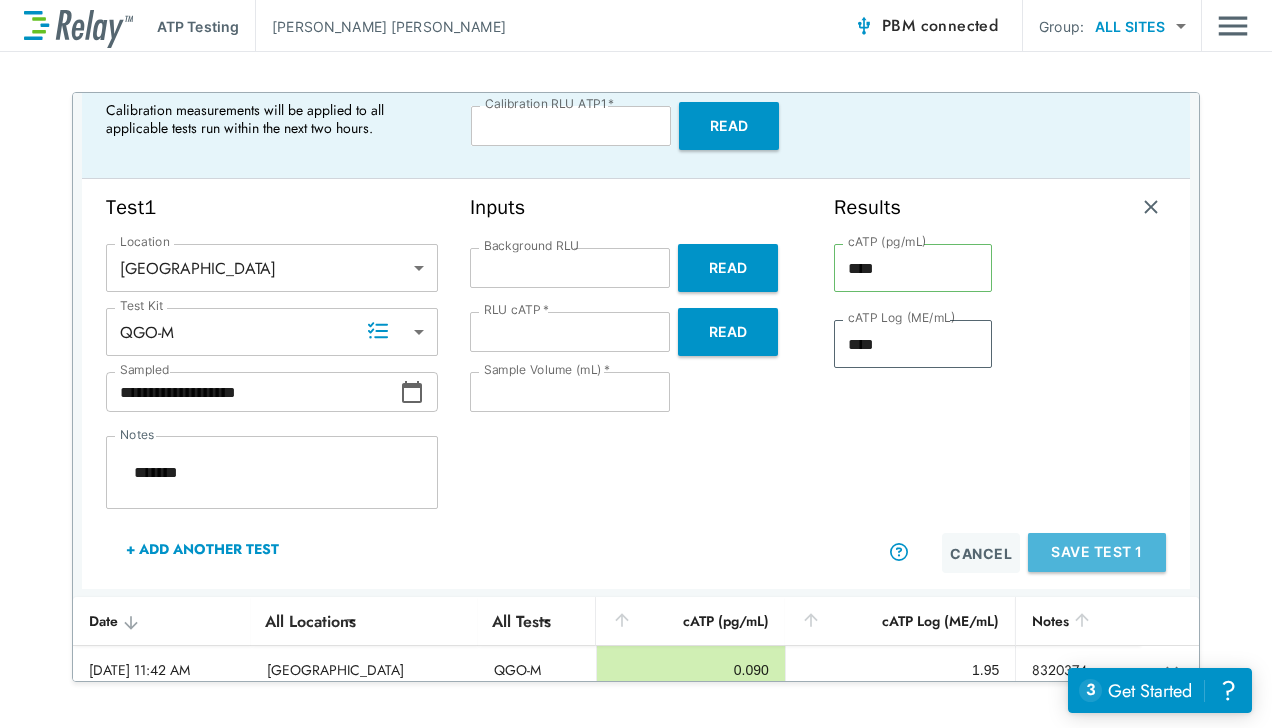 click on "Save Test 1" at bounding box center (1097, 552) 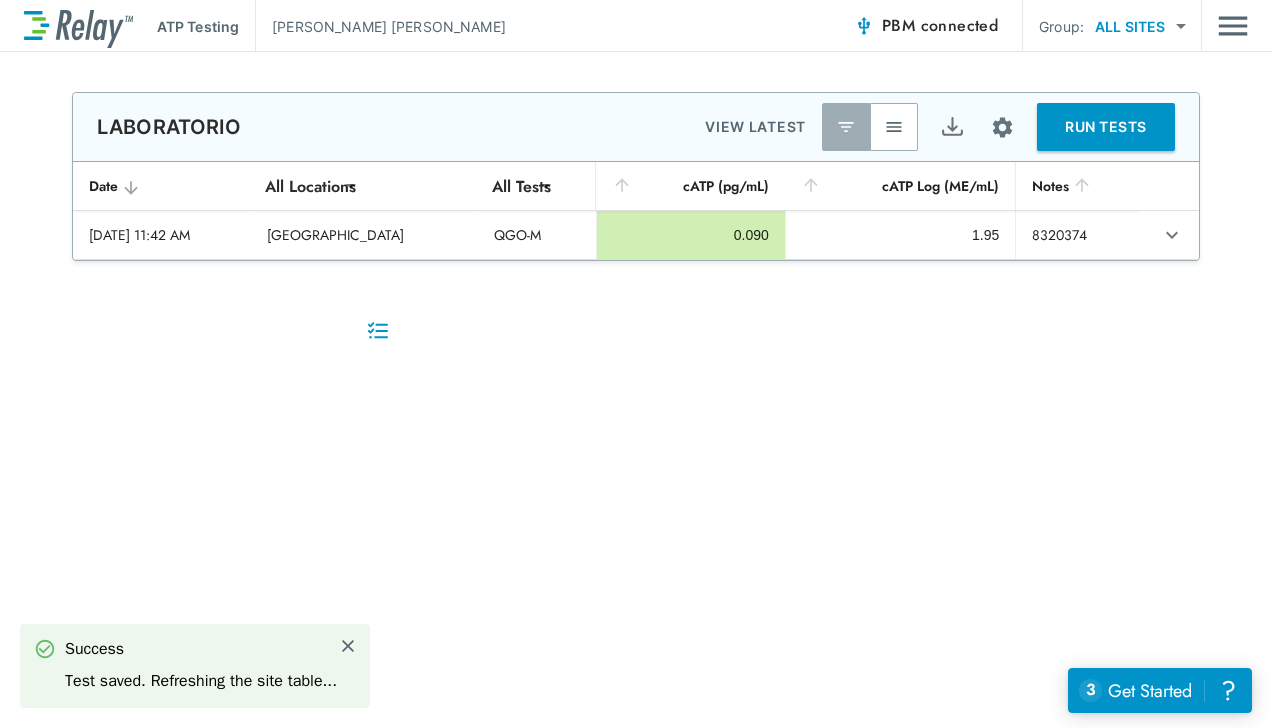 type on "*" 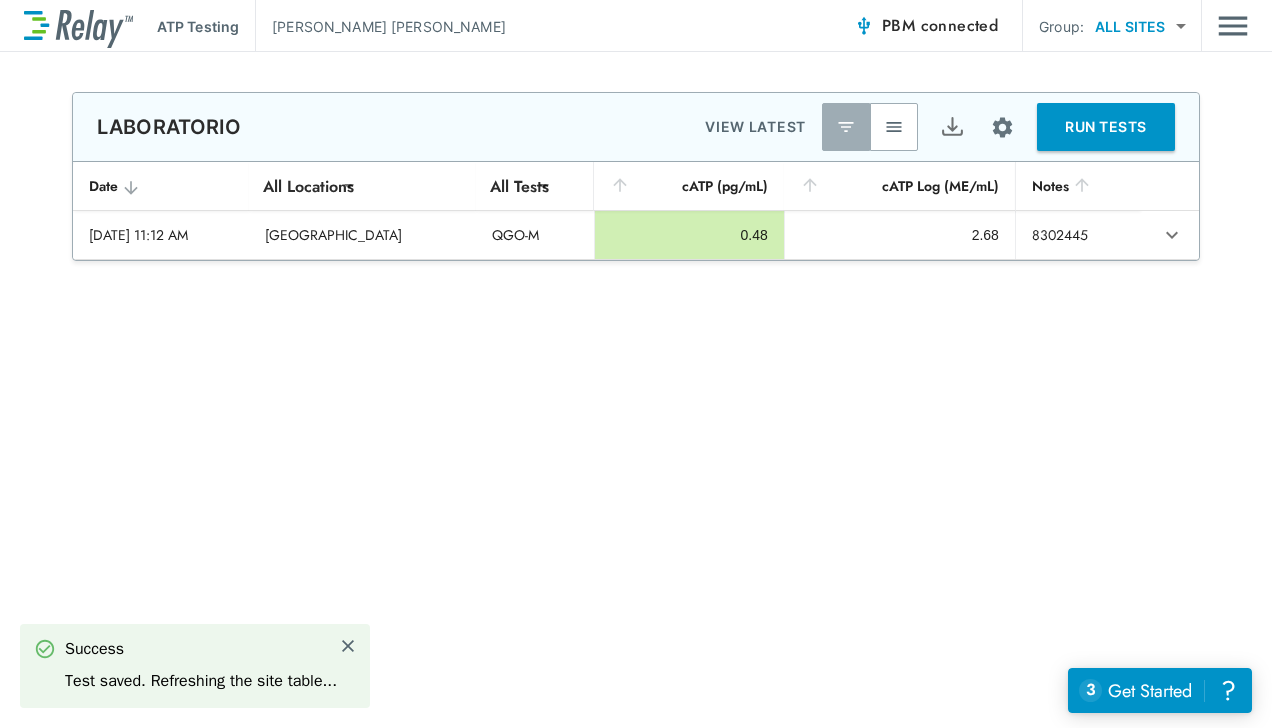 type on "****" 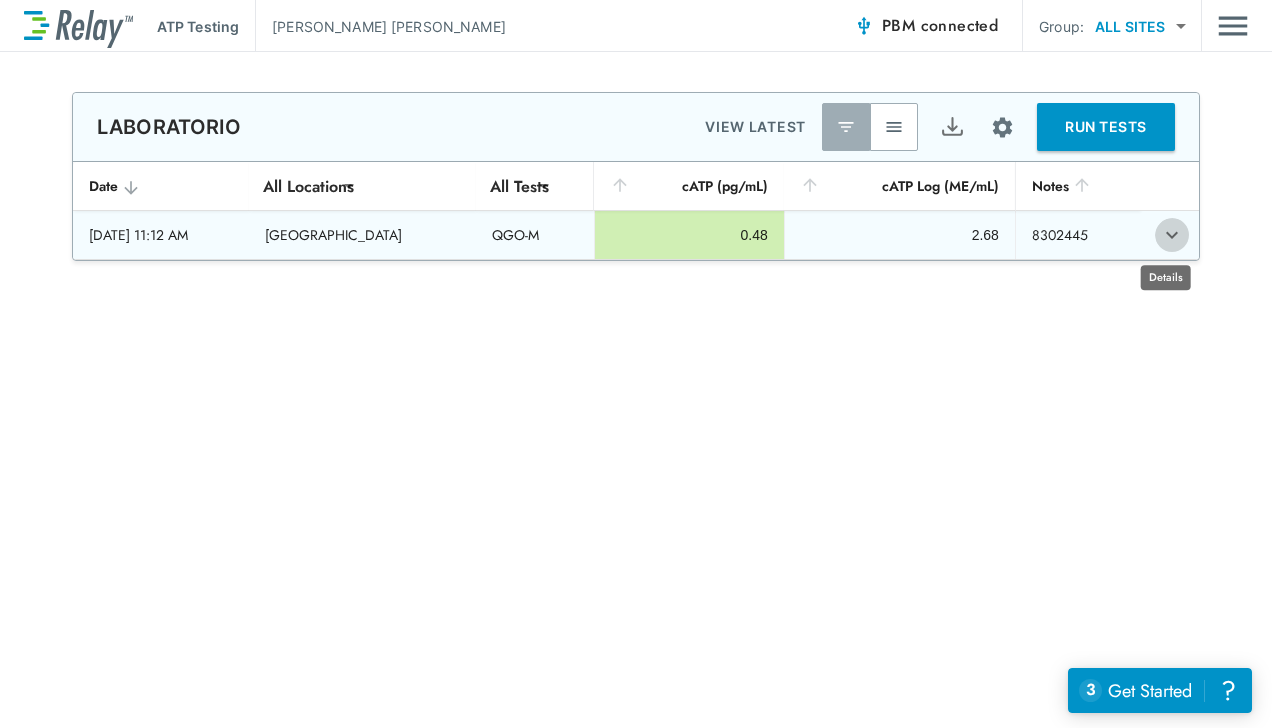 click 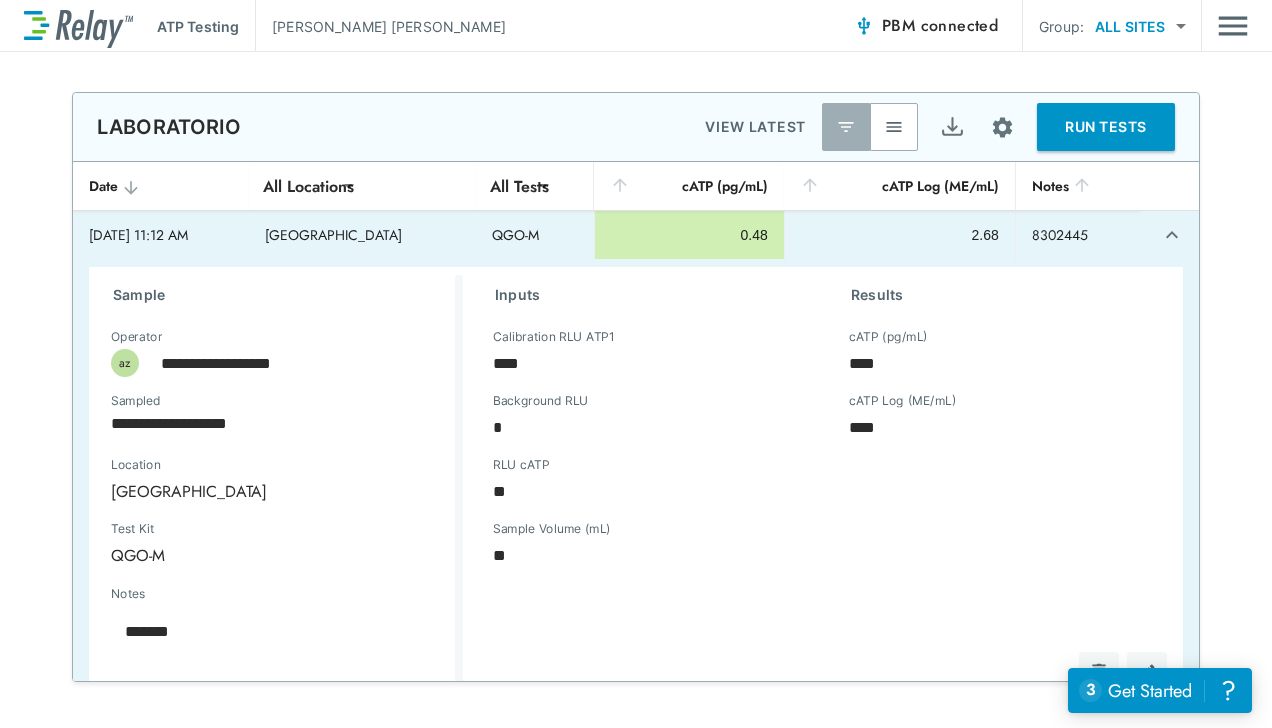 click on "2.68" at bounding box center [900, 235] 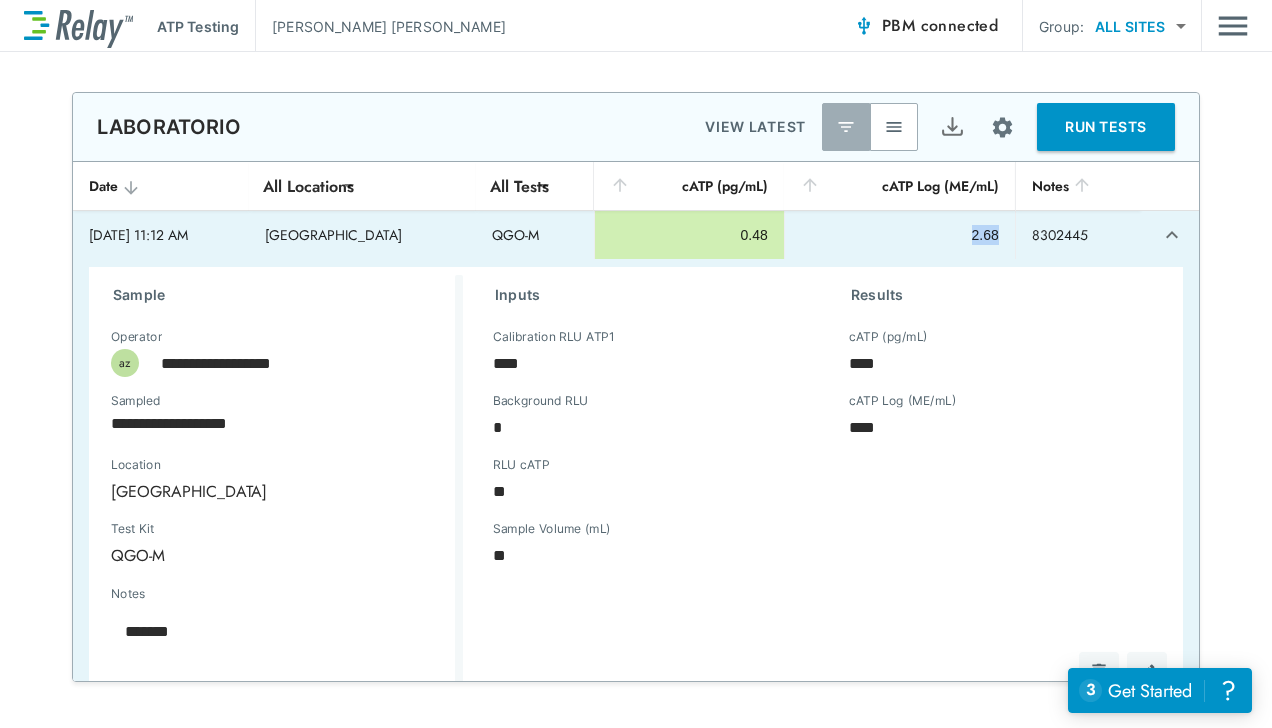click on "2.68" at bounding box center [900, 235] 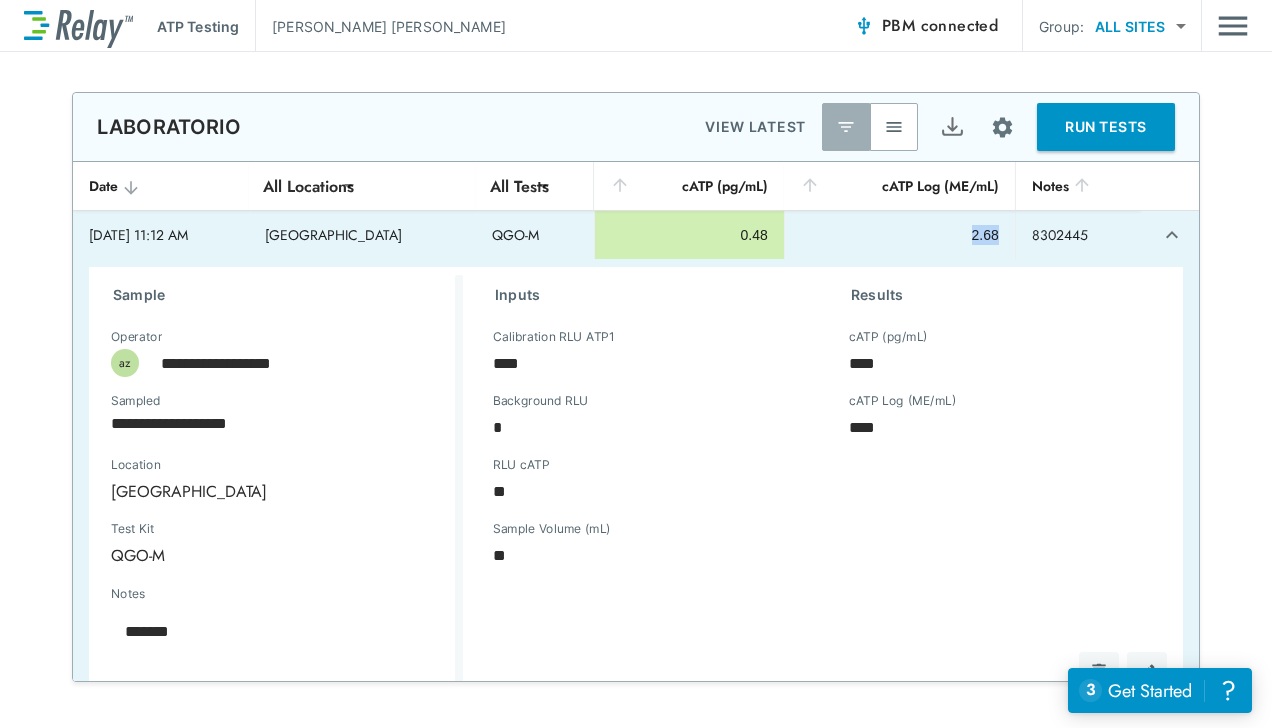 type on "*" 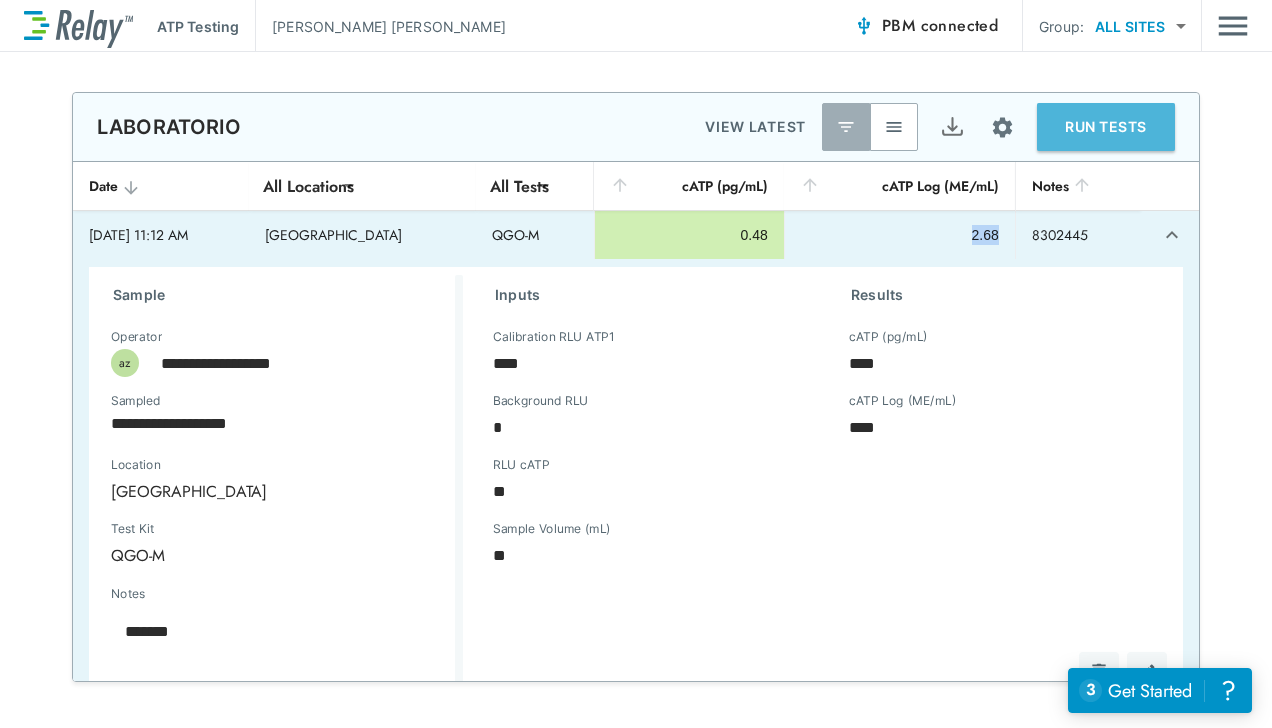 drag, startPoint x: 910, startPoint y: 233, endPoint x: 1128, endPoint y: 129, distance: 241.53674 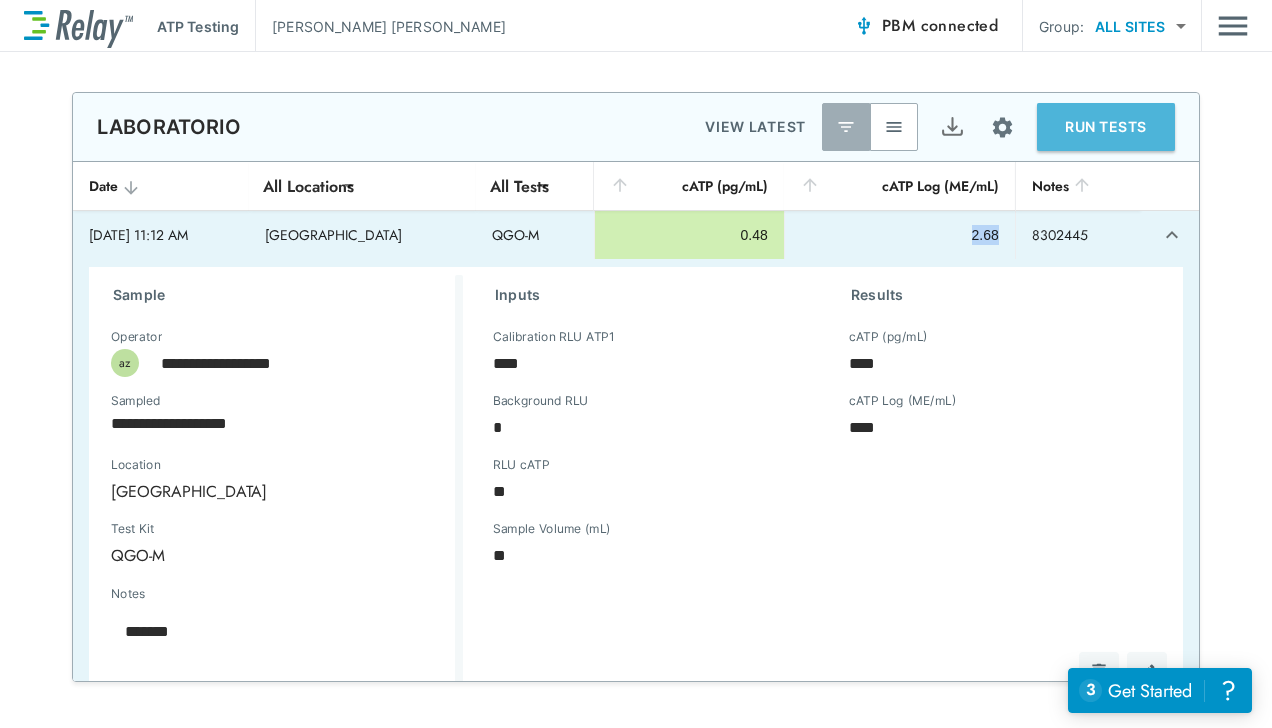 click on "RUN TESTS" at bounding box center (1106, 127) 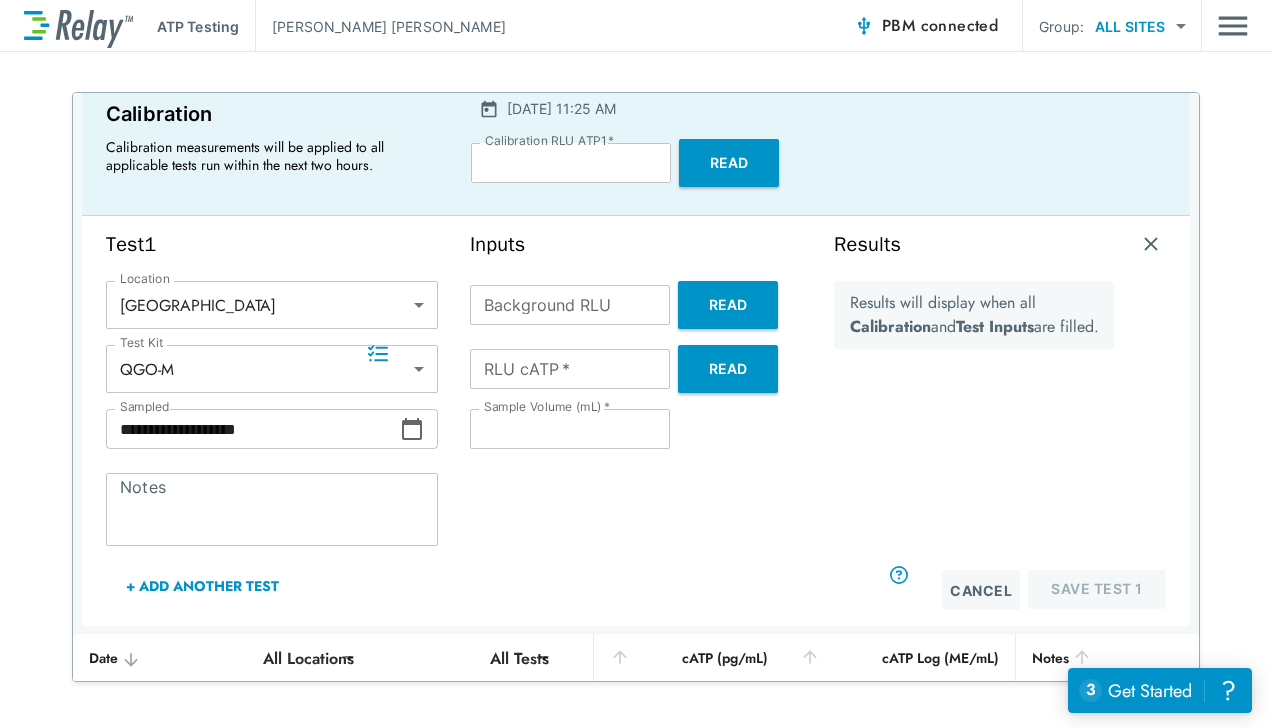 scroll, scrollTop: 132, scrollLeft: 0, axis: vertical 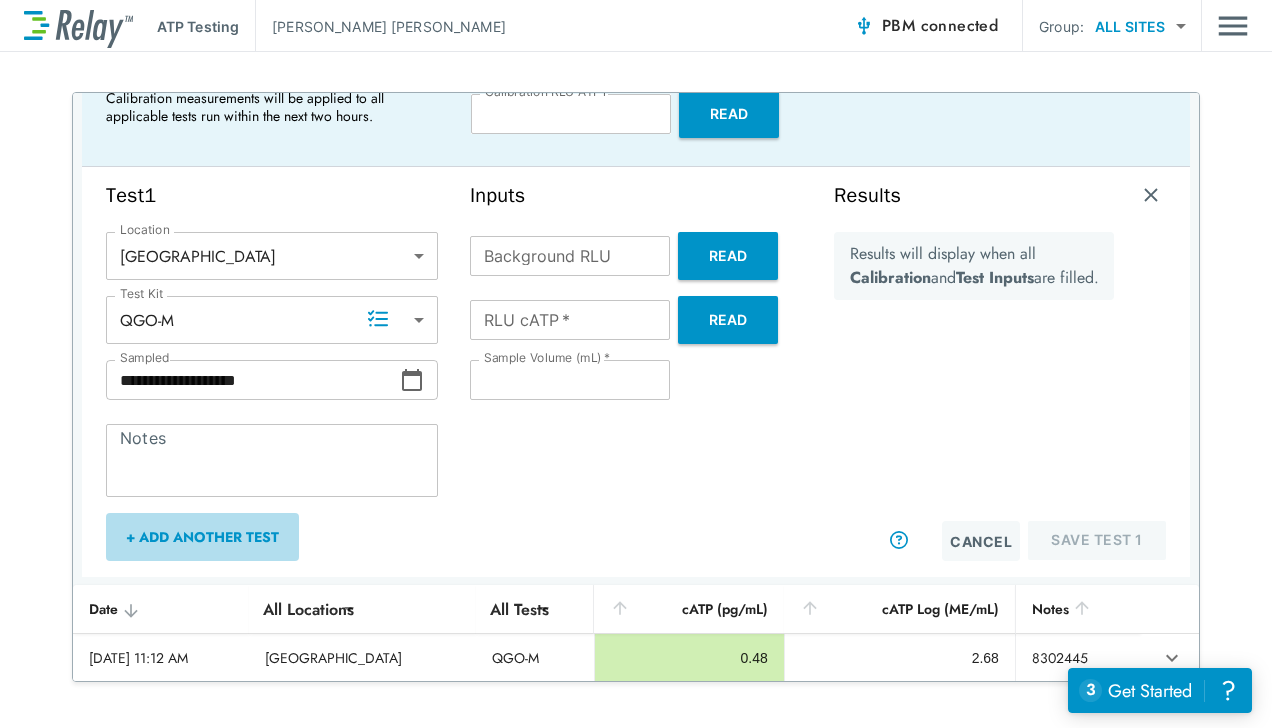 click on "+ Add Another Test" at bounding box center [202, 537] 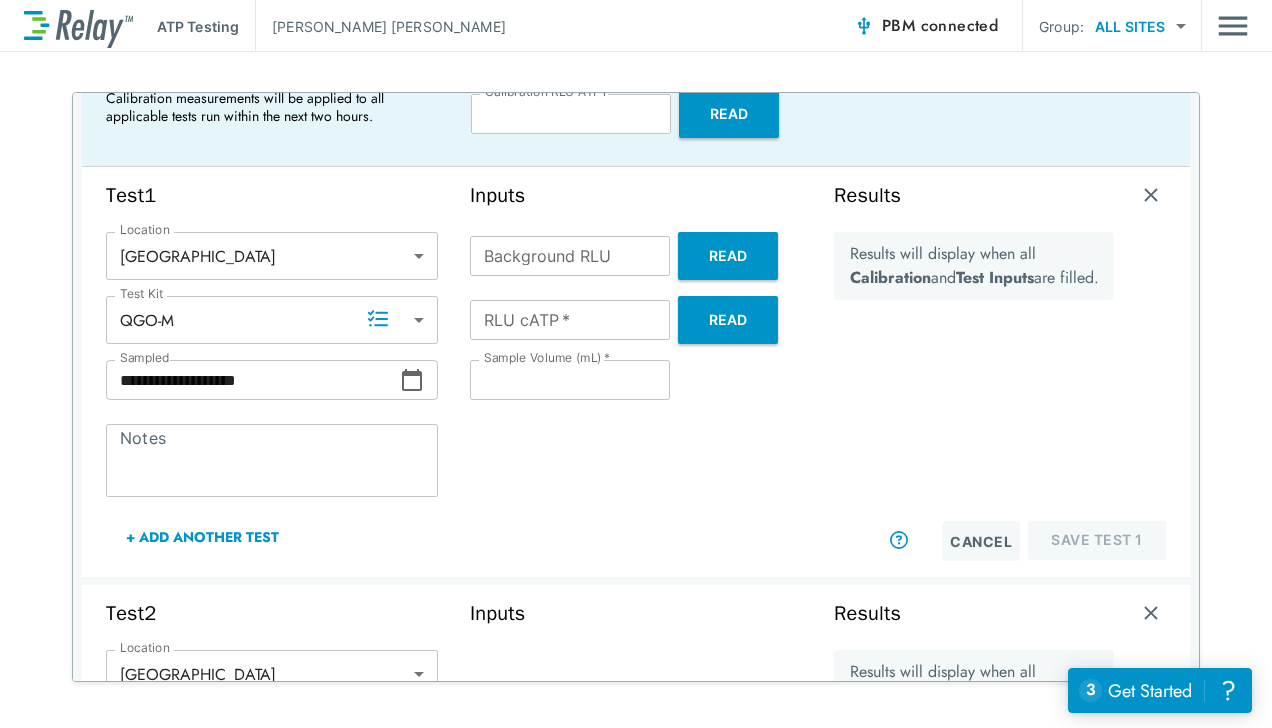 type on "*****" 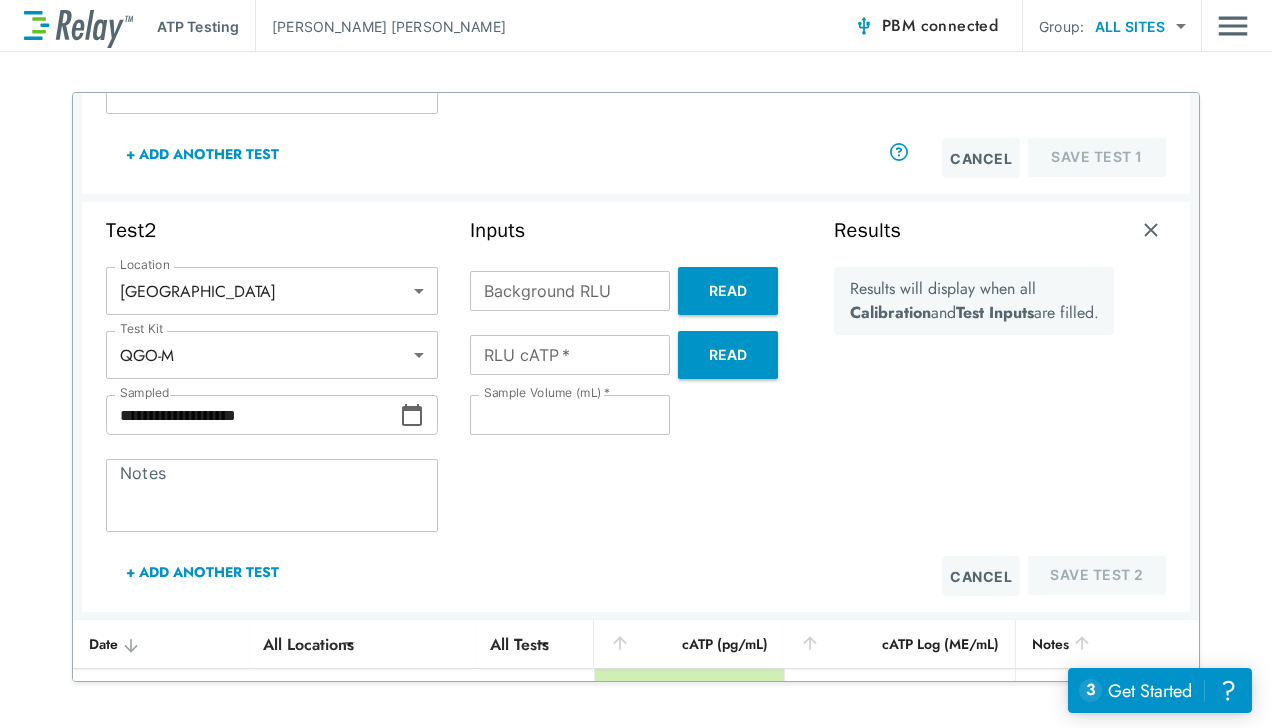 scroll, scrollTop: 540, scrollLeft: 0, axis: vertical 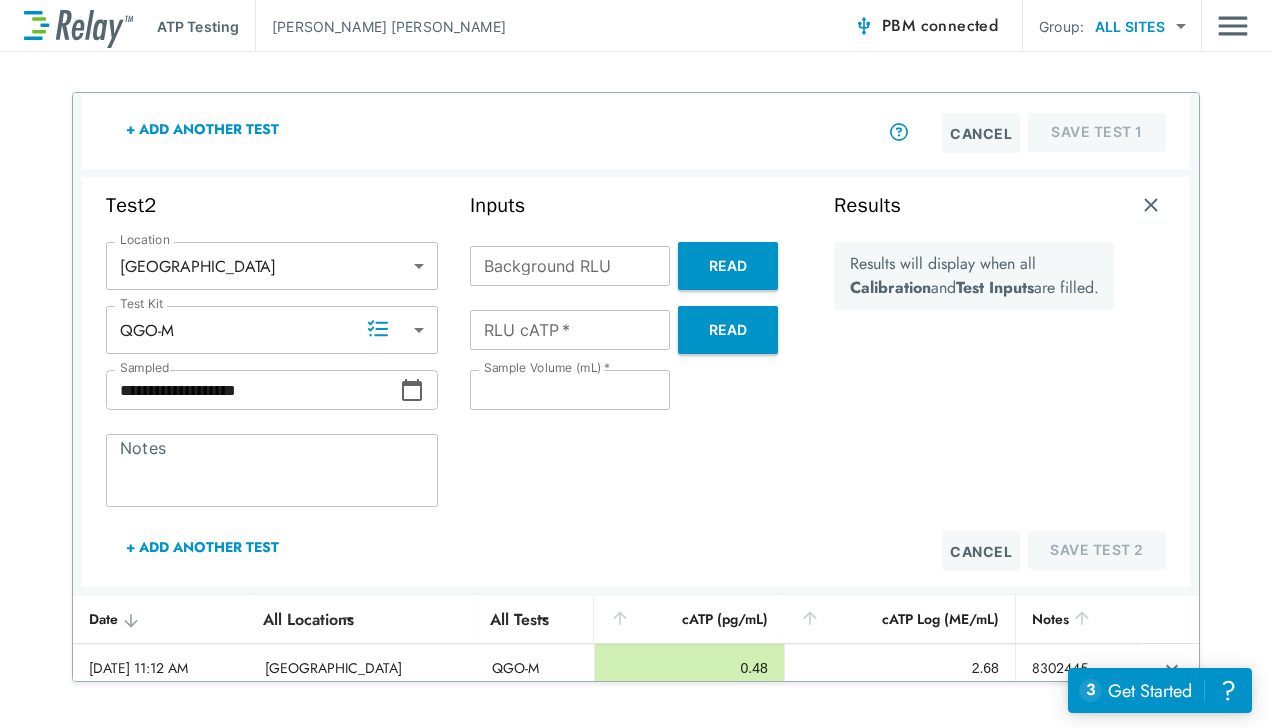 click on "+ Add Another Test" at bounding box center (202, 547) 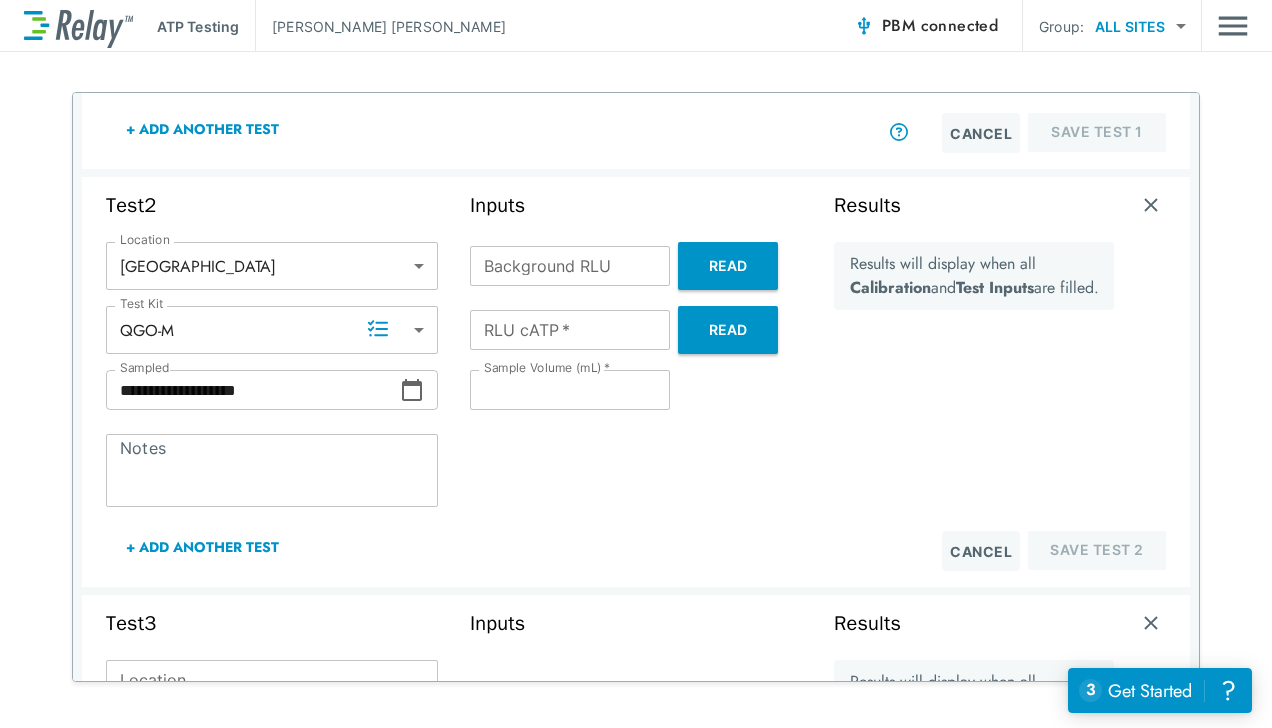 type on "********" 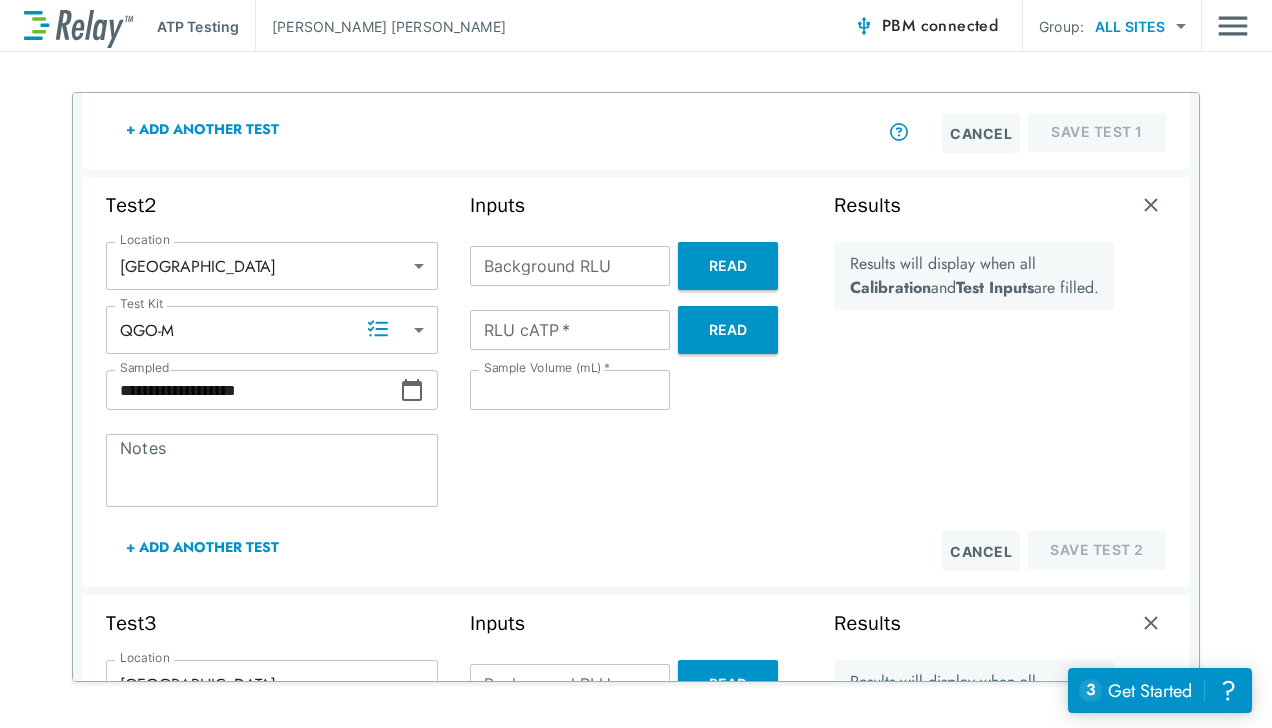 type on "*****" 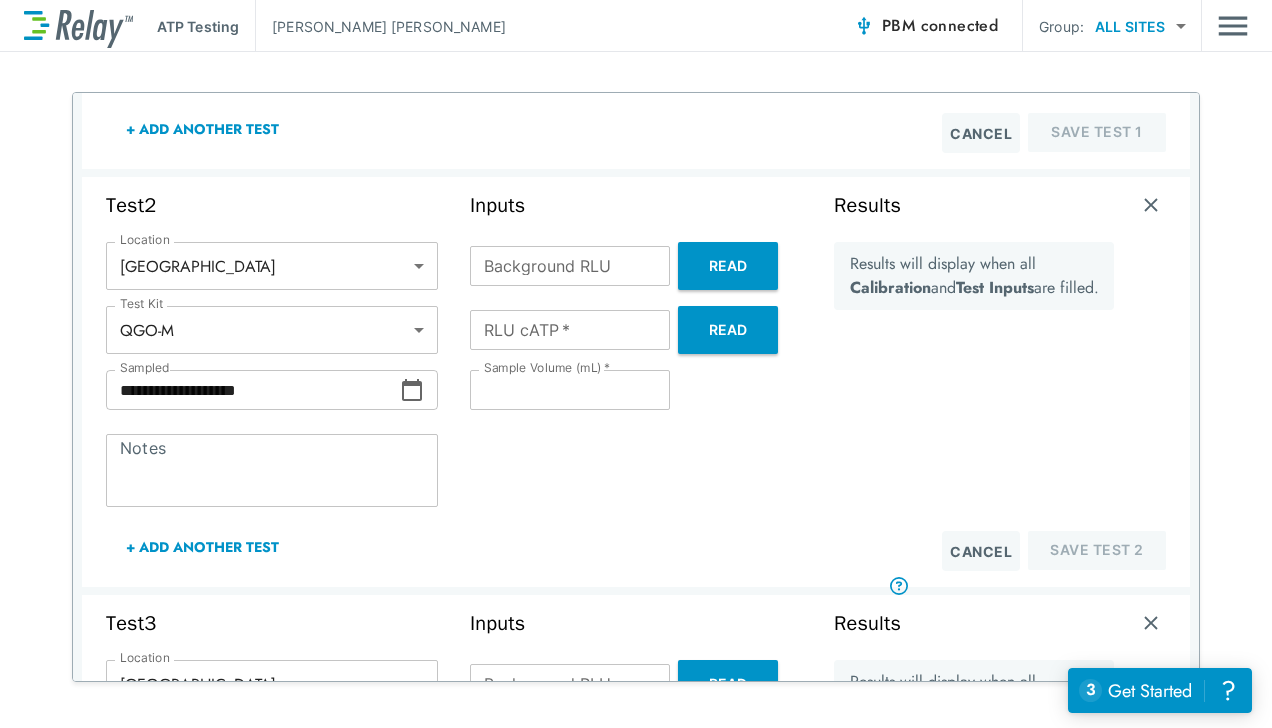 scroll, scrollTop: 86, scrollLeft: 0, axis: vertical 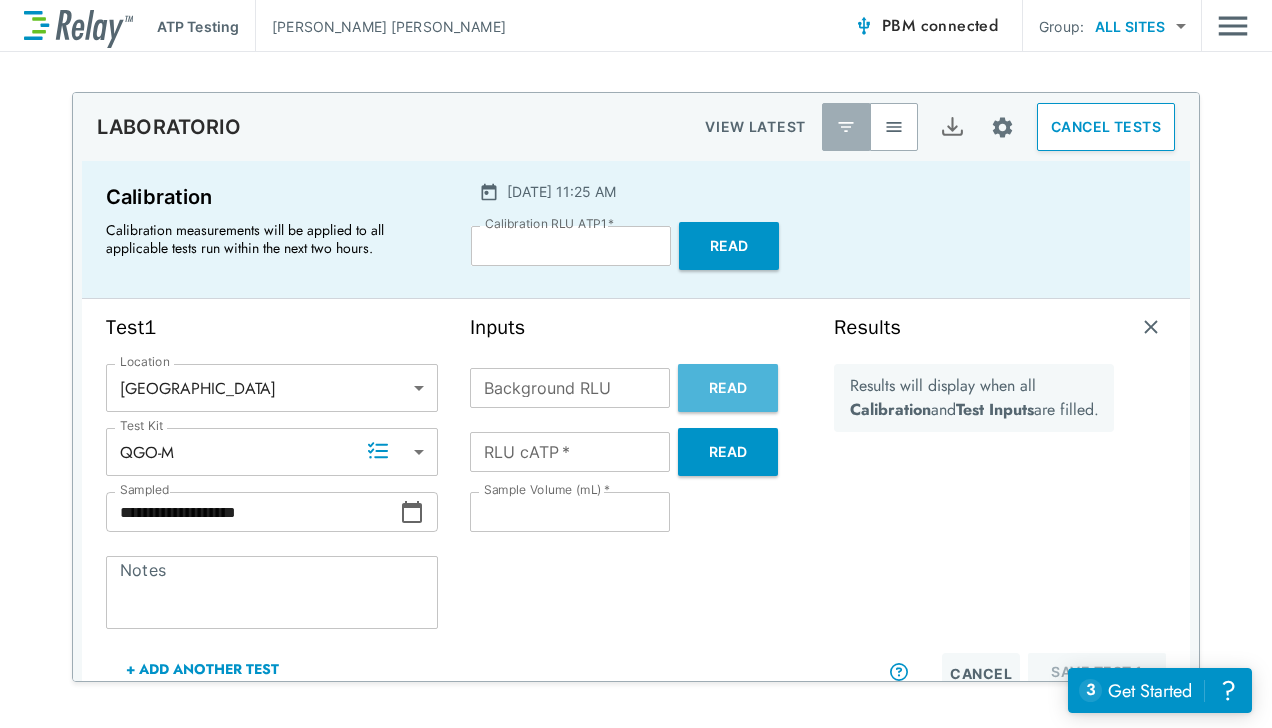 click on "Read" at bounding box center (728, 388) 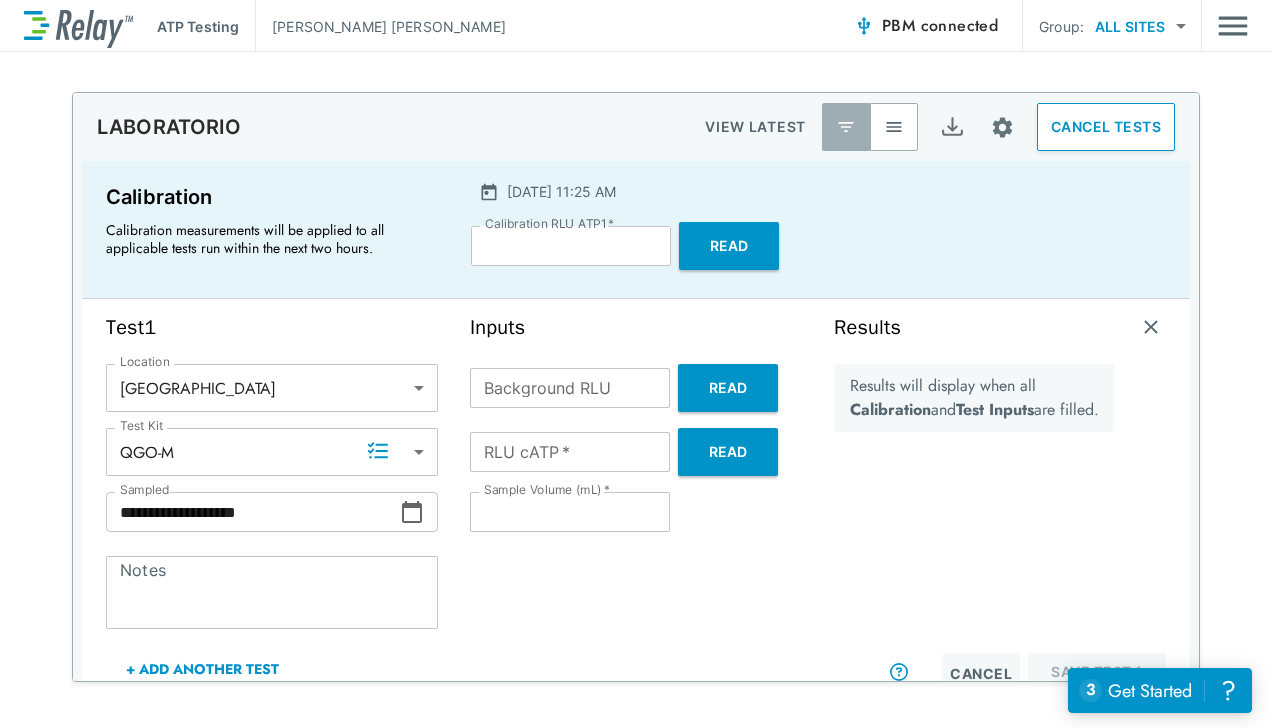 click on "Read" at bounding box center [728, 388] 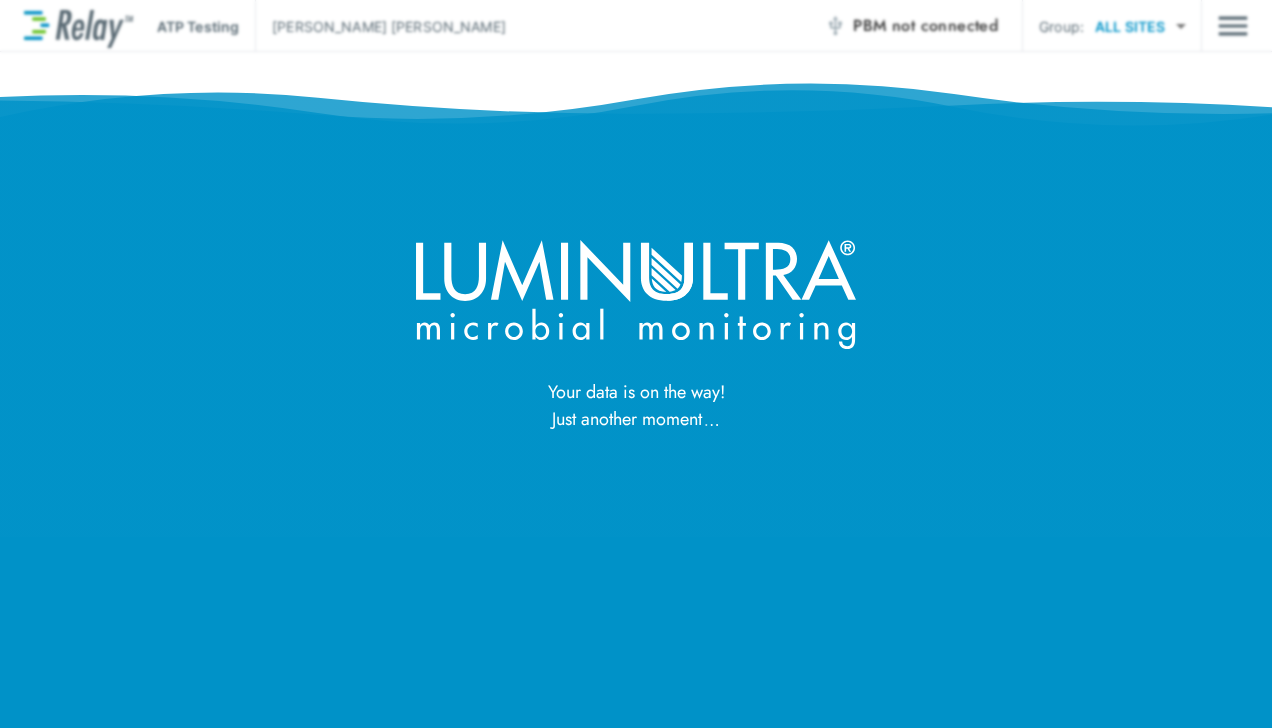 scroll, scrollTop: 0, scrollLeft: 0, axis: both 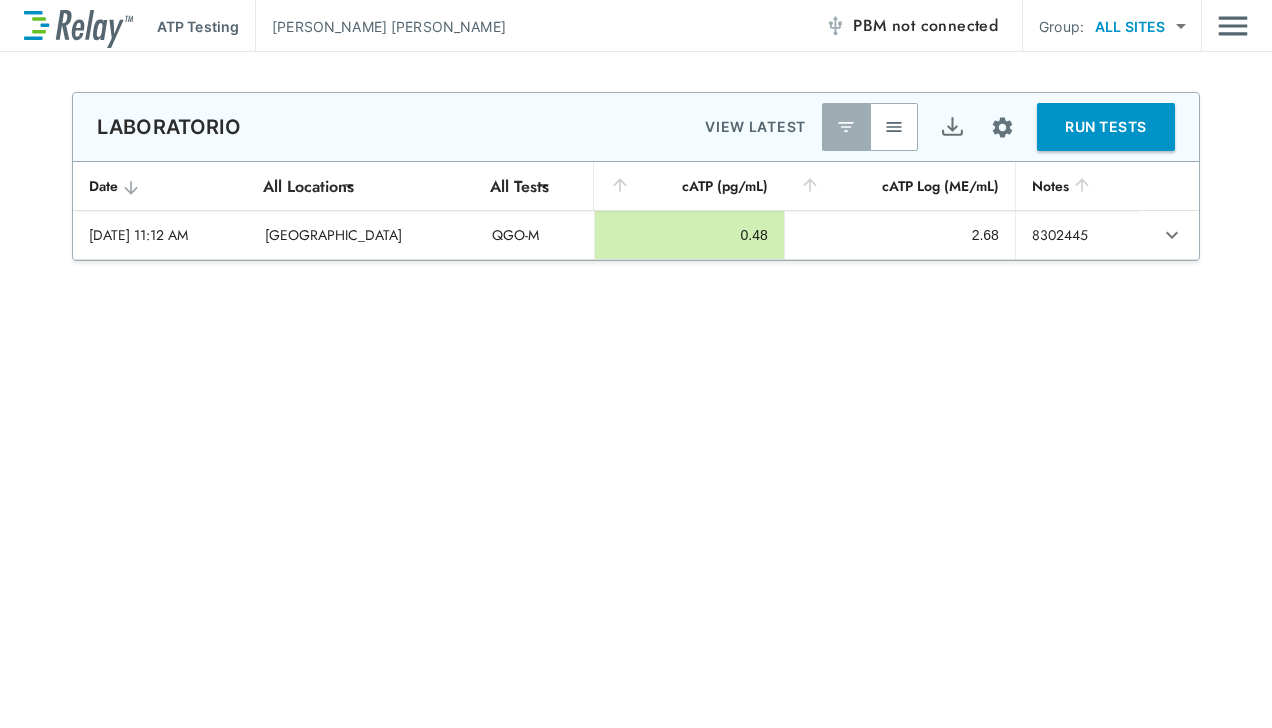 type on "********" 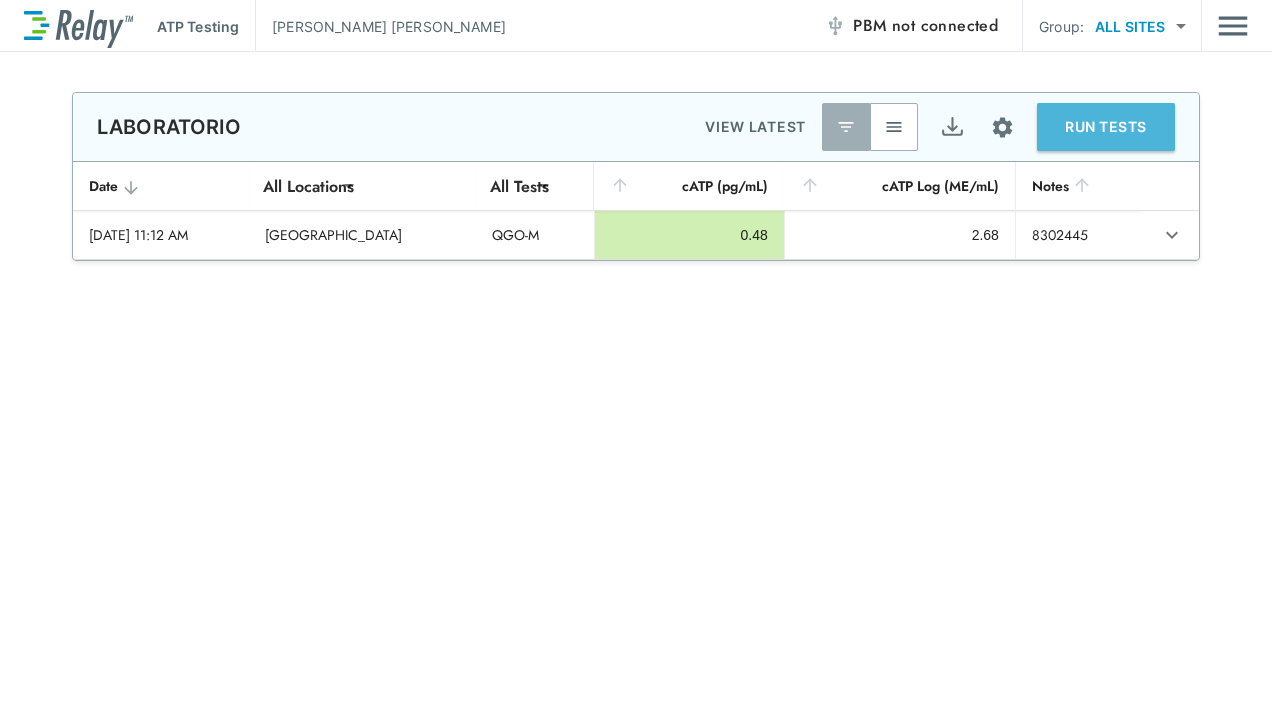 click on "RUN TESTS" at bounding box center [1106, 127] 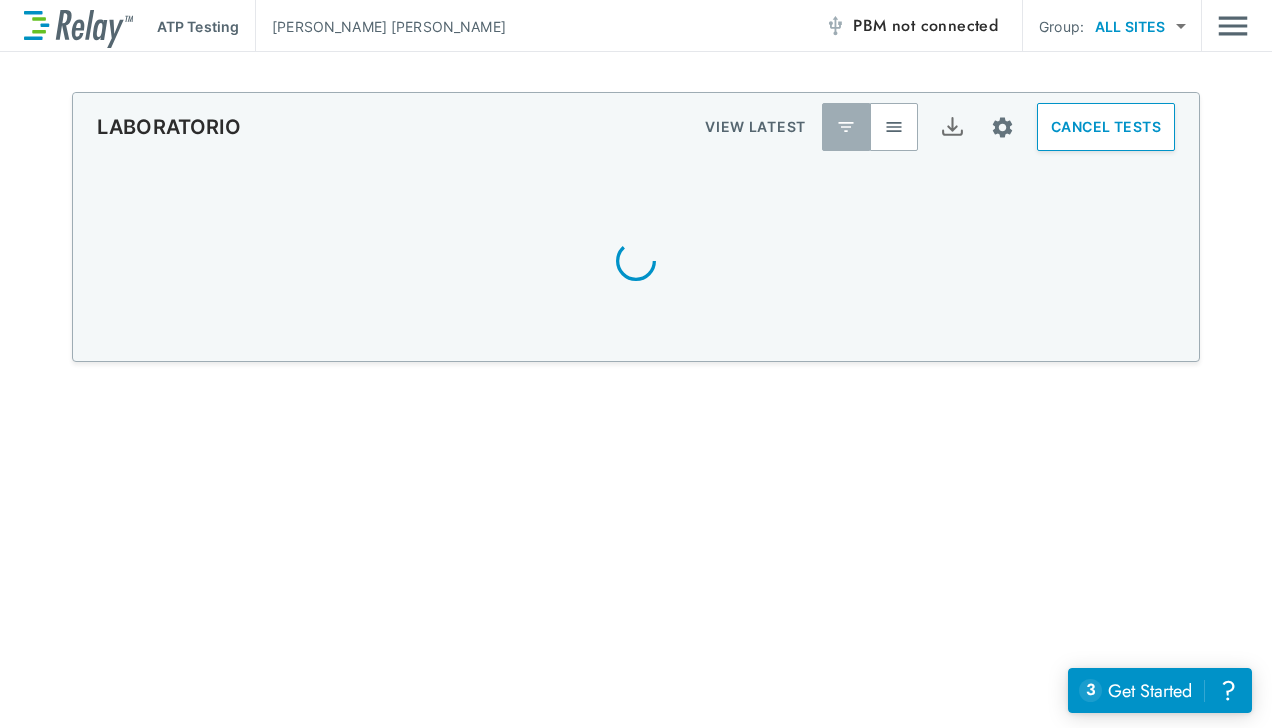 scroll, scrollTop: 0, scrollLeft: 0, axis: both 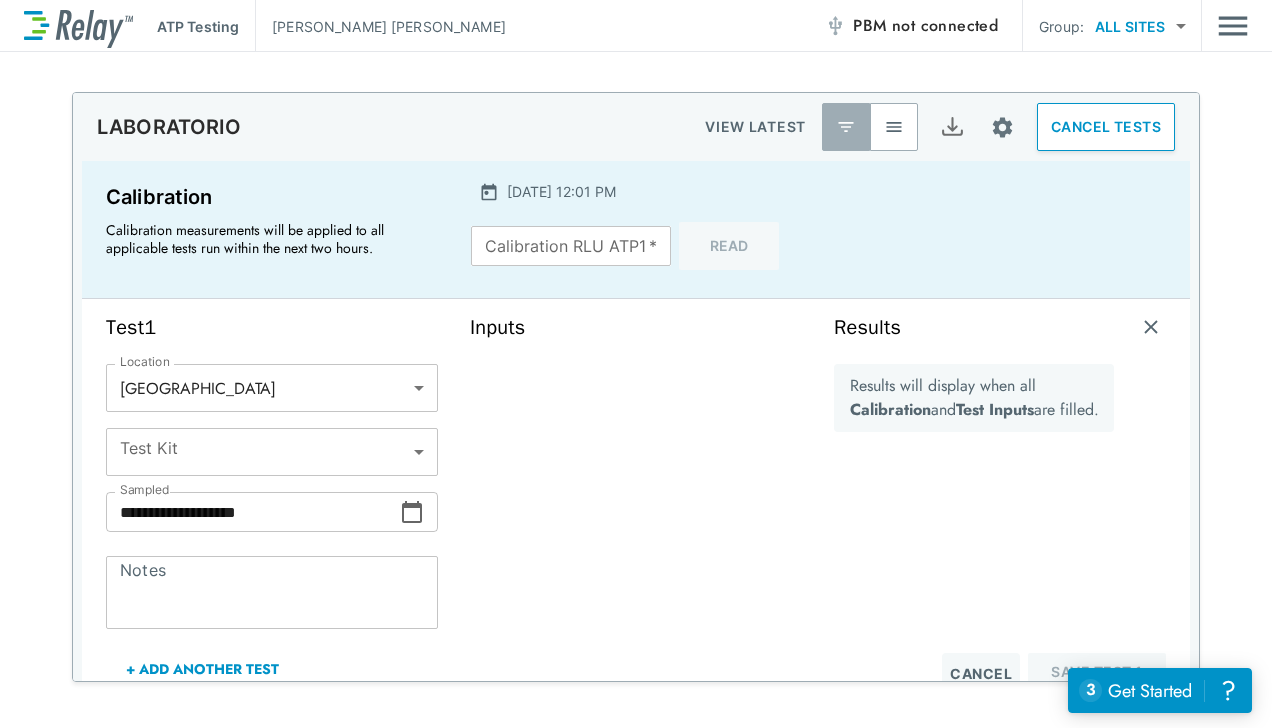 type on "*****" 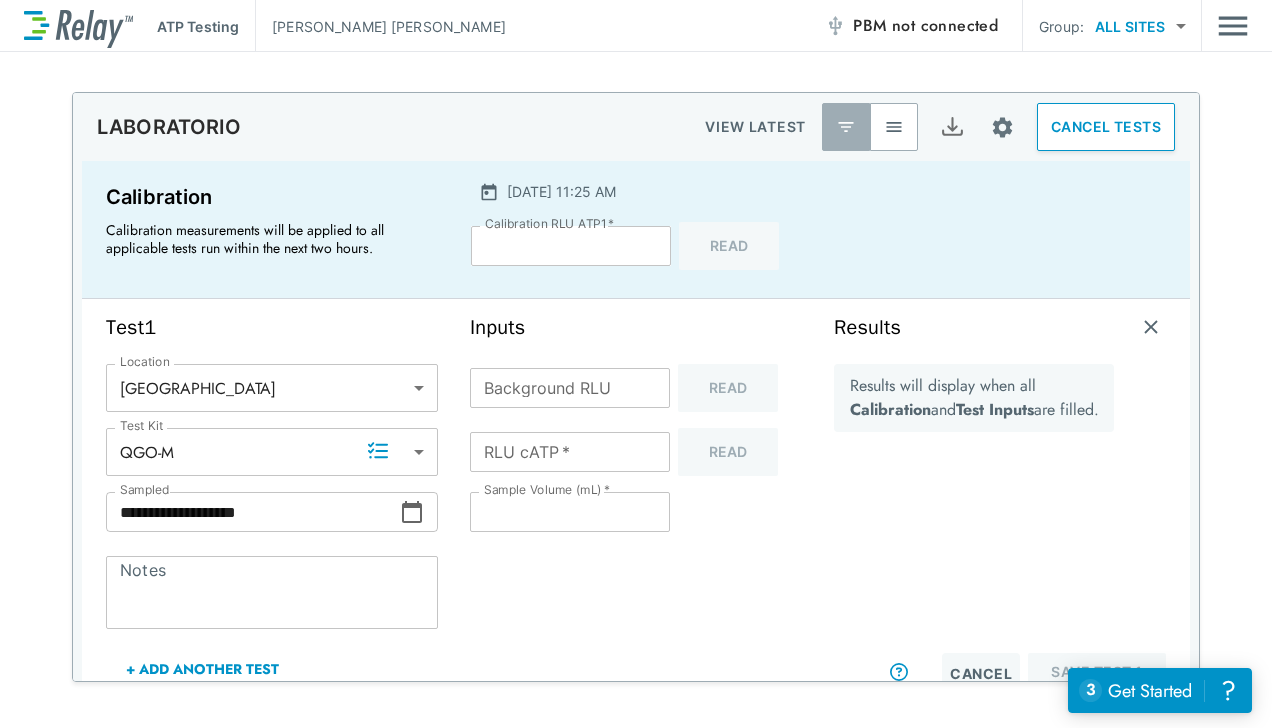 click on "Background RLU Background RLU Read" at bounding box center [636, 388] 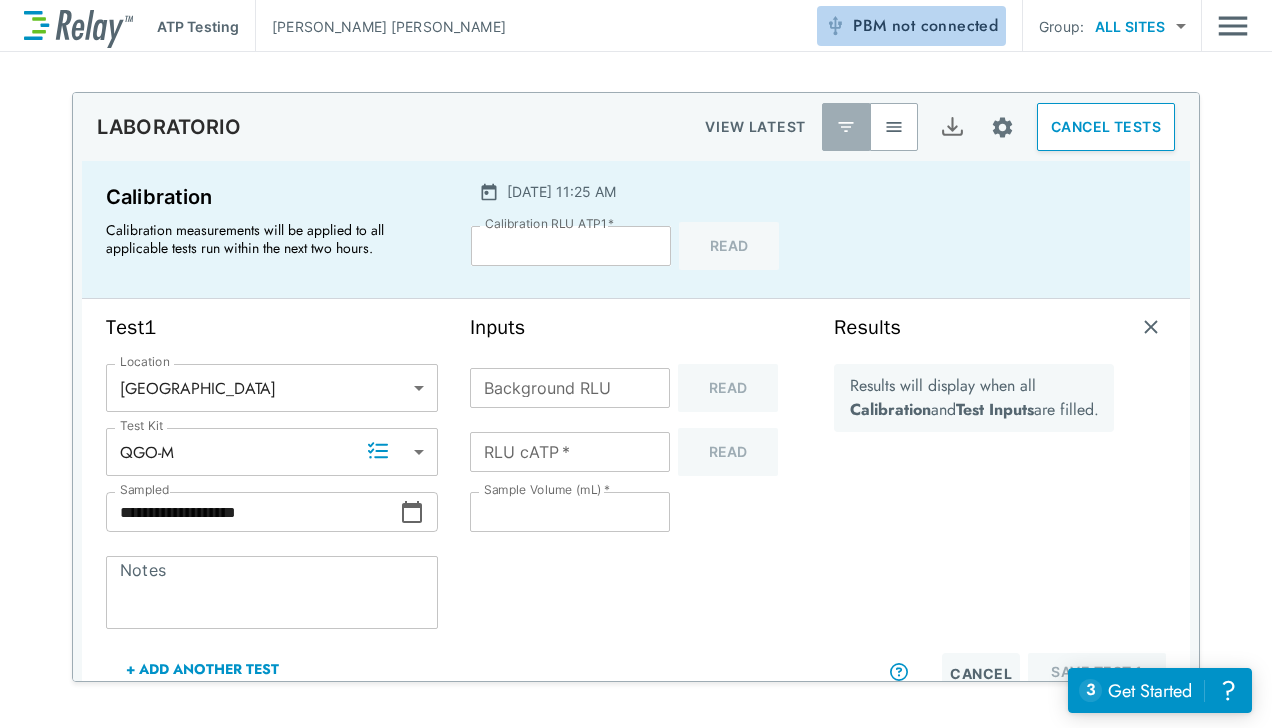 click on "not connected" at bounding box center [945, 25] 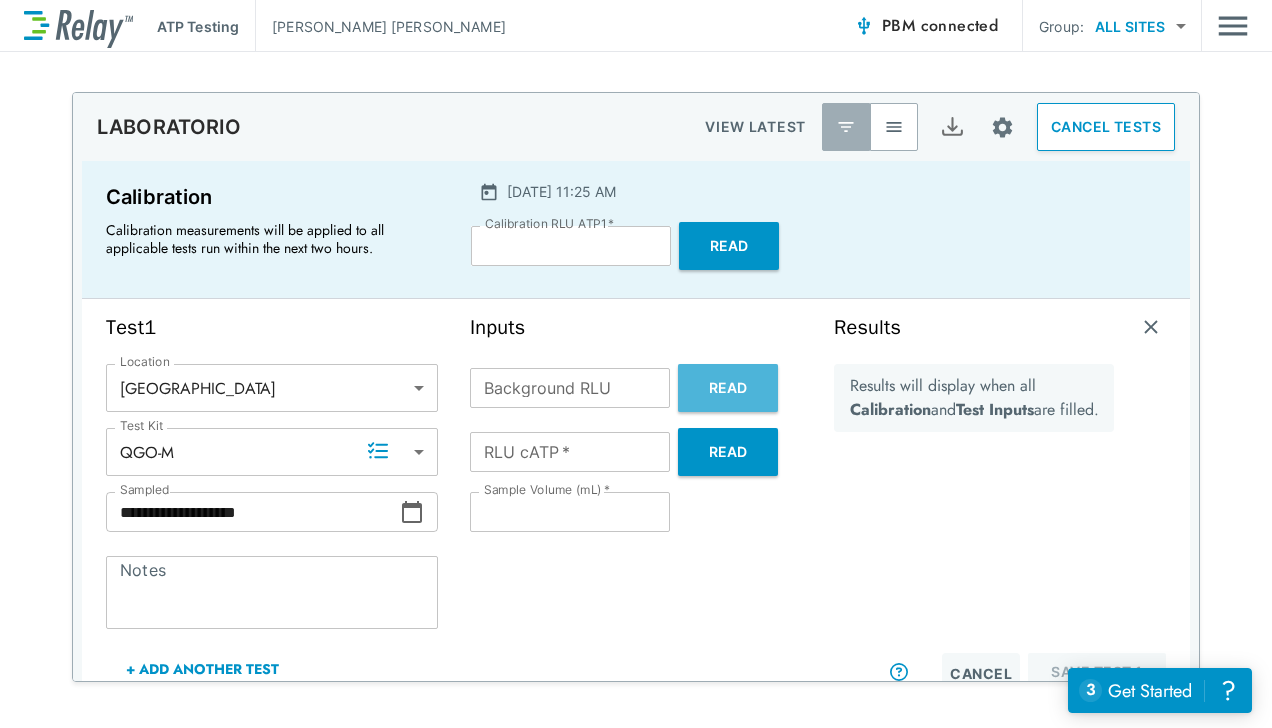 click on "Read" at bounding box center [728, 388] 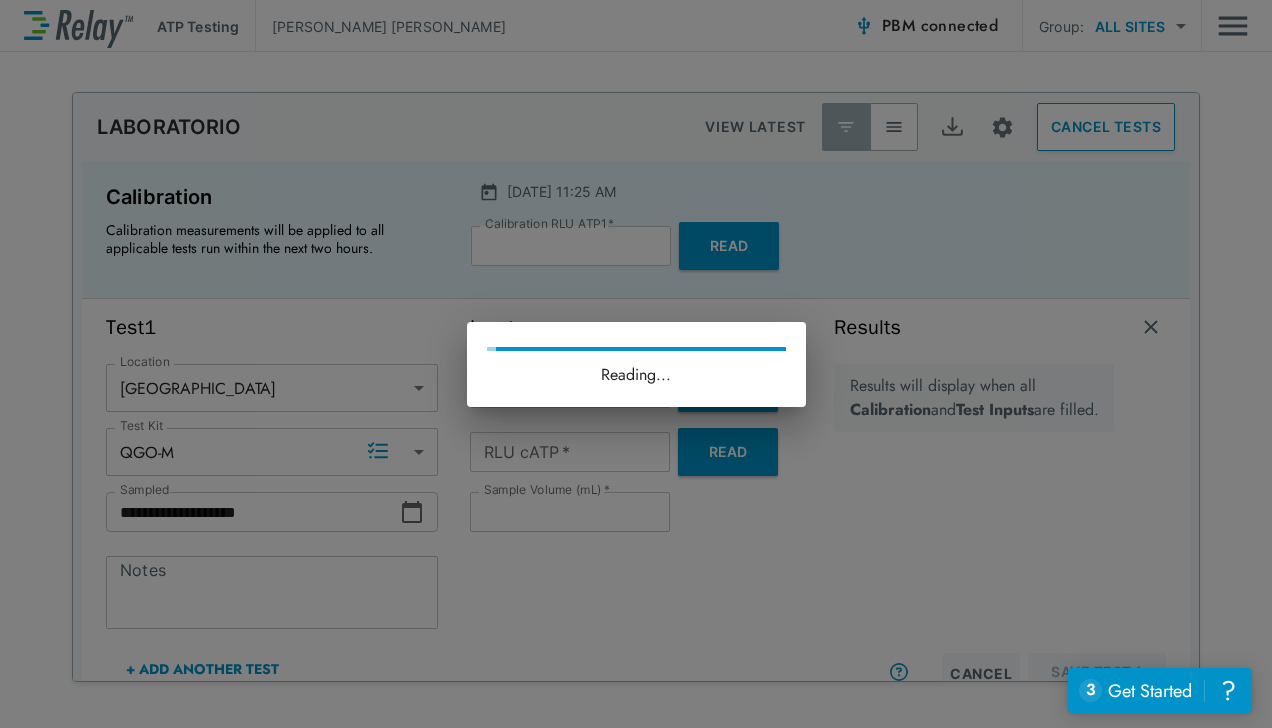 type on "*" 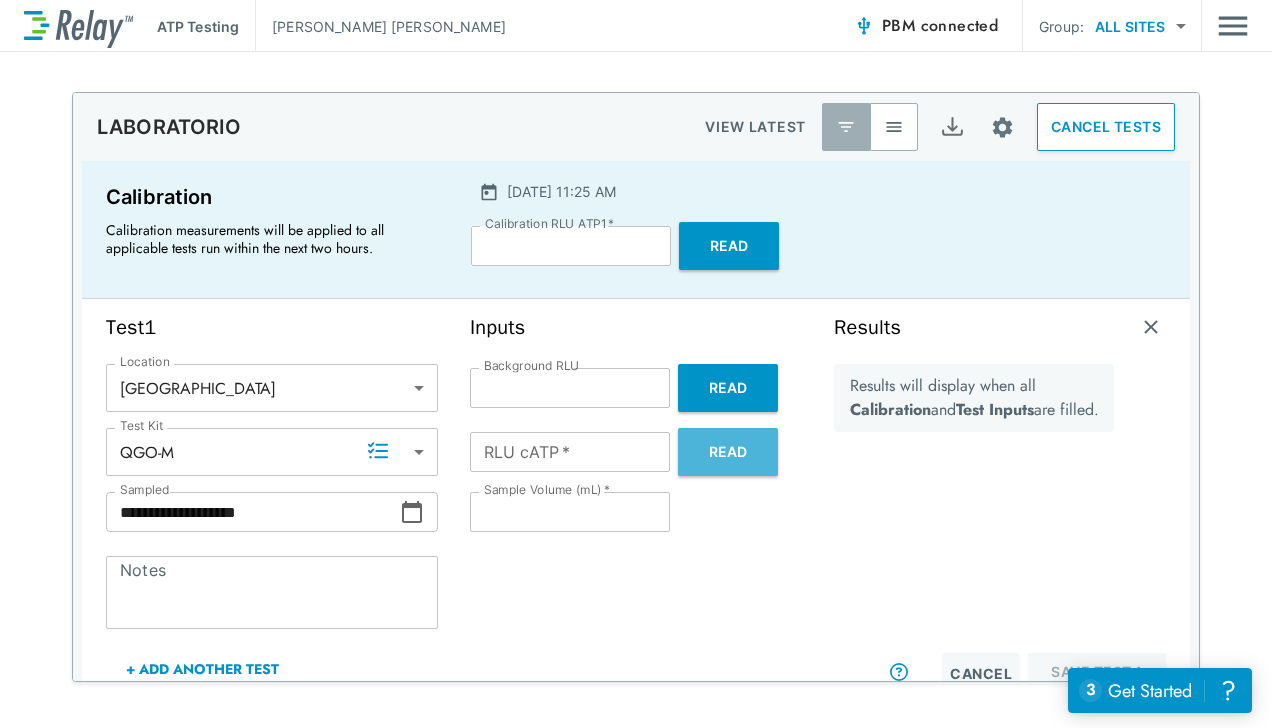 click on "Read" at bounding box center (728, 452) 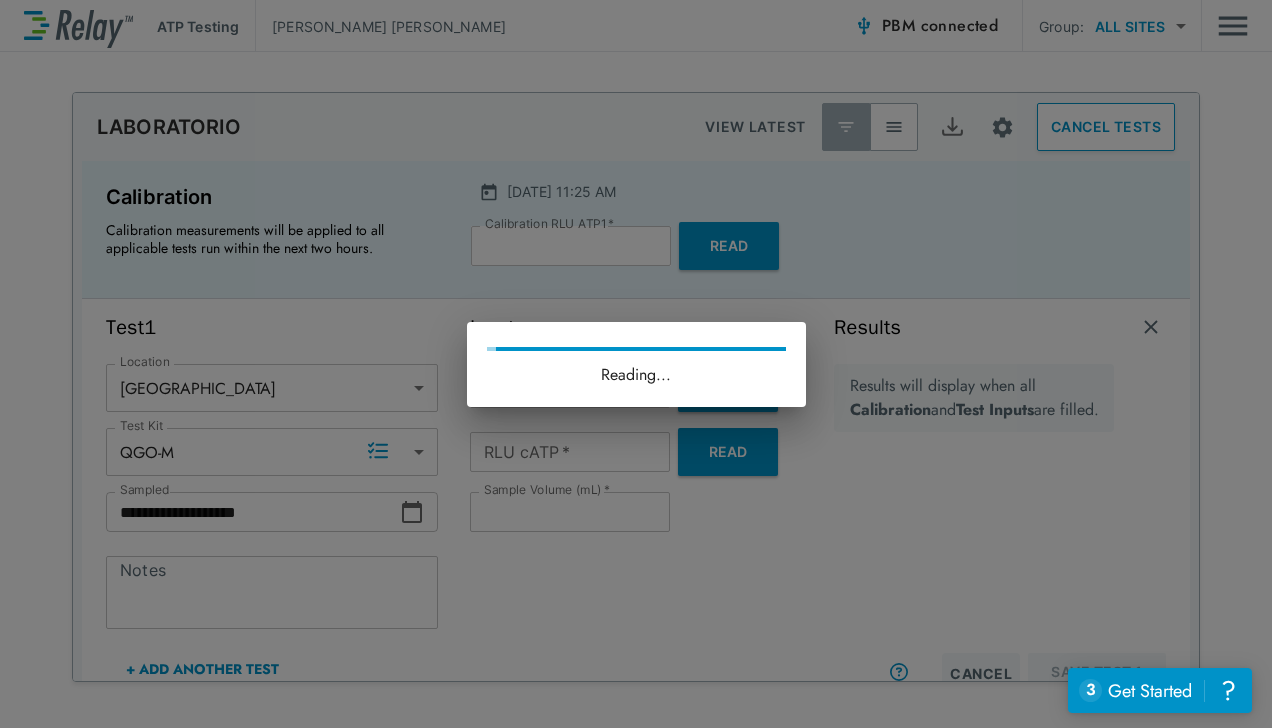 type on "**" 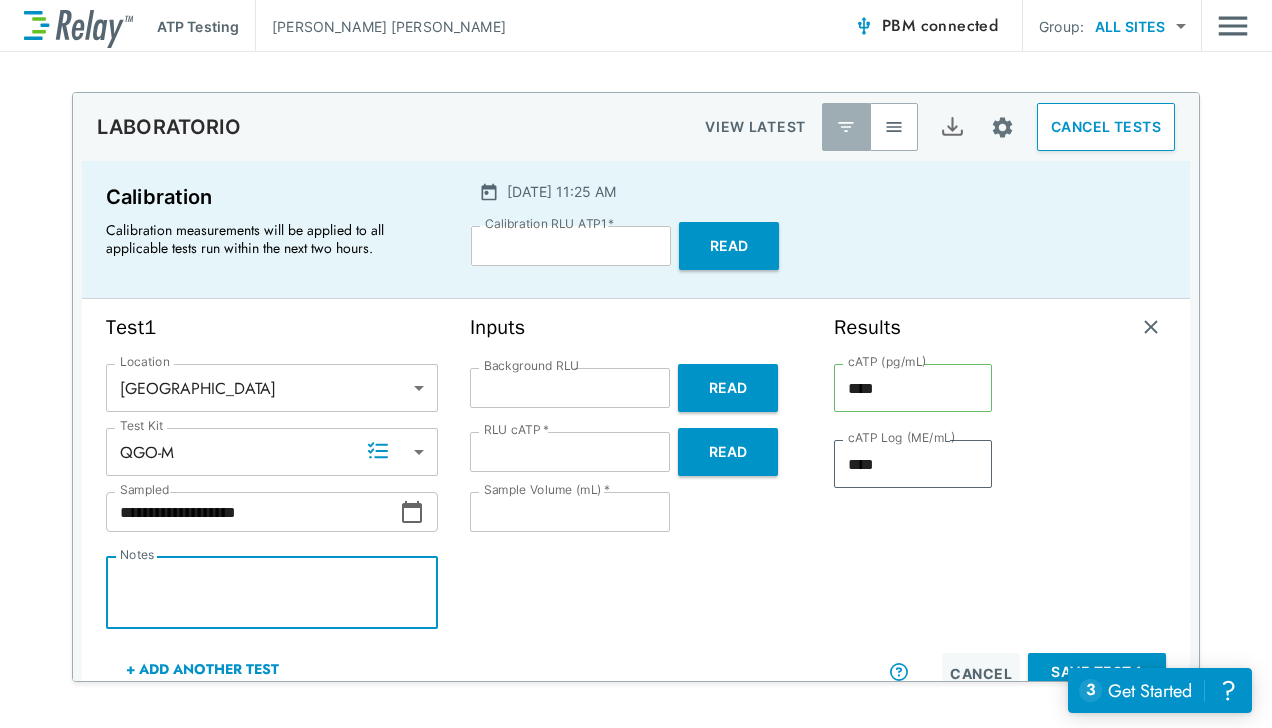 click on "Notes" at bounding box center (272, 593) 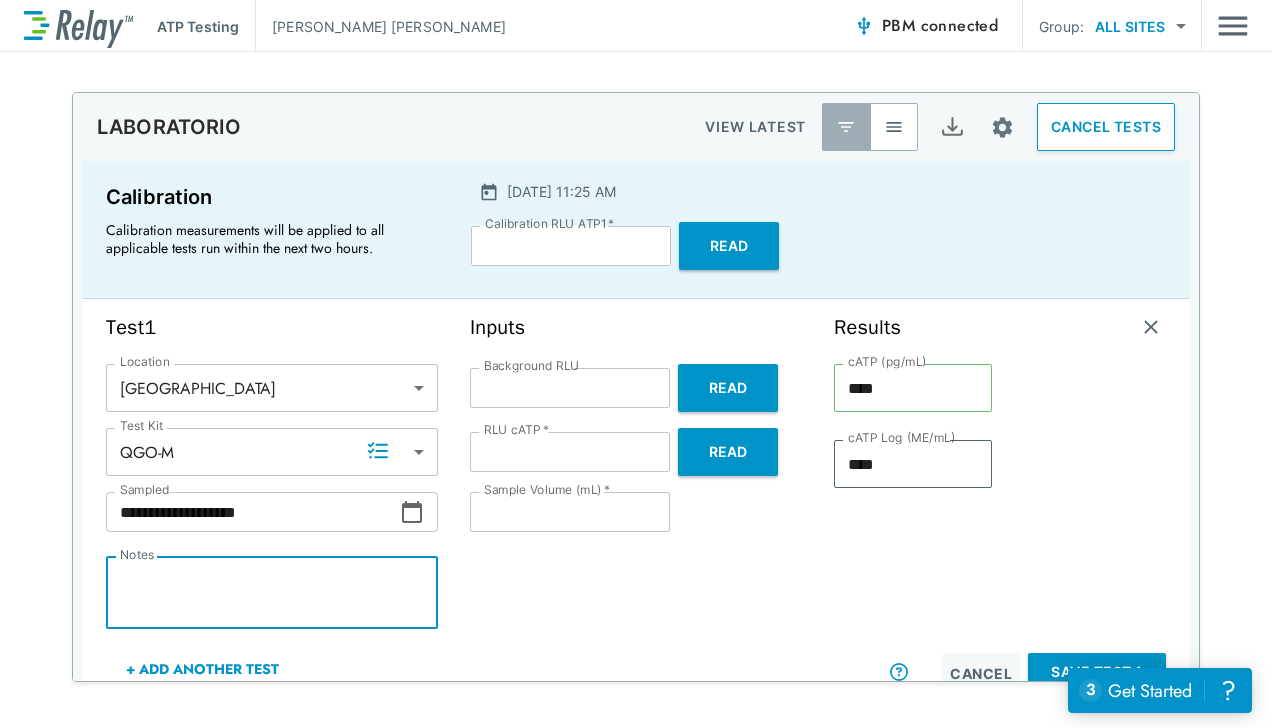 type on "*" 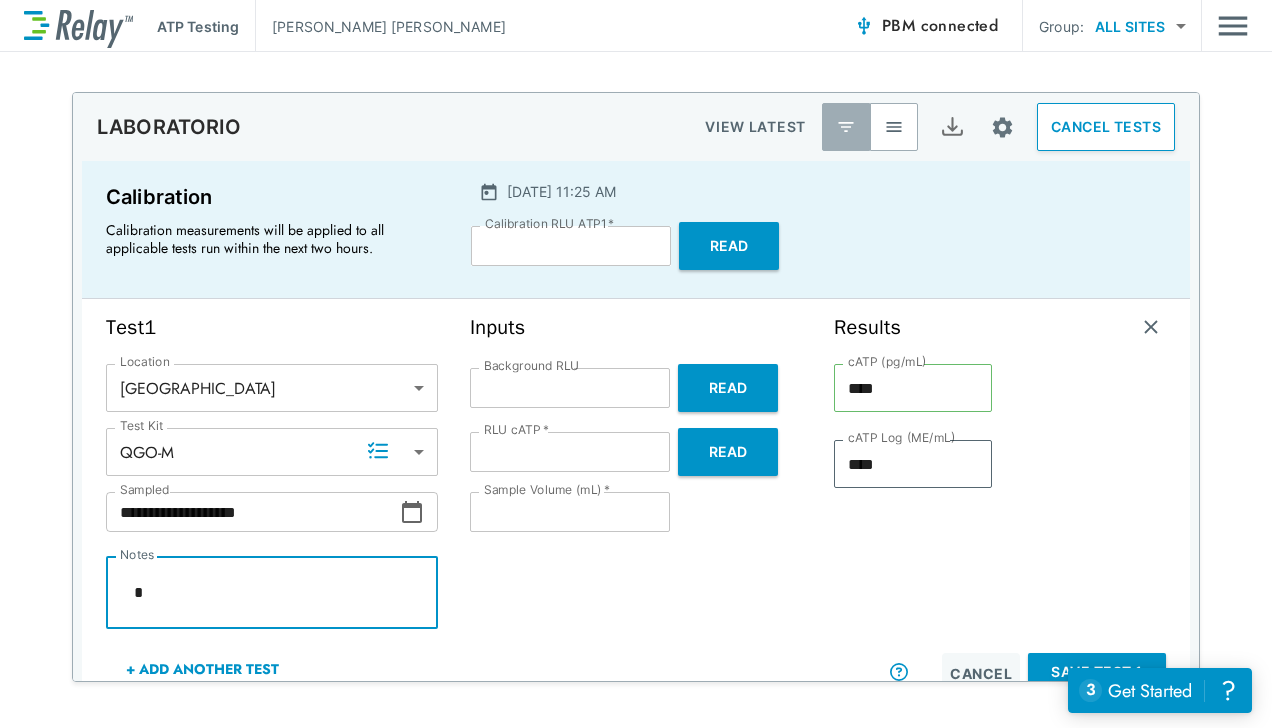 type on "*" 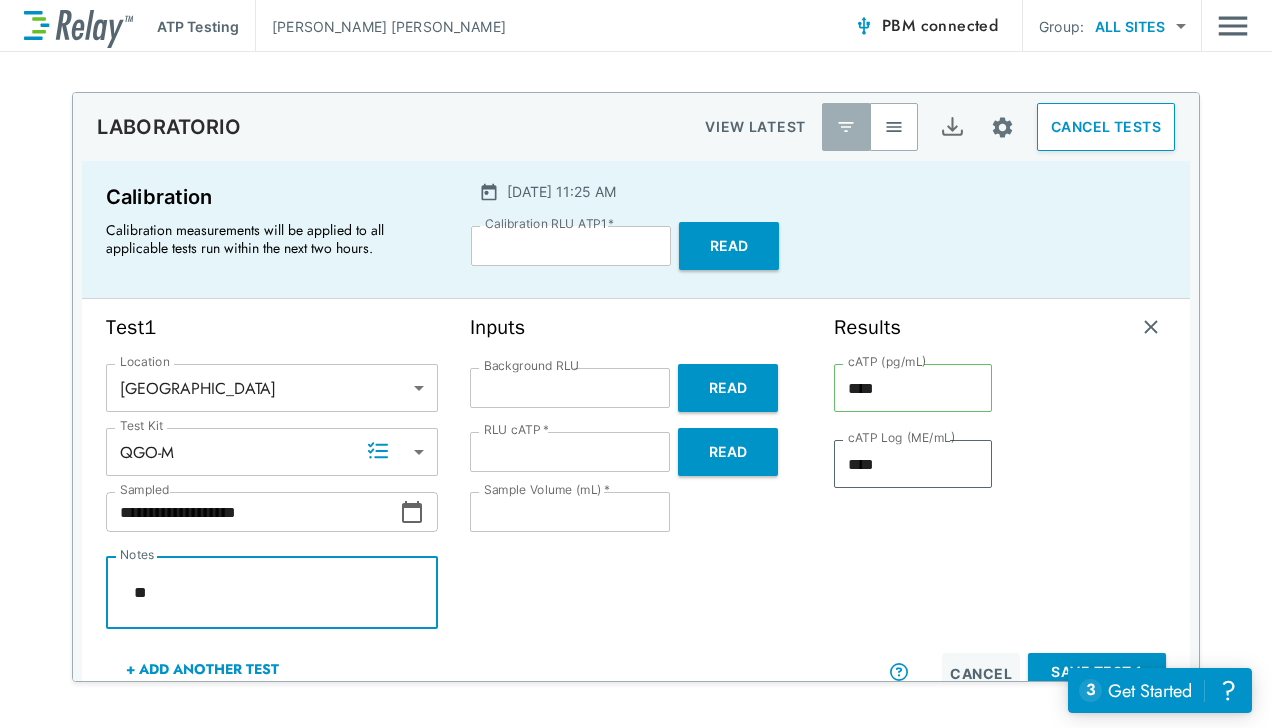 type on "*" 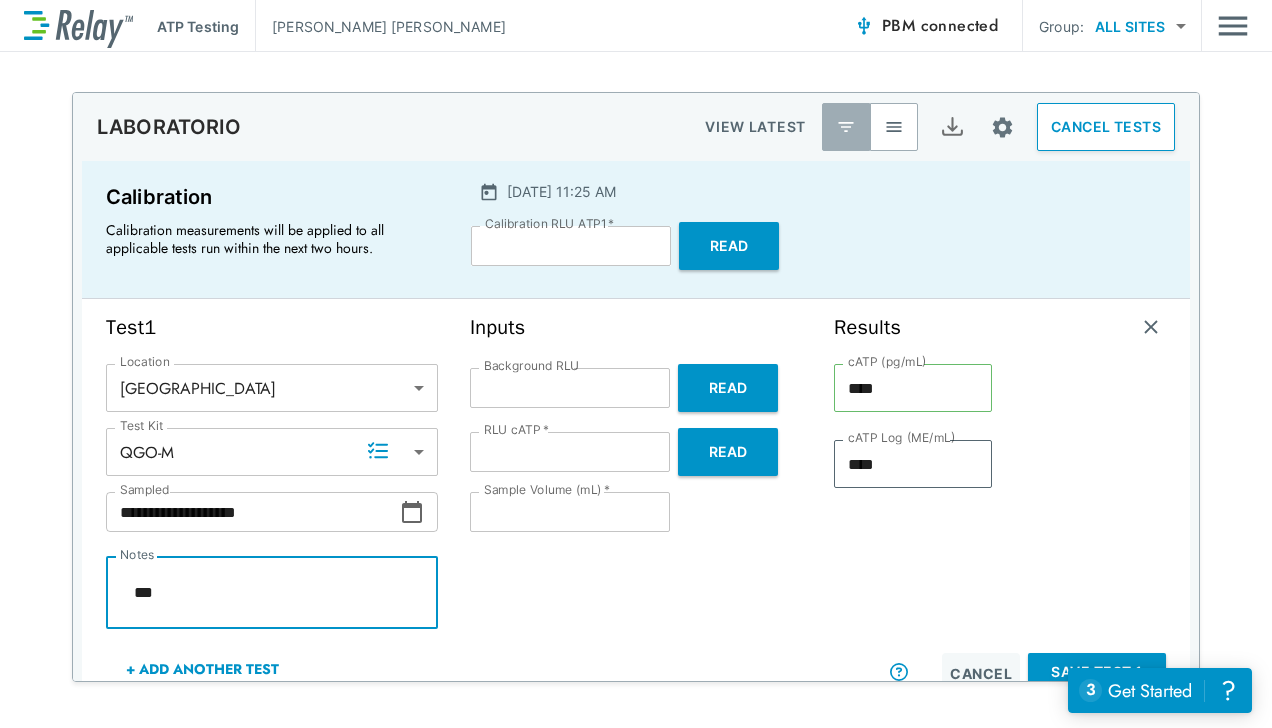 type on "*" 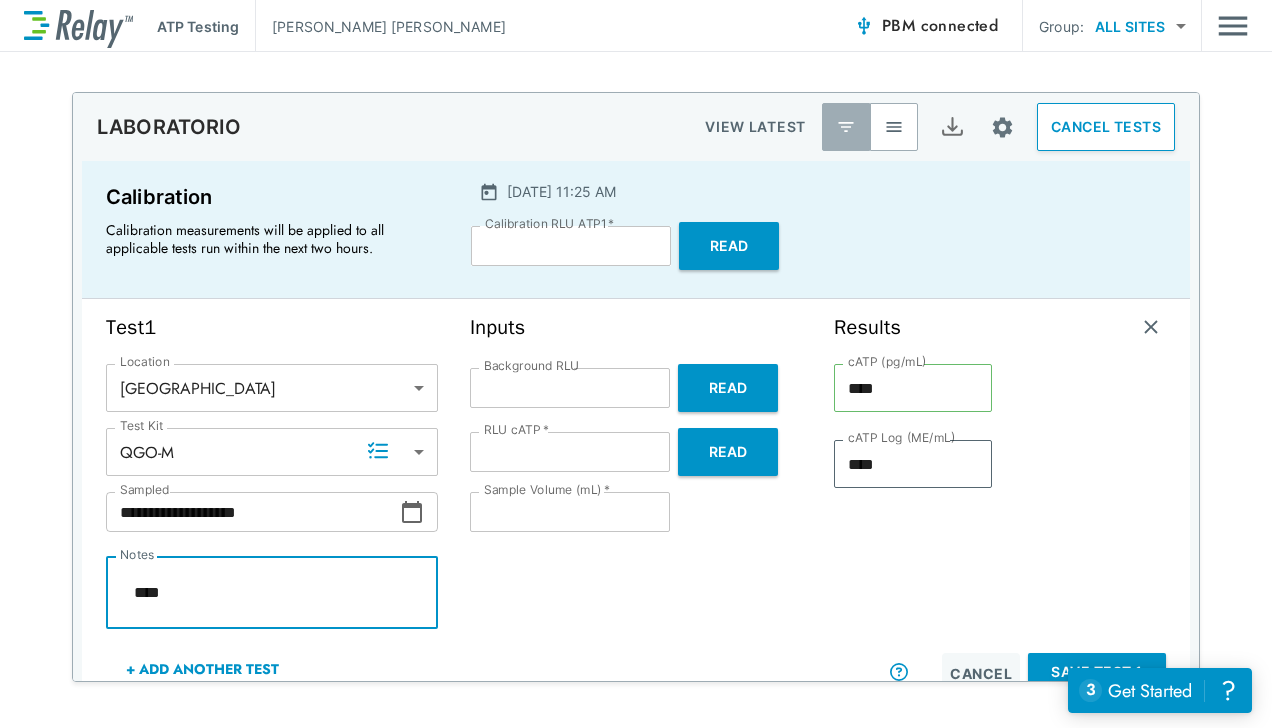 type on "*" 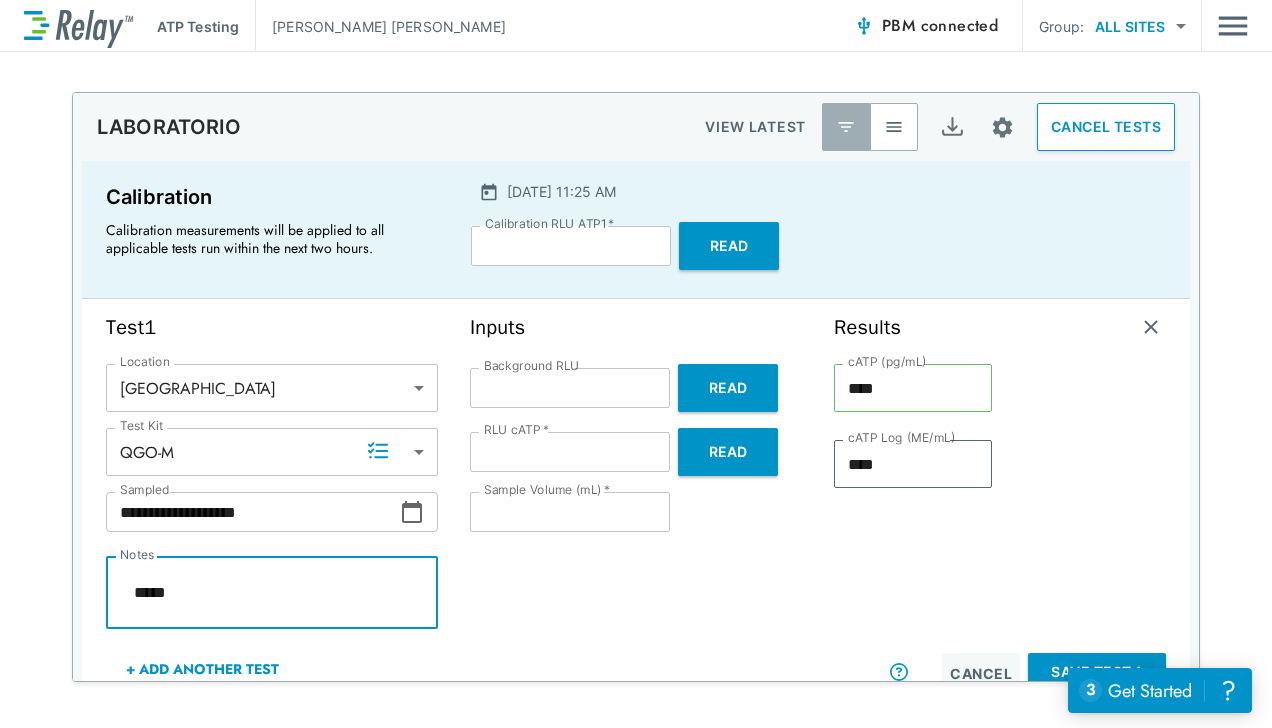 type on "*" 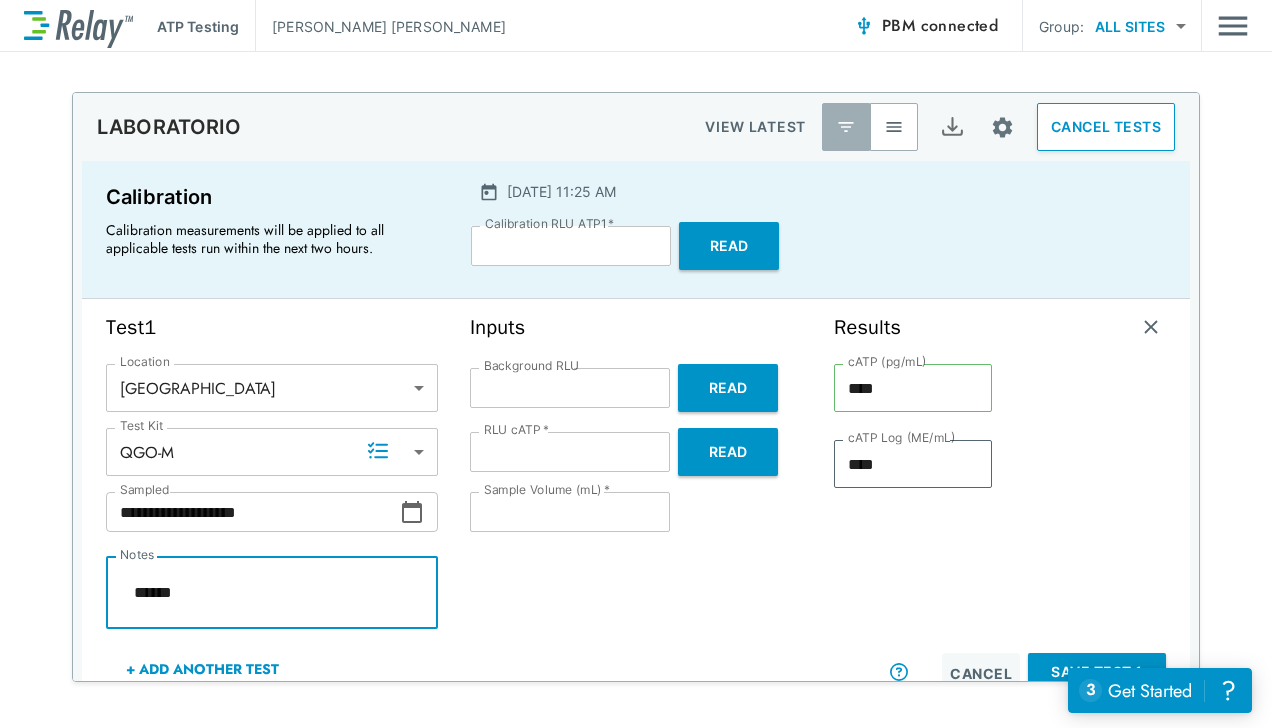 type on "*" 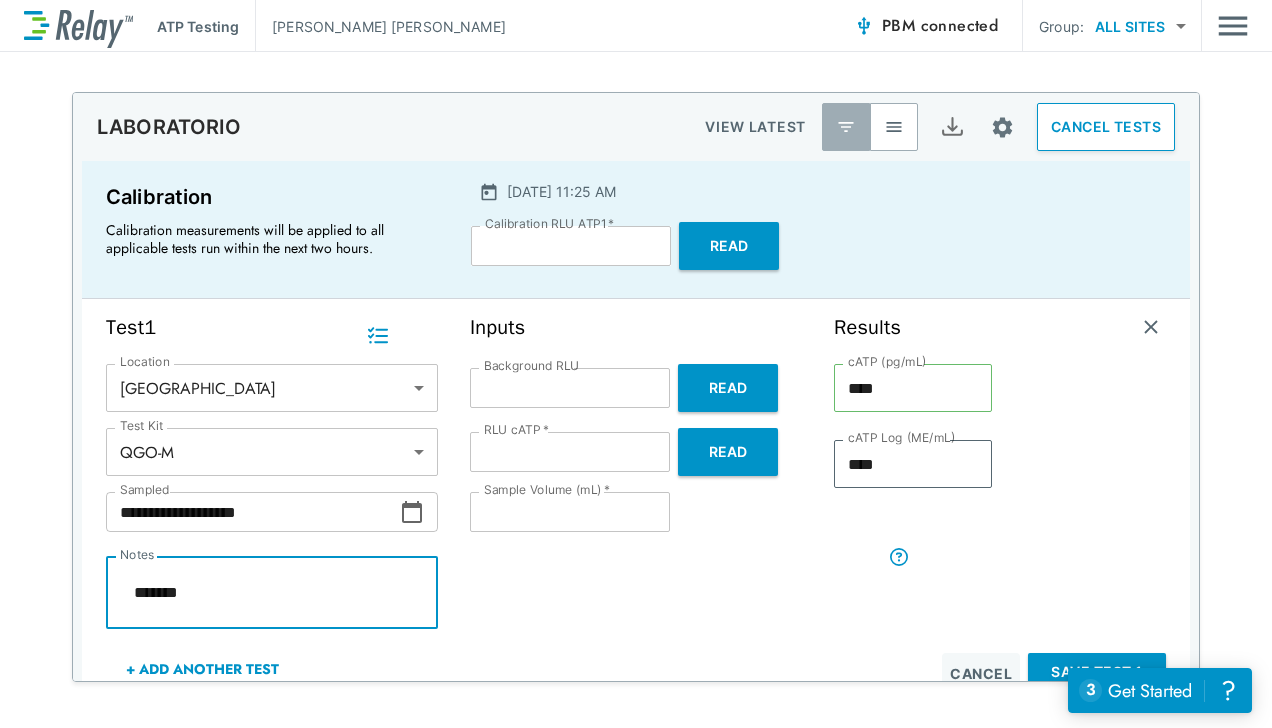 scroll, scrollTop: 122, scrollLeft: 0, axis: vertical 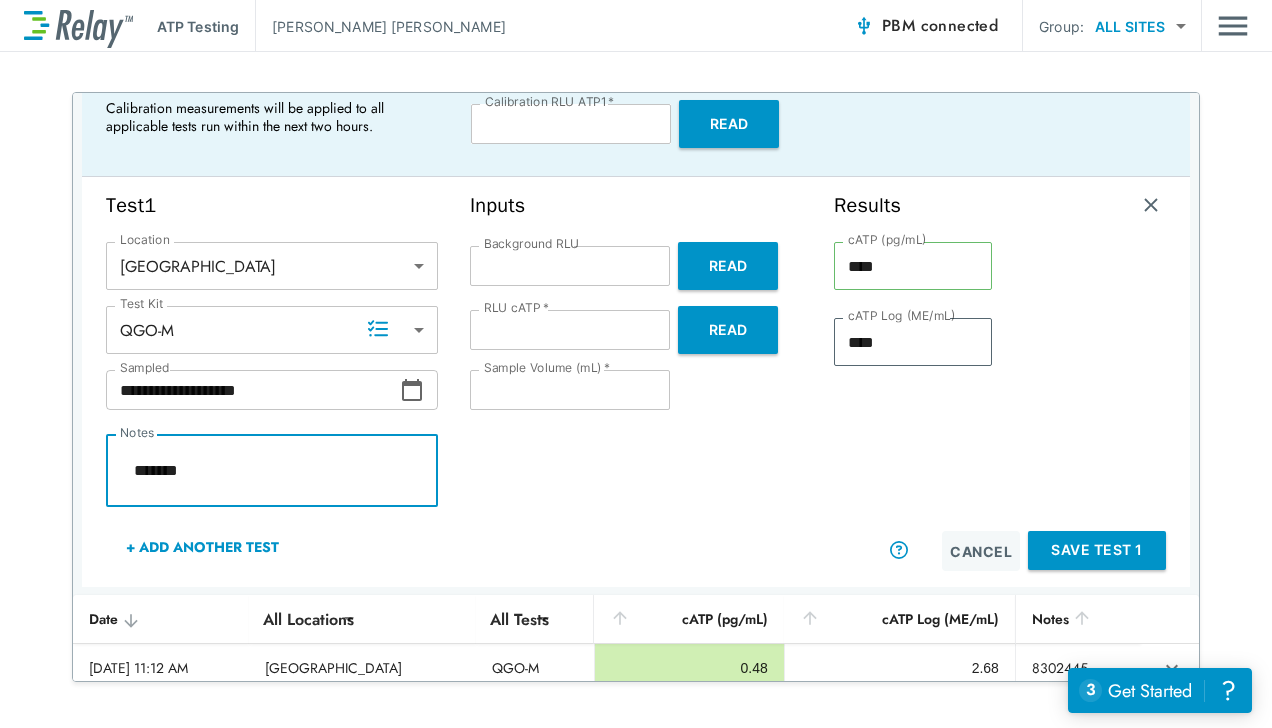 type on "*" 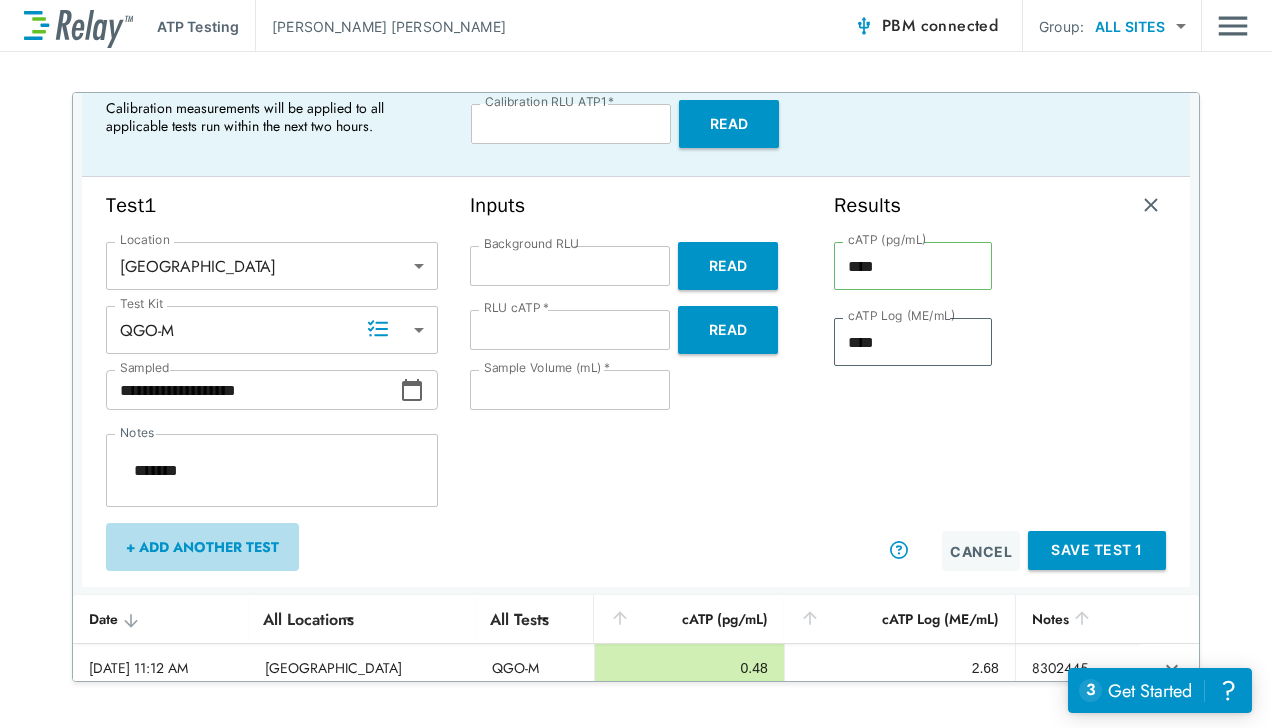 click on "+ Add Another Test" at bounding box center [202, 547] 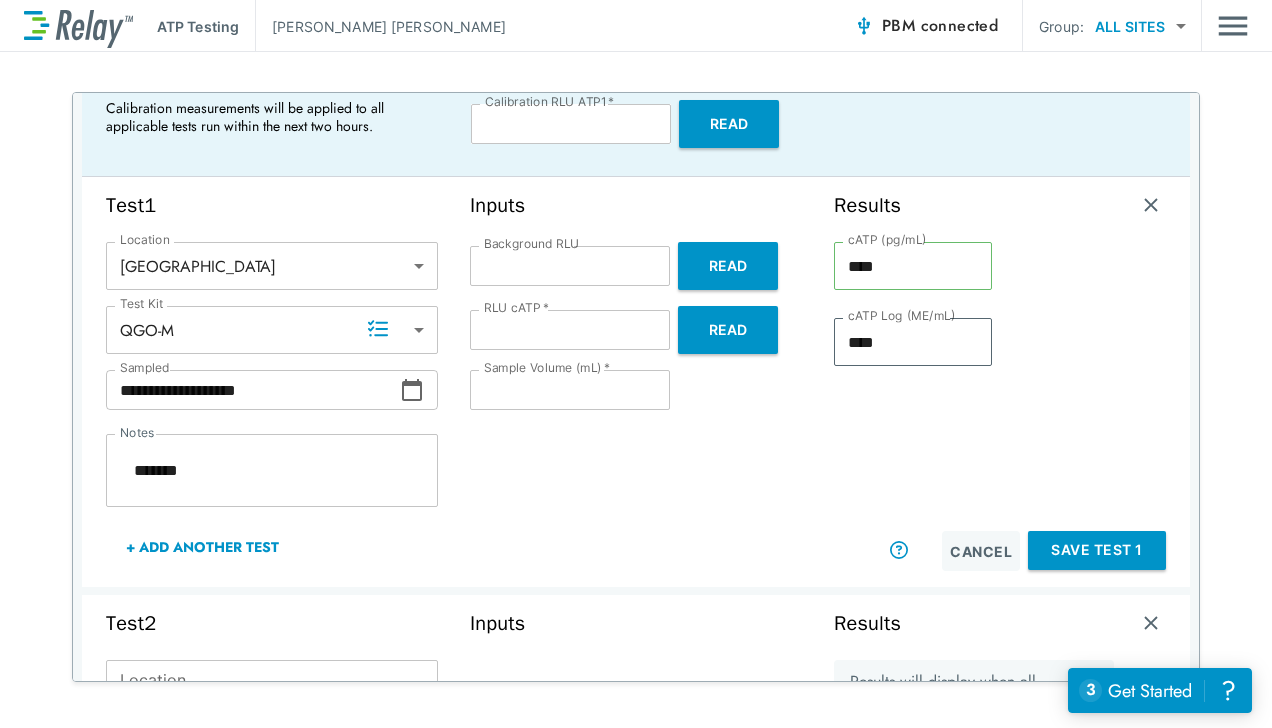 type on "*" 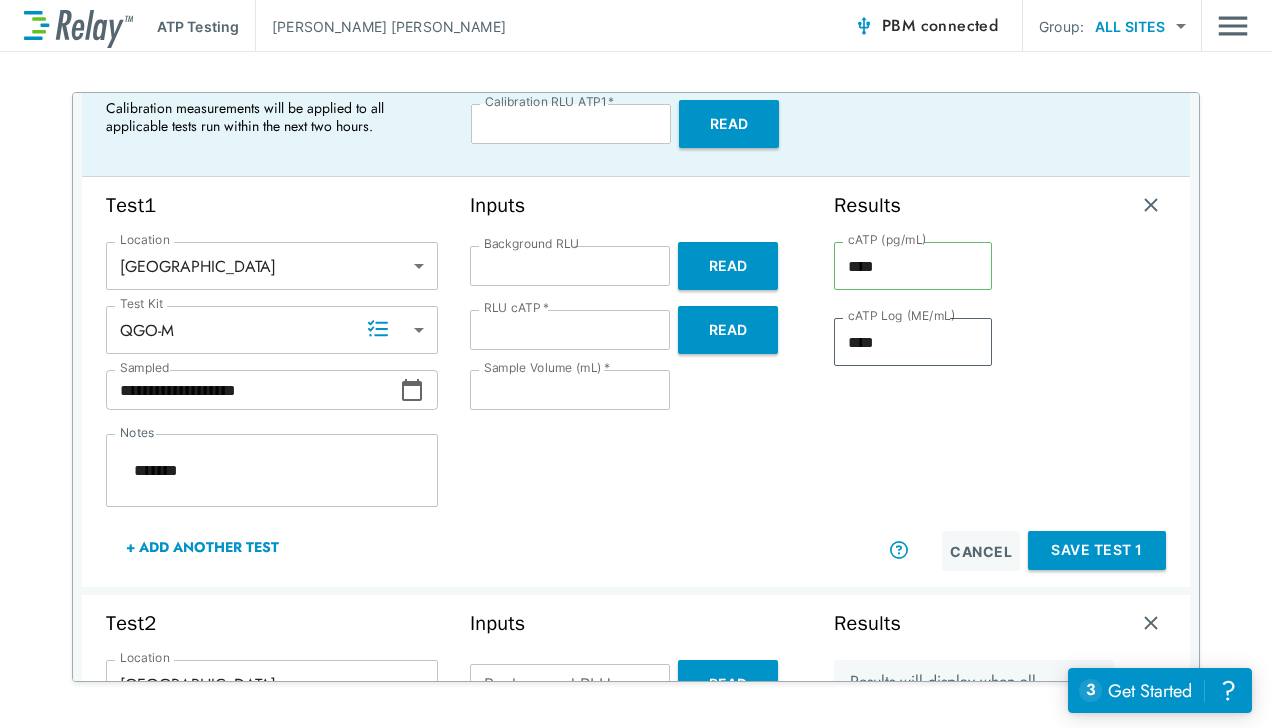 type on "*" 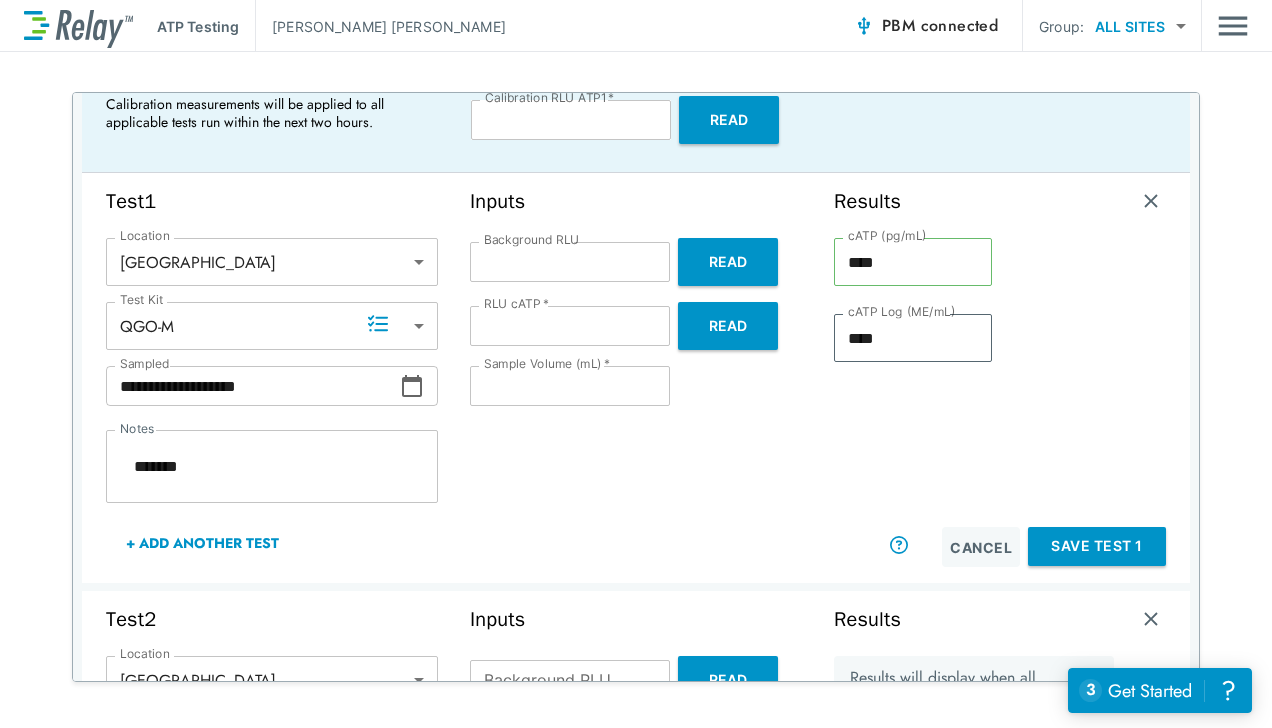 scroll, scrollTop: 127, scrollLeft: 0, axis: vertical 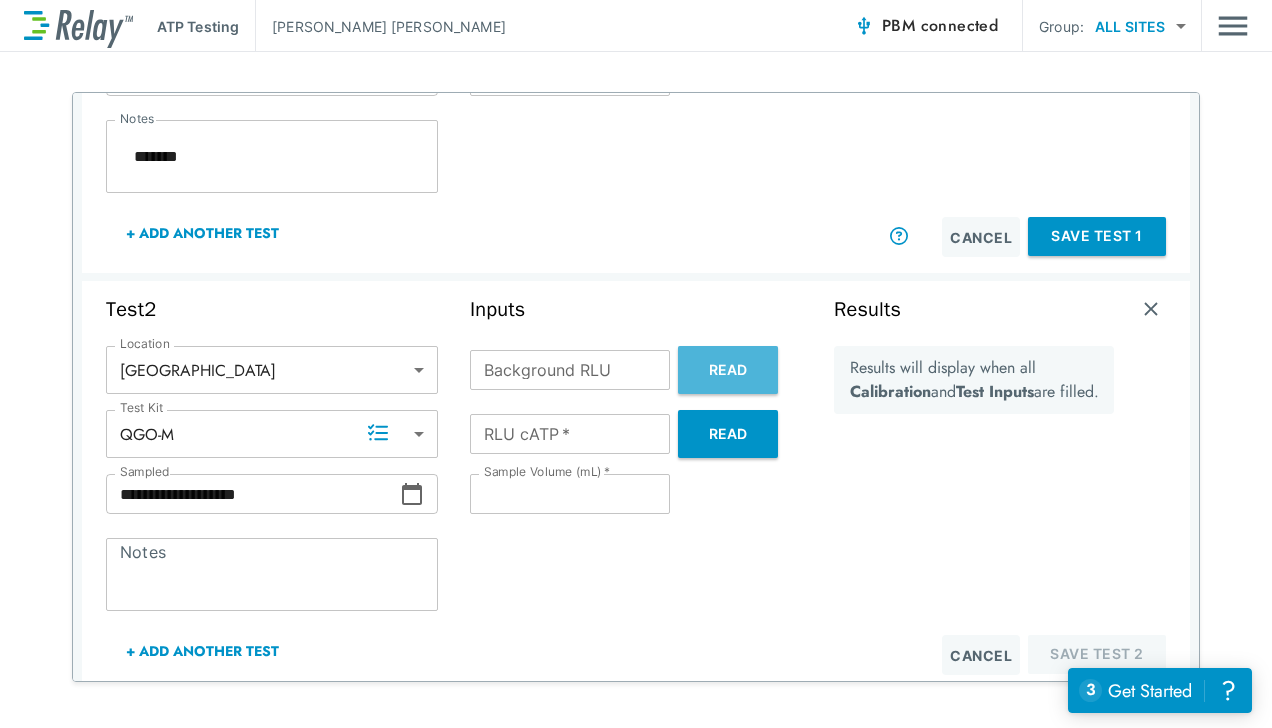 click on "Read" at bounding box center (728, 370) 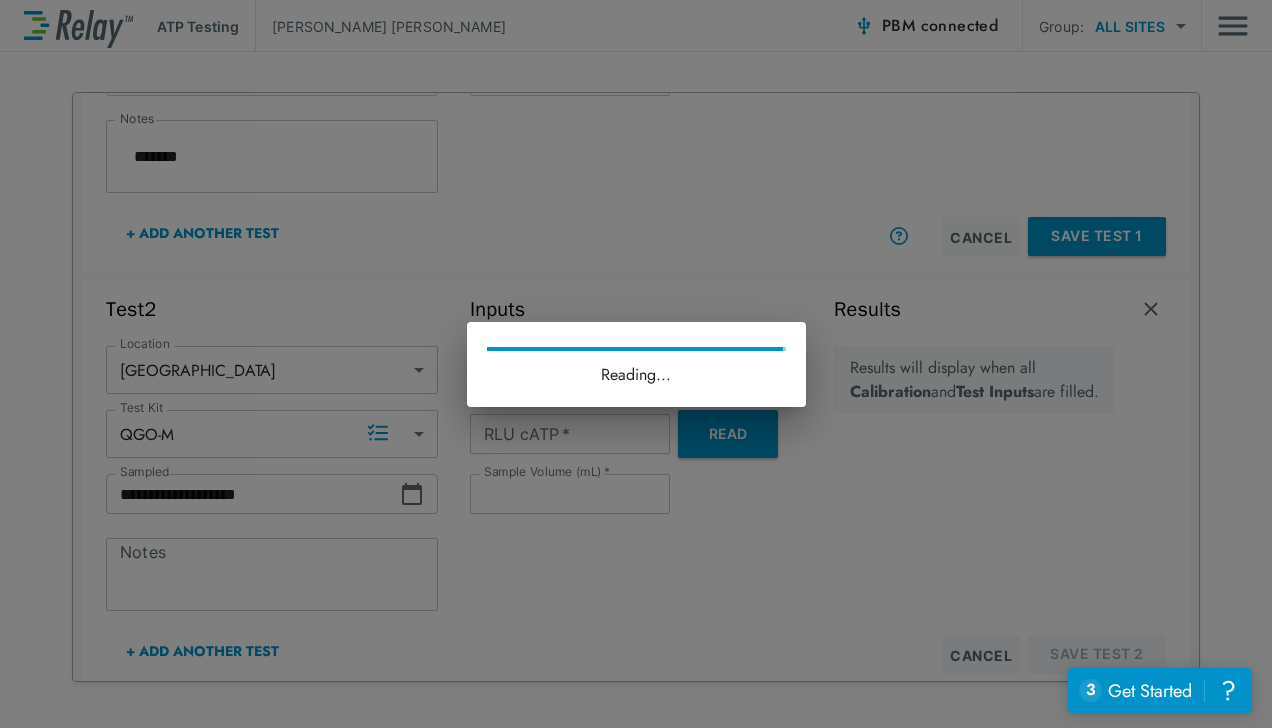 type on "*" 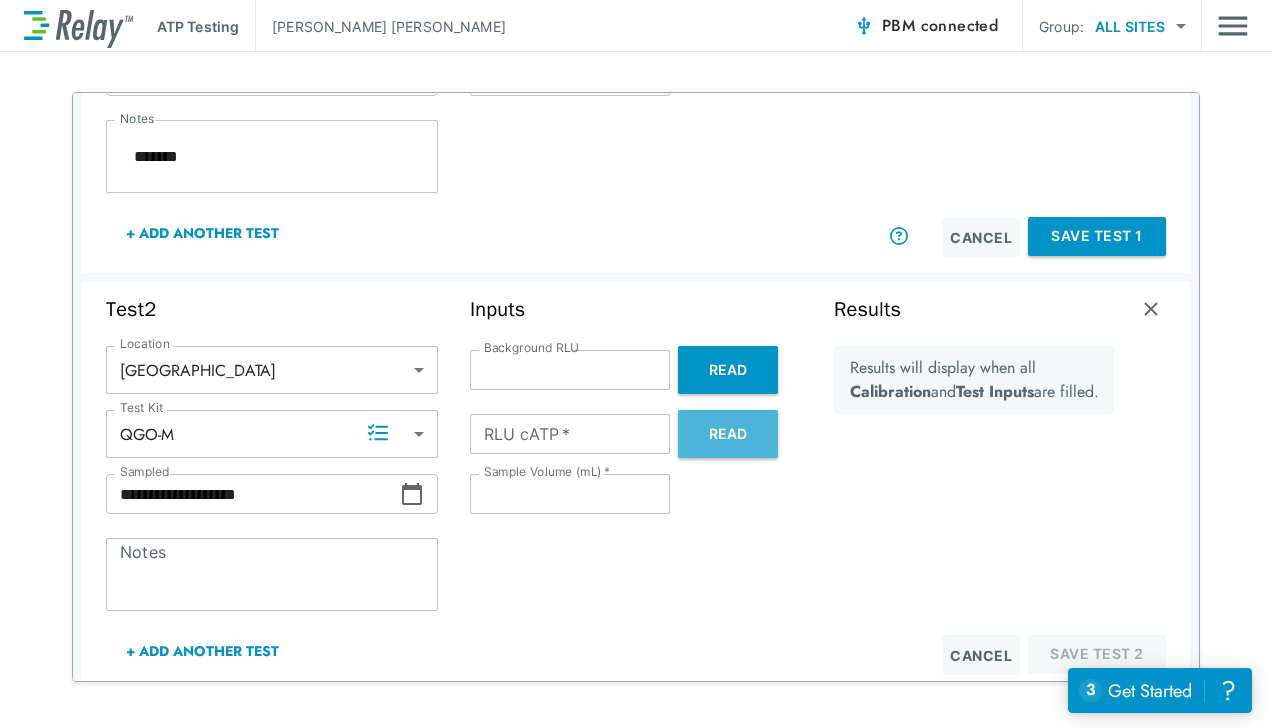 click on "Read" at bounding box center (728, 434) 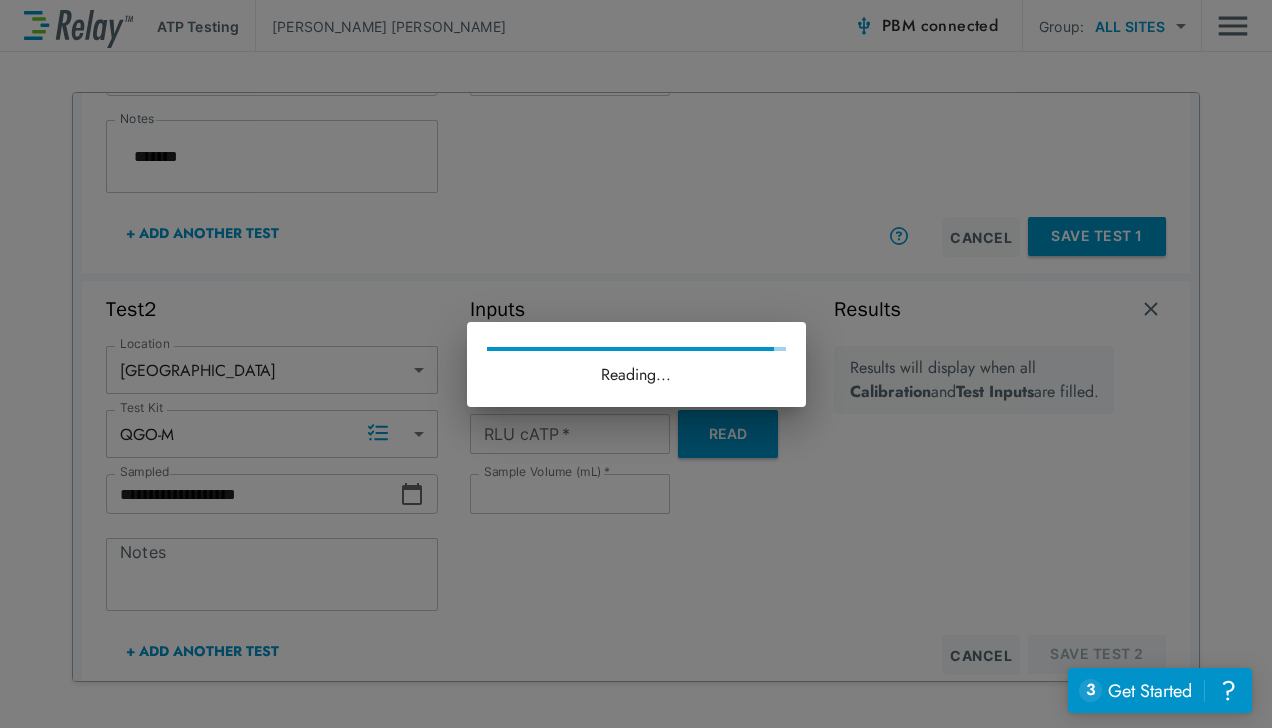 type on "*" 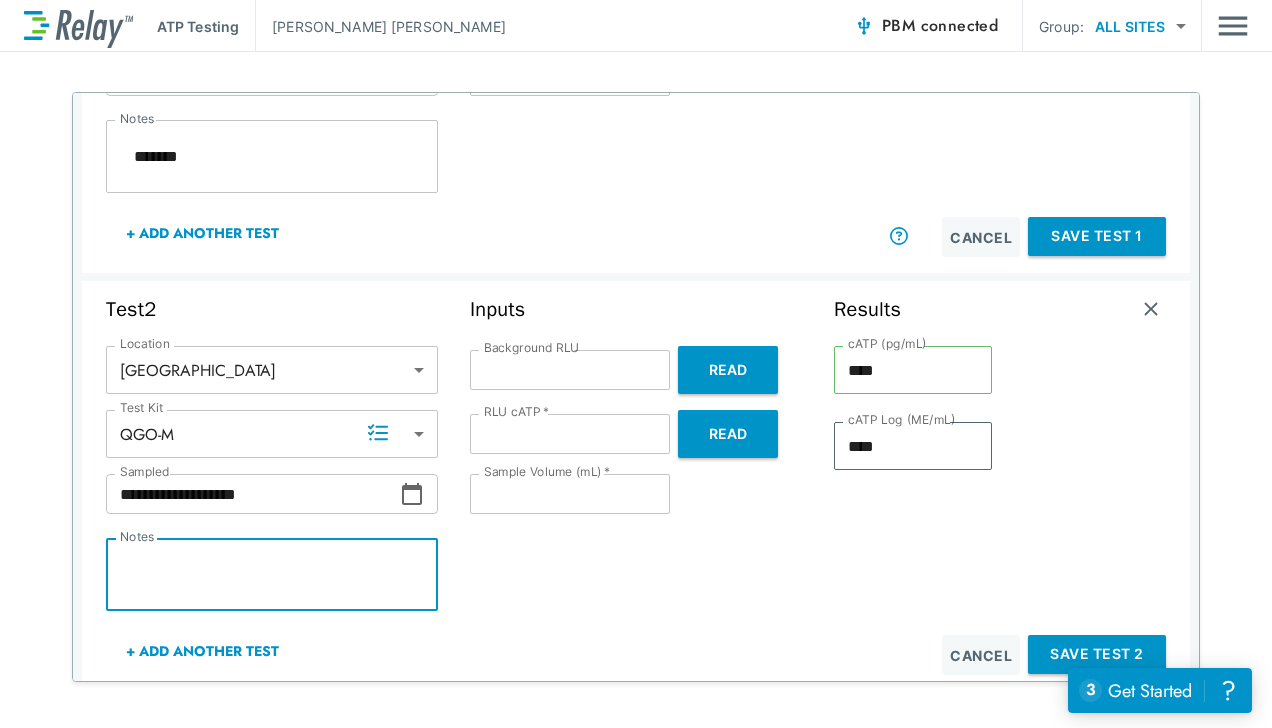 click on "Notes" at bounding box center [272, 575] 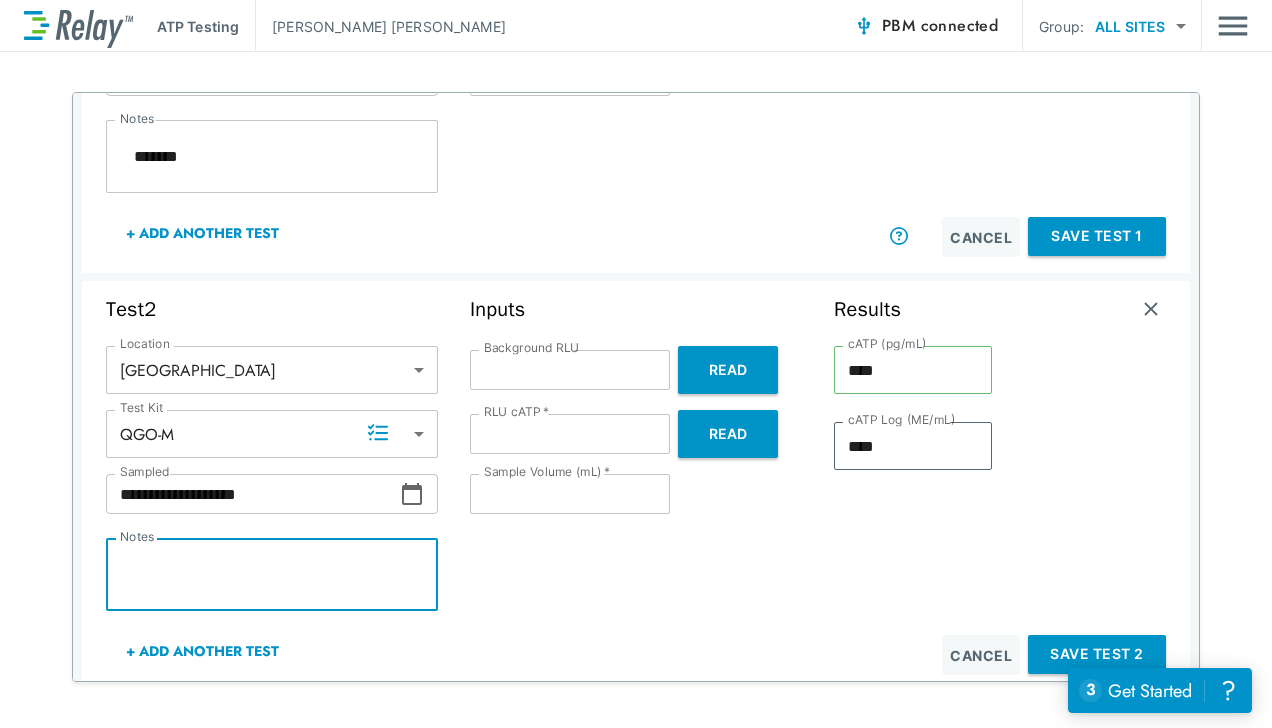 type on "*" 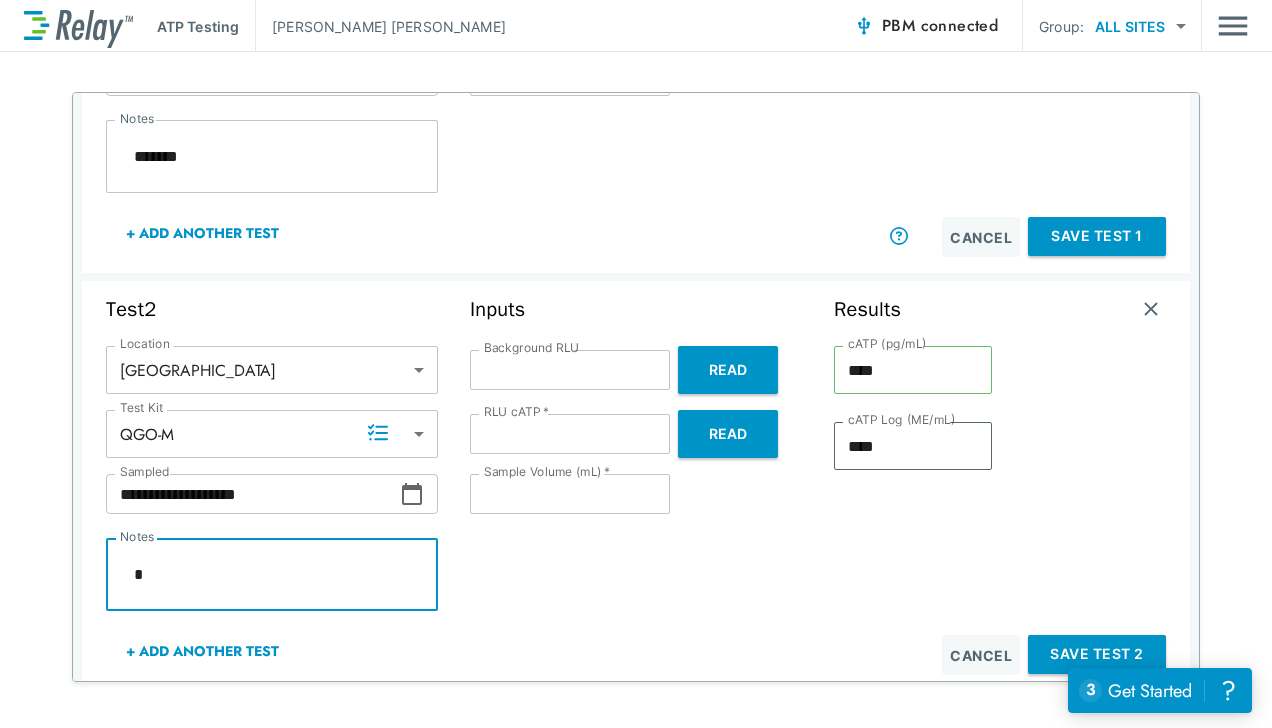 type on "*" 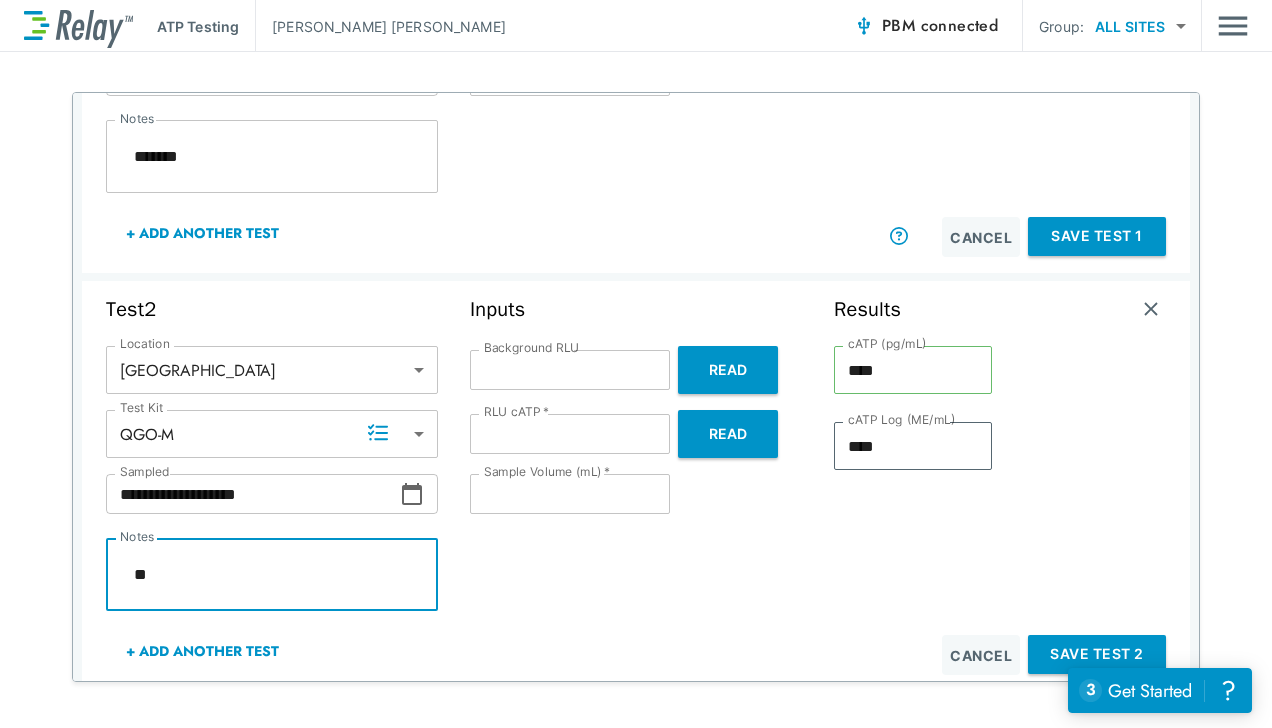 type on "*" 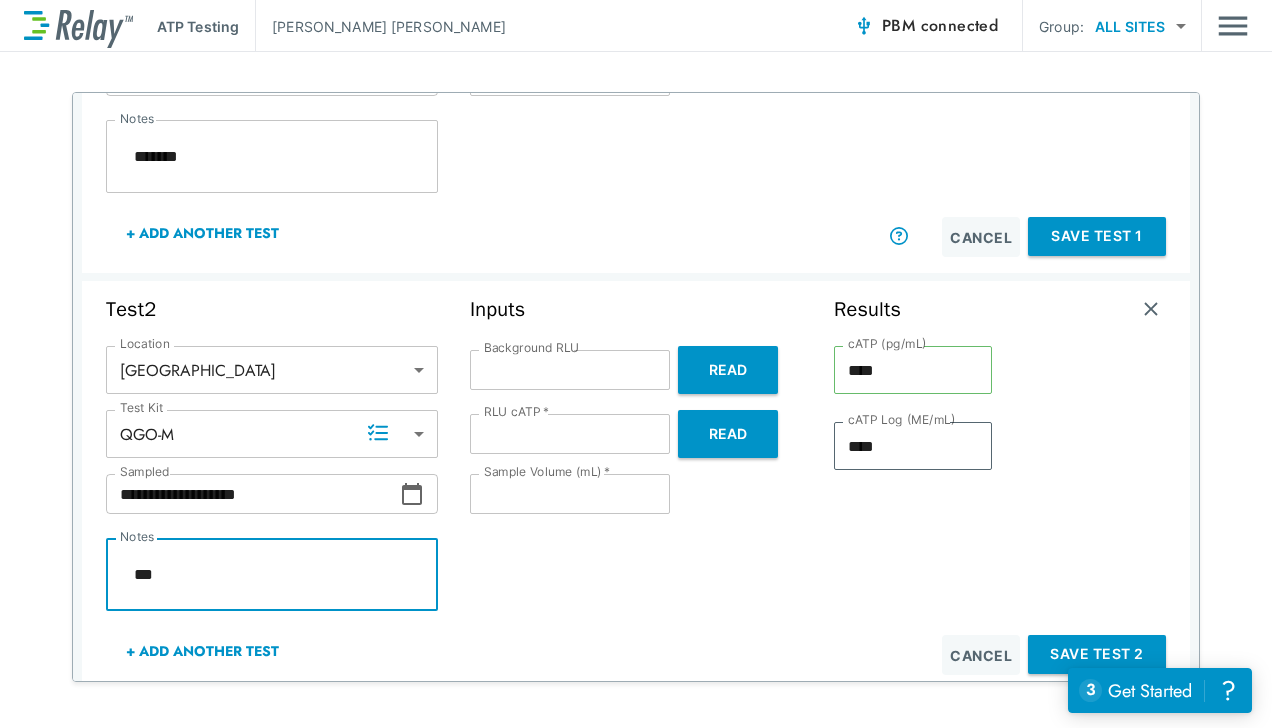 type on "*" 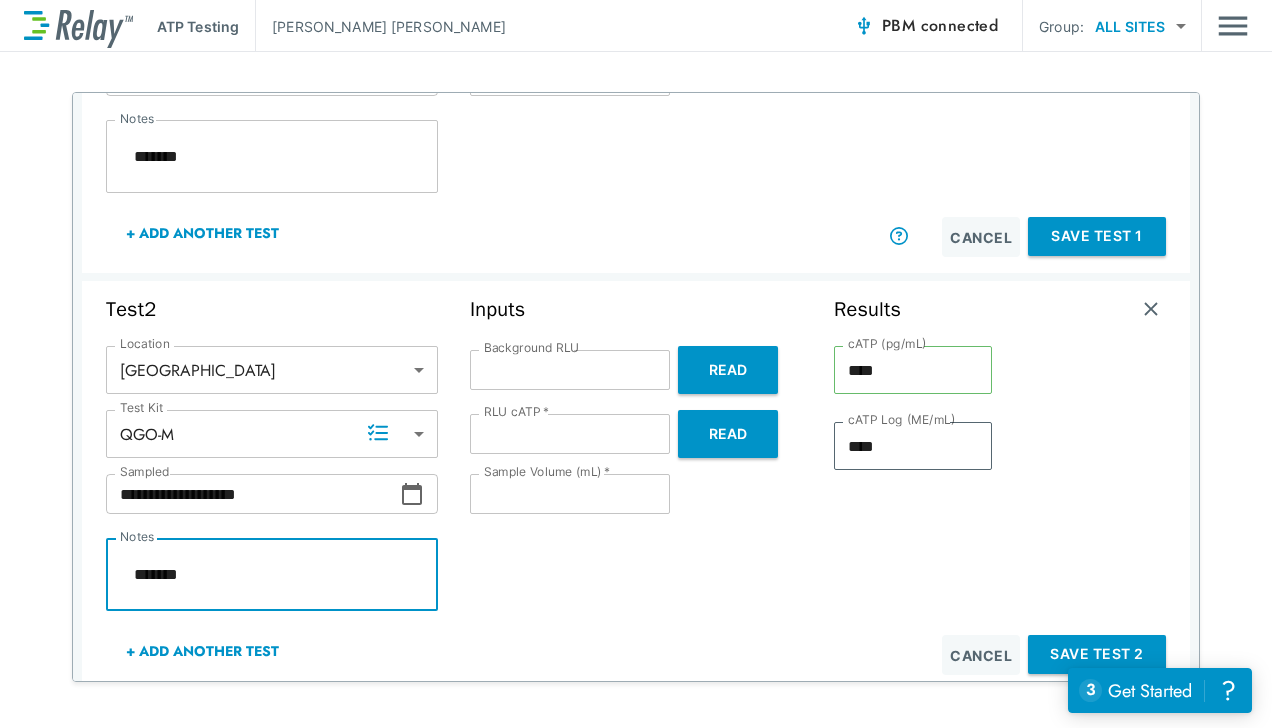 click on "+ Add Another Test" at bounding box center (202, 651) 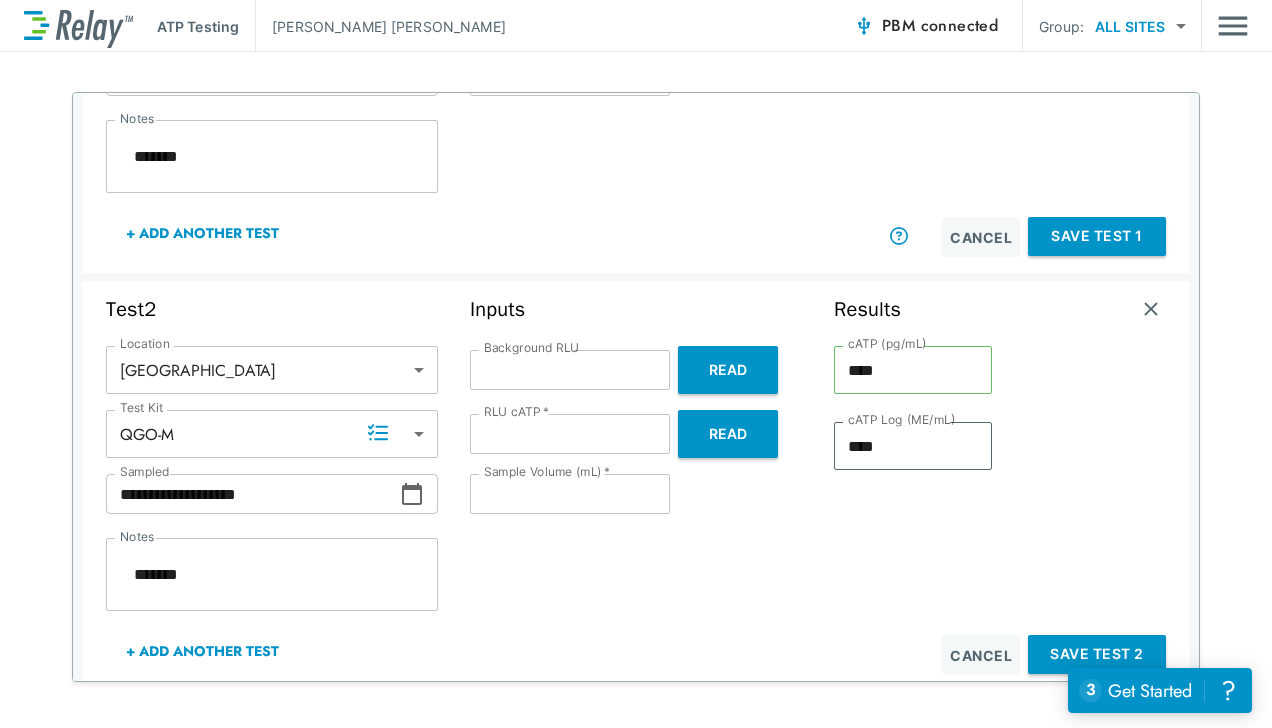 drag, startPoint x: 572, startPoint y: 614, endPoint x: 625, endPoint y: 391, distance: 229.21169 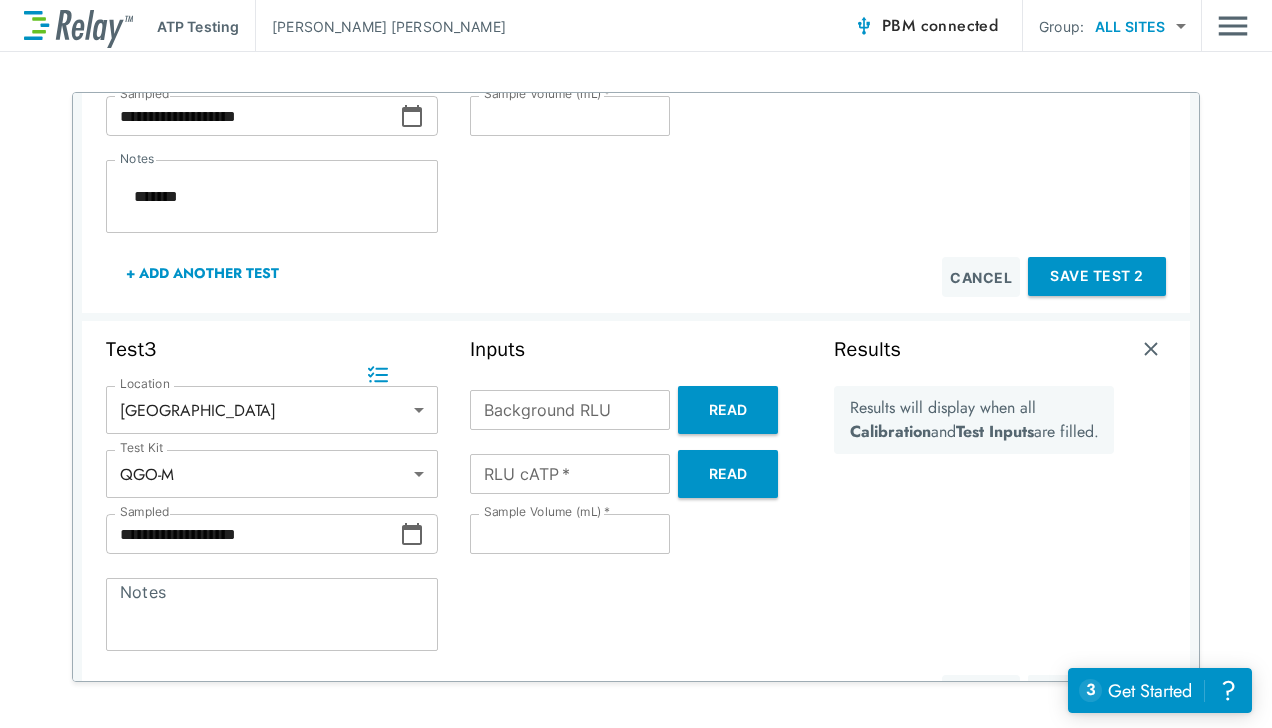 scroll, scrollTop: 912, scrollLeft: 0, axis: vertical 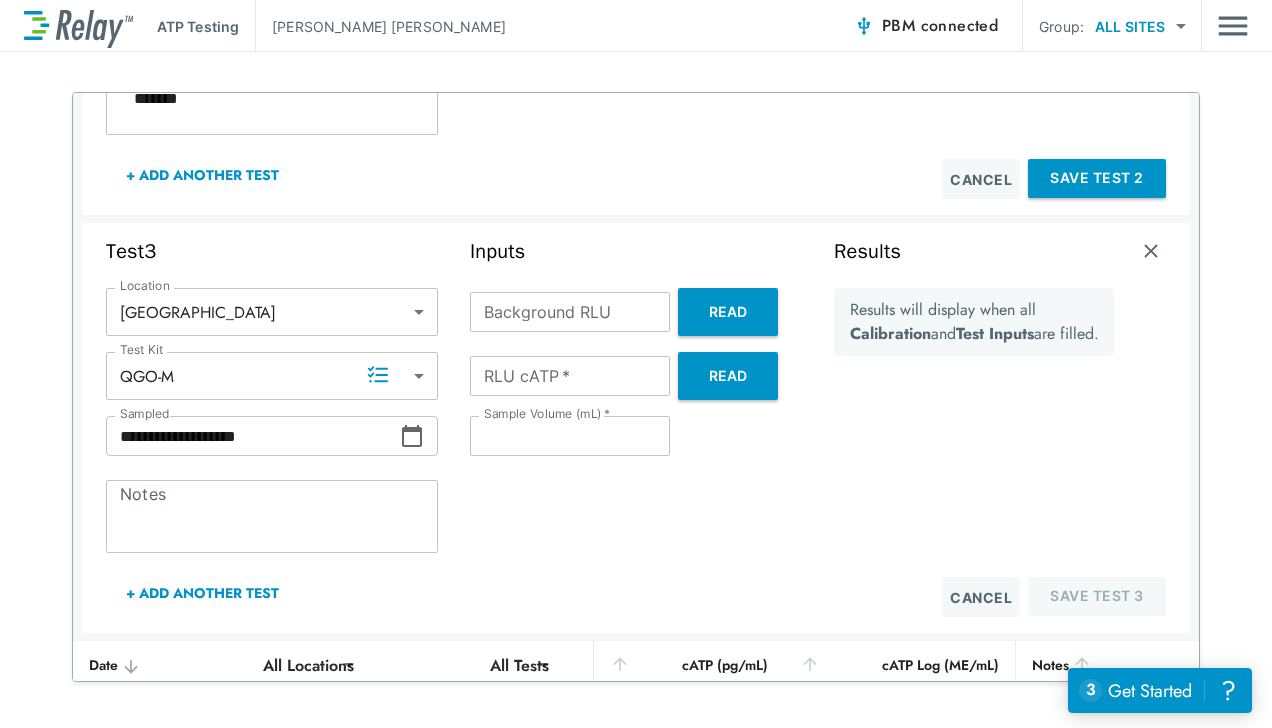 click on "Read" at bounding box center (728, 312) 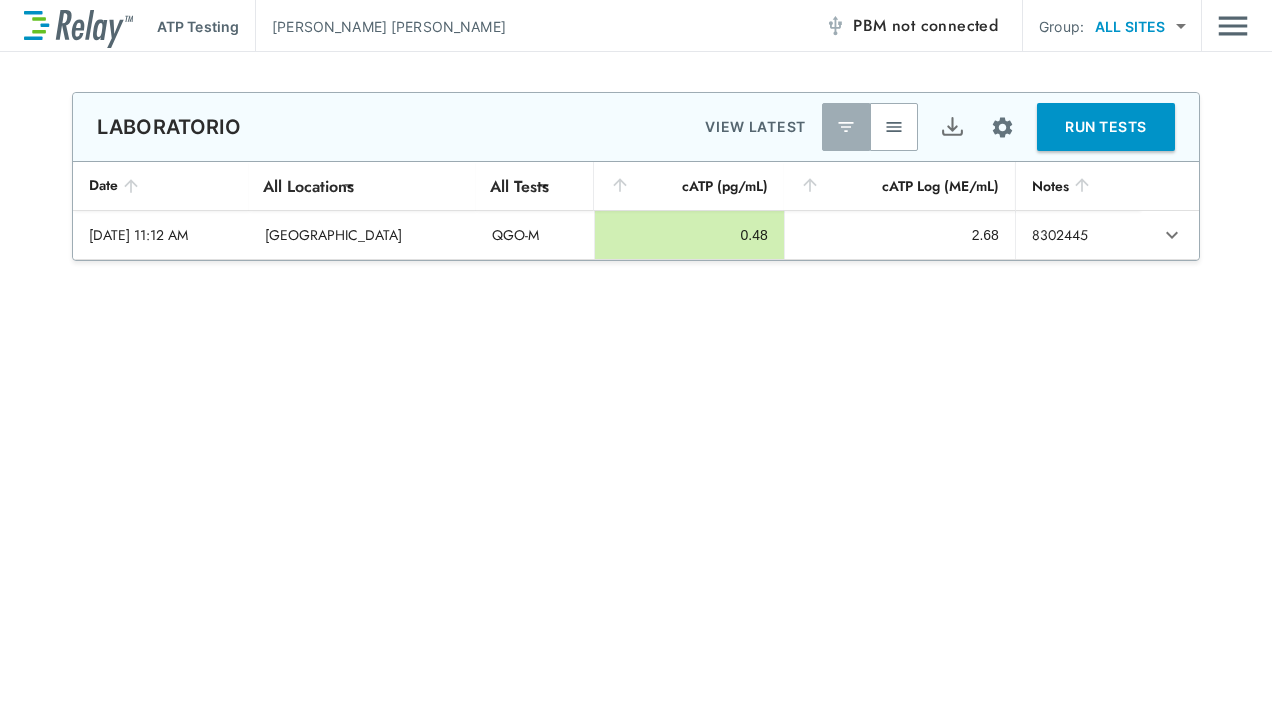 scroll, scrollTop: 0, scrollLeft: 0, axis: both 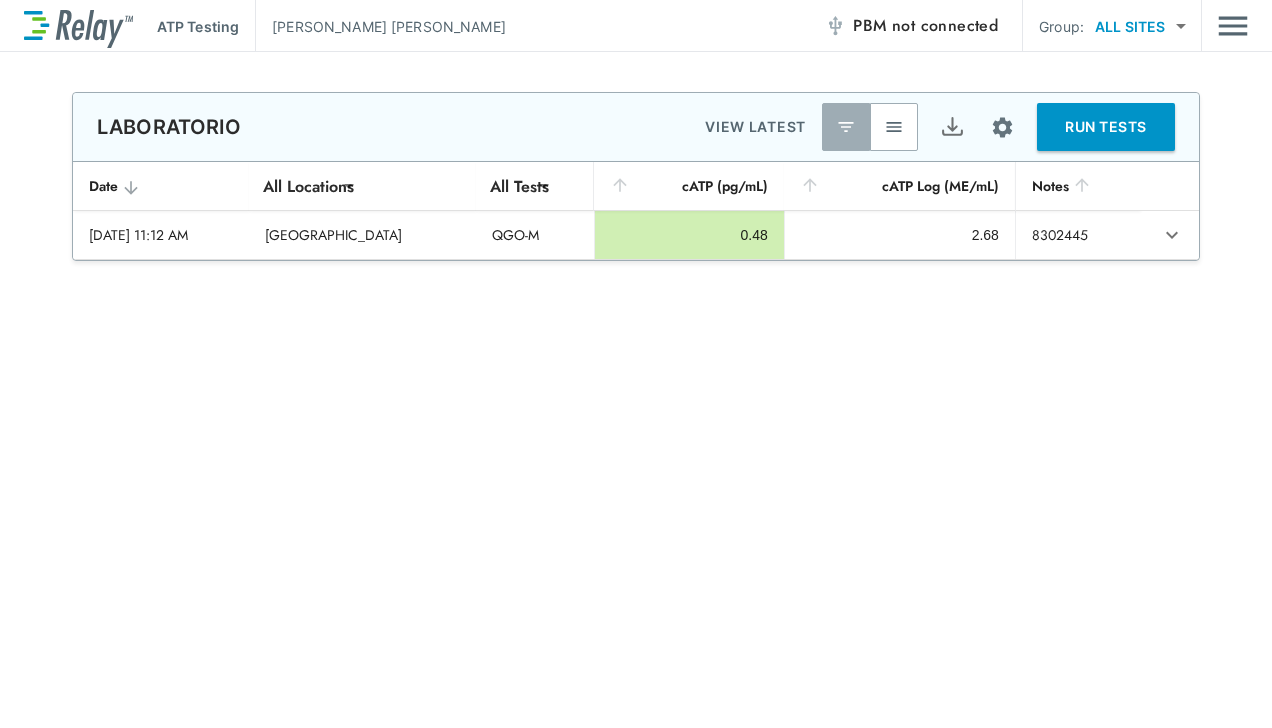 type on "********" 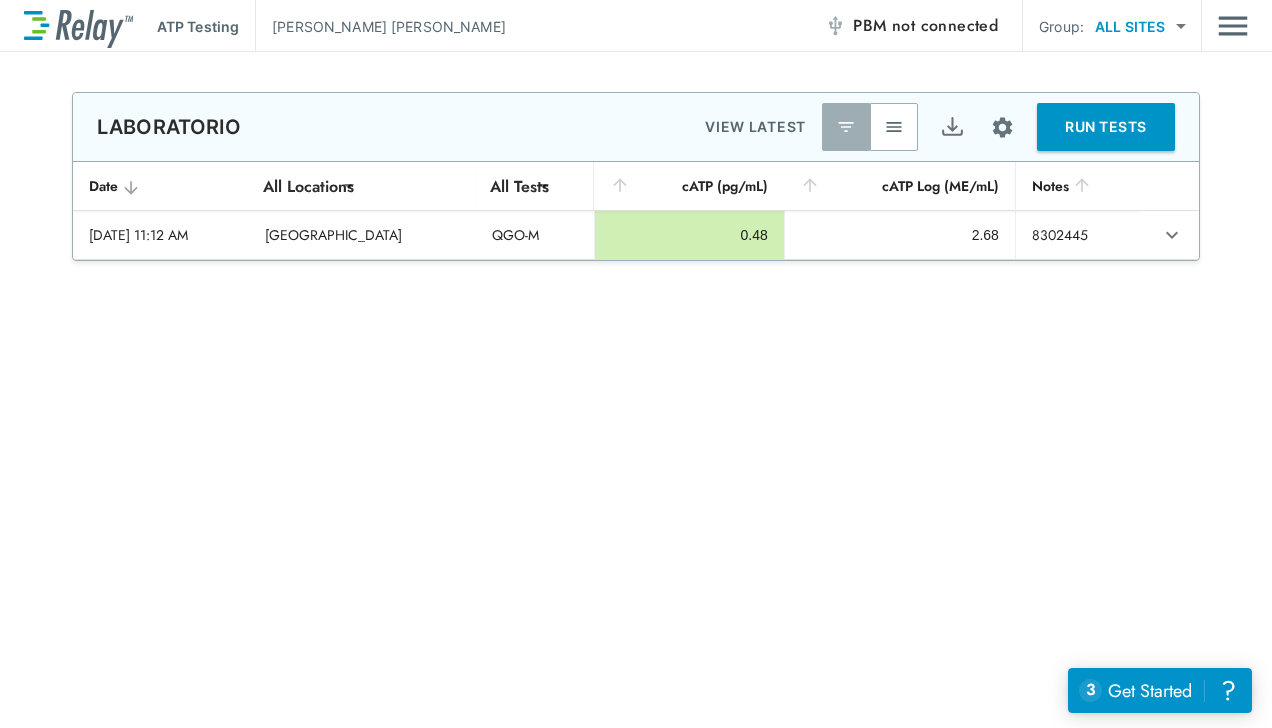 type on "*****" 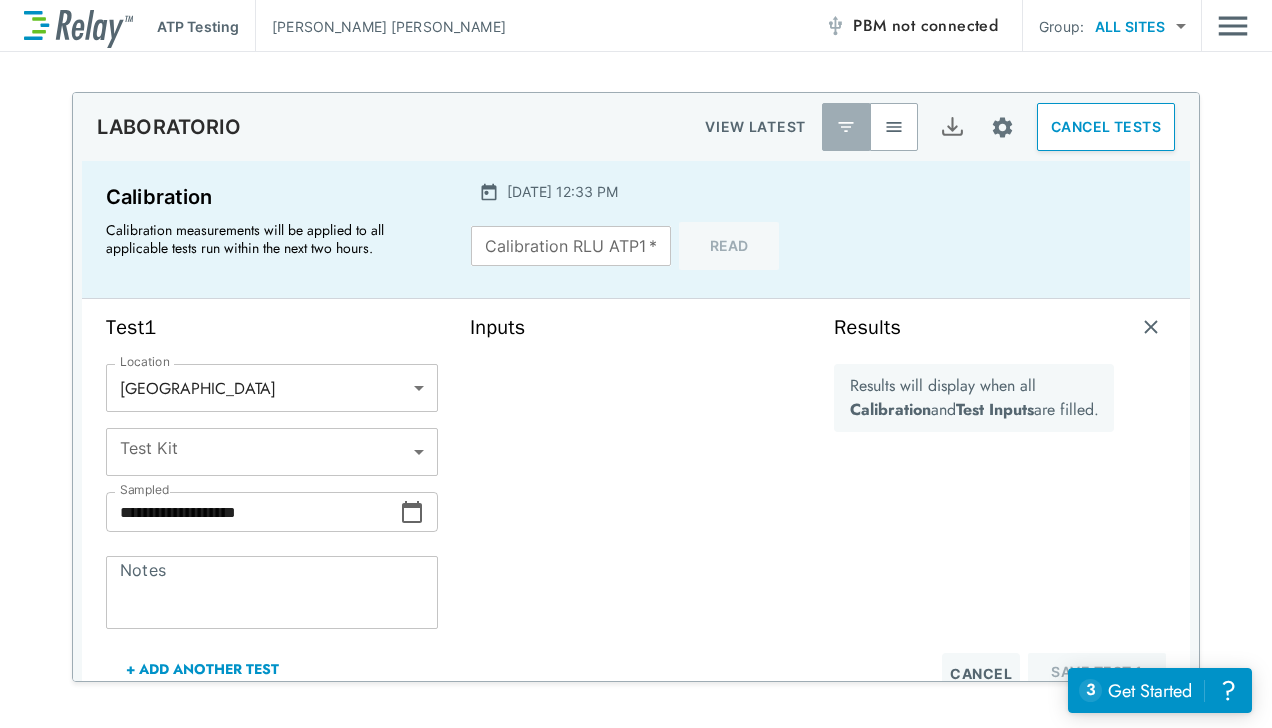type on "*****" 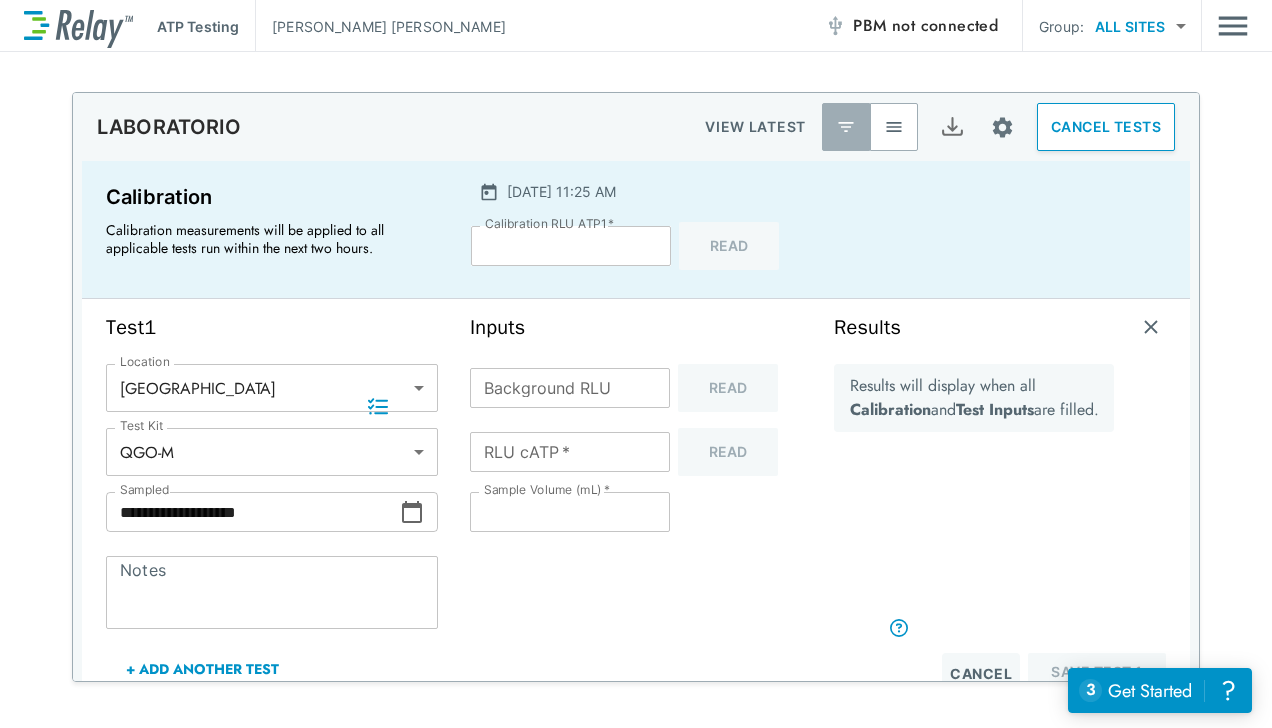 scroll, scrollTop: 132, scrollLeft: 0, axis: vertical 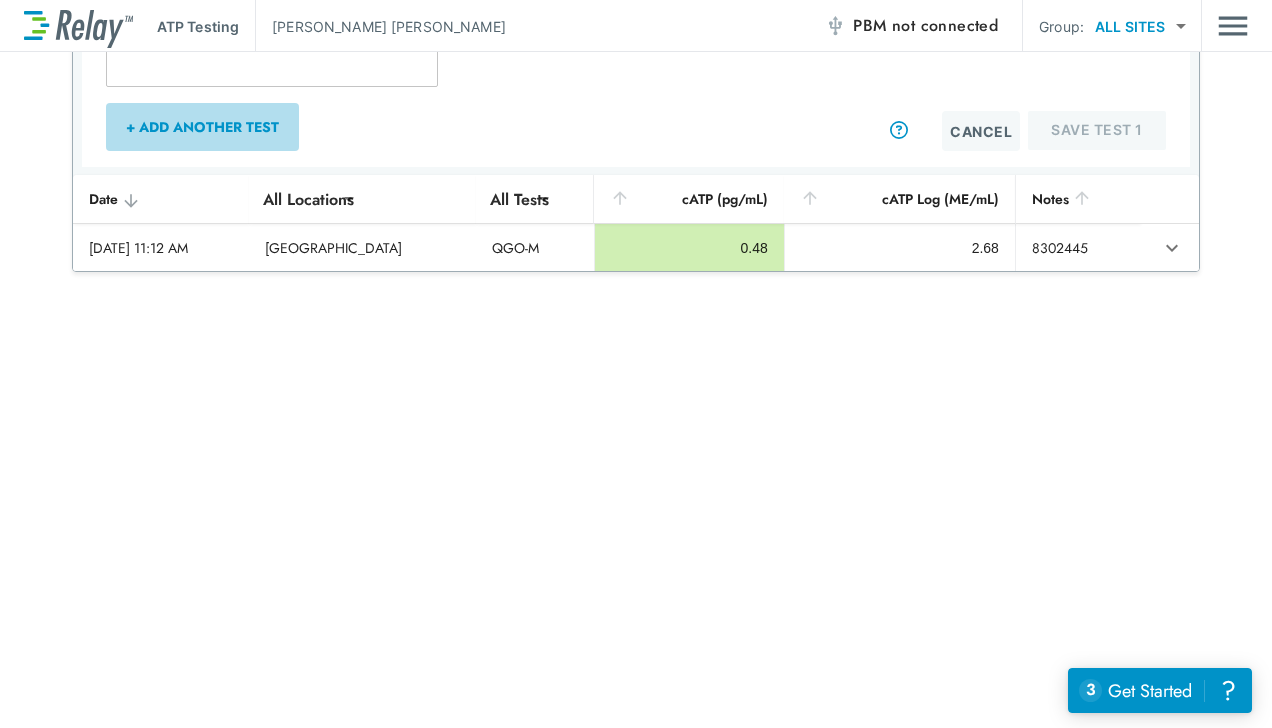 click on "+ Add Another Test" at bounding box center [202, 127] 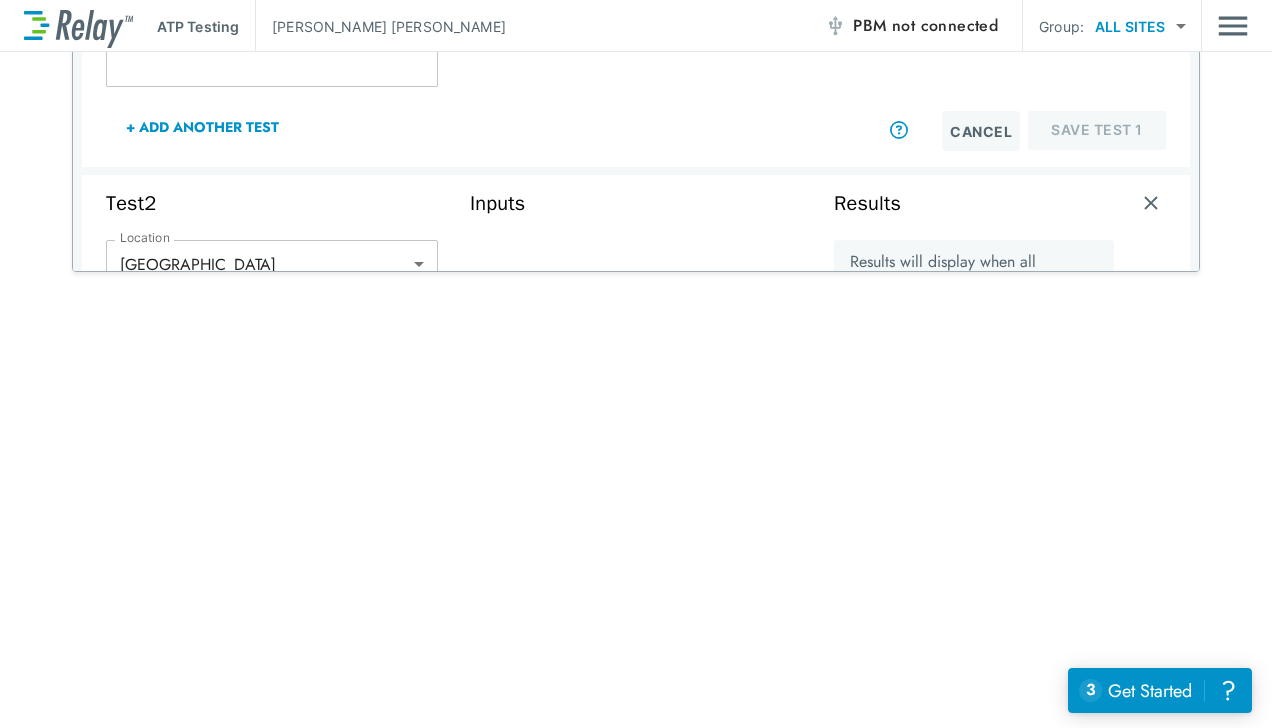 type on "*****" 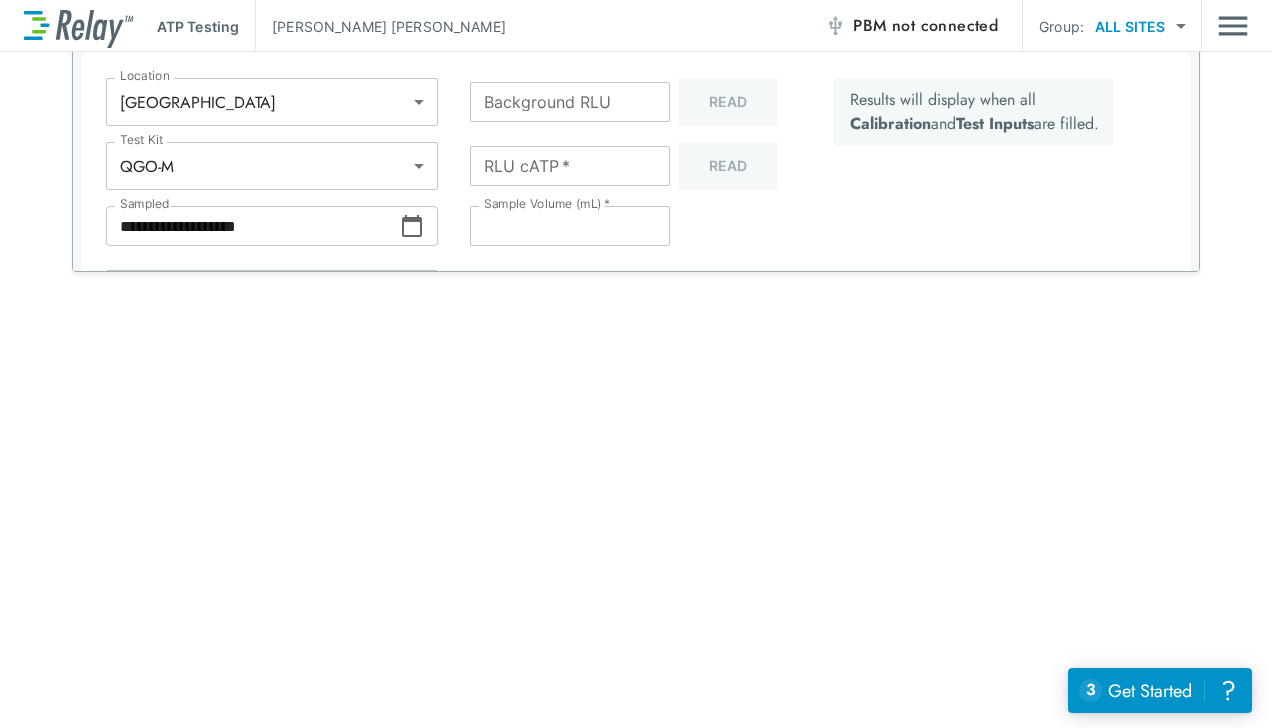 scroll, scrollTop: 292, scrollLeft: 0, axis: vertical 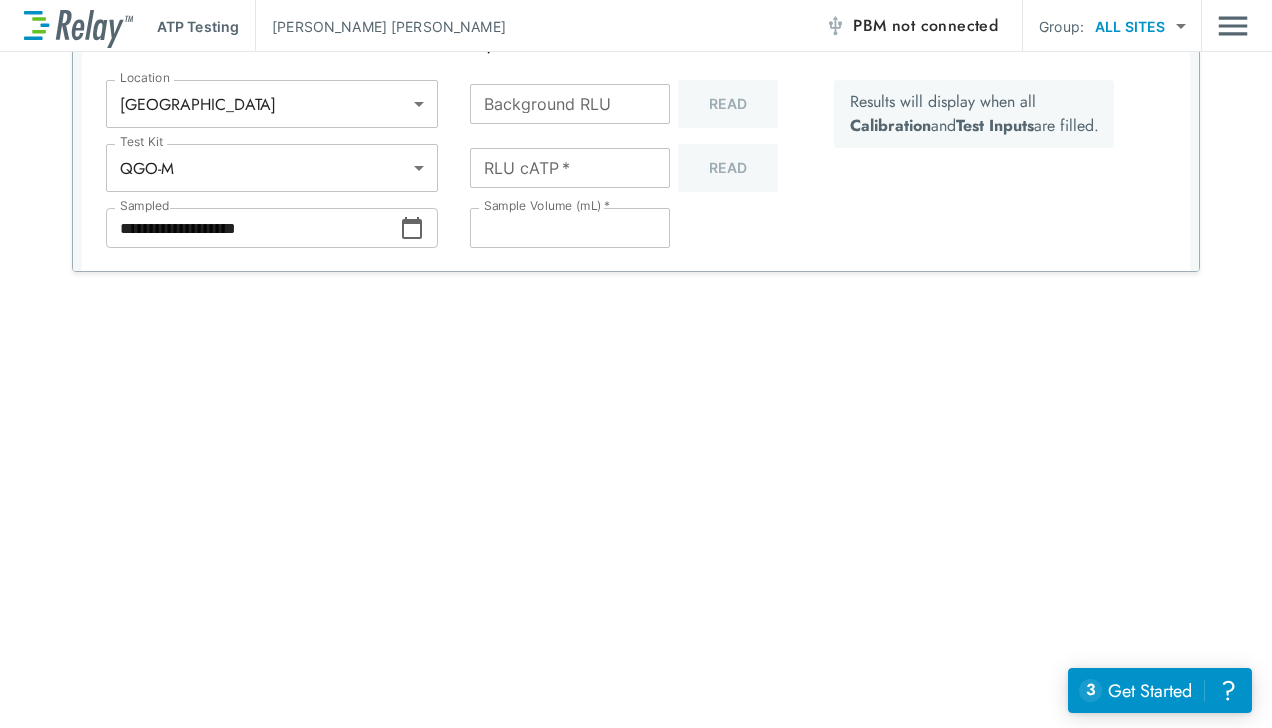 click on "Background RLU Background RLU Read" at bounding box center [636, 104] 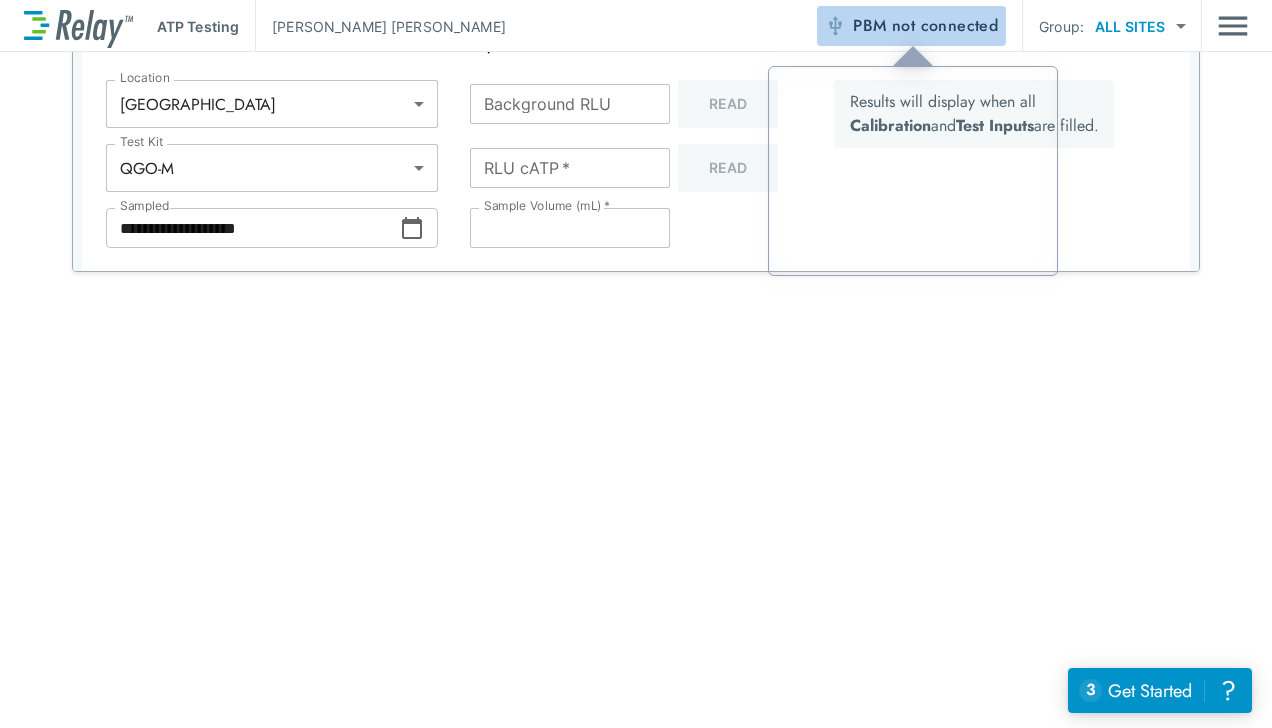 click at bounding box center [835, 26] 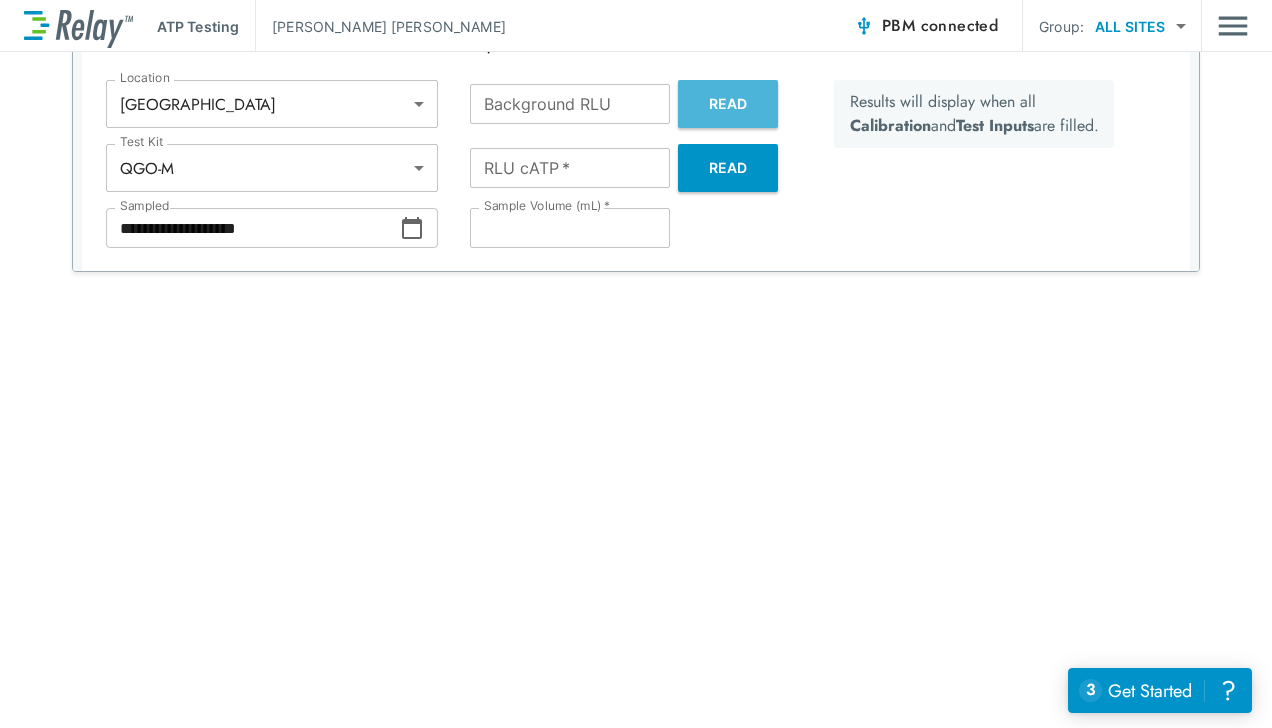 click on "Read" at bounding box center [728, 104] 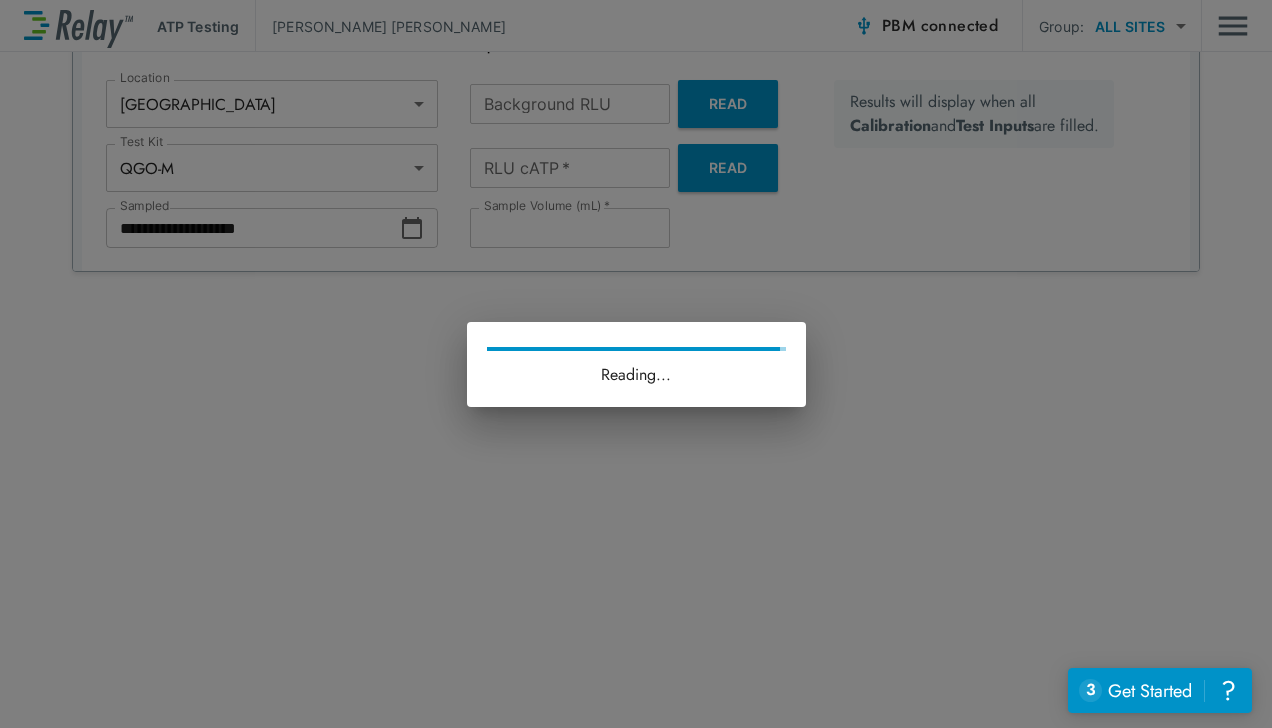type on "**" 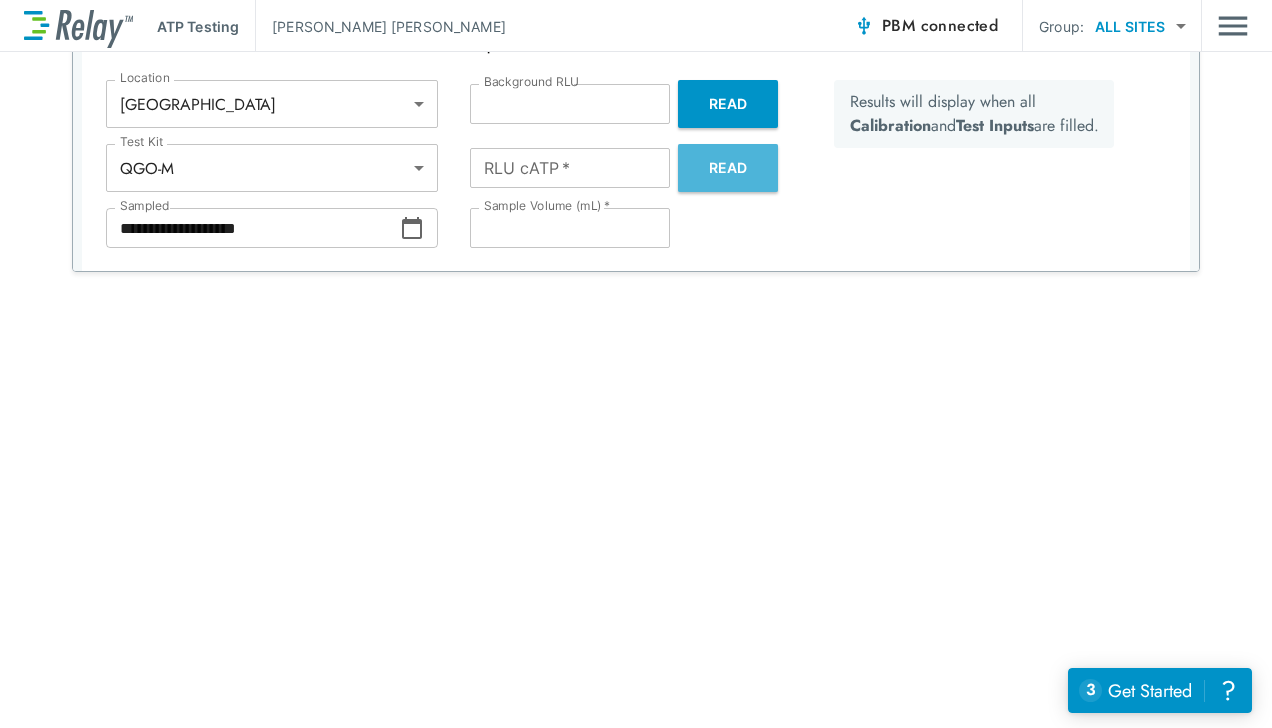 click on "Read" at bounding box center (728, 168) 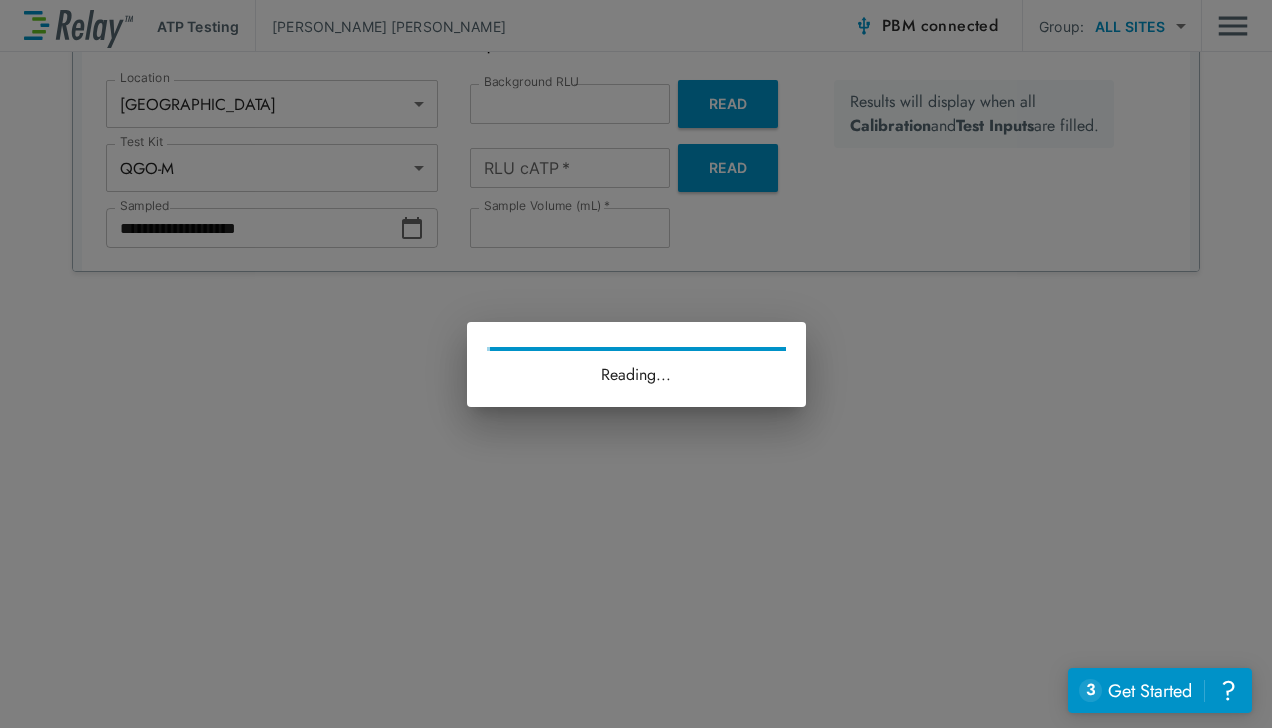 type on "**" 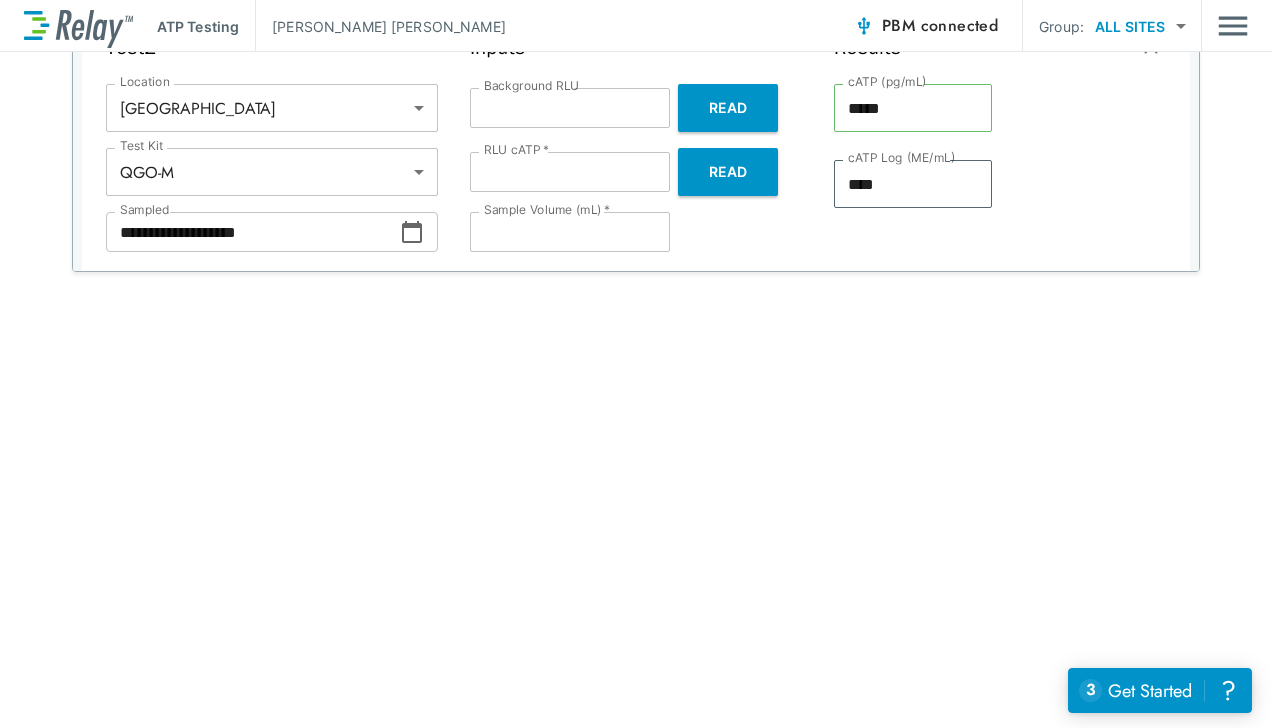 scroll, scrollTop: 472, scrollLeft: 0, axis: vertical 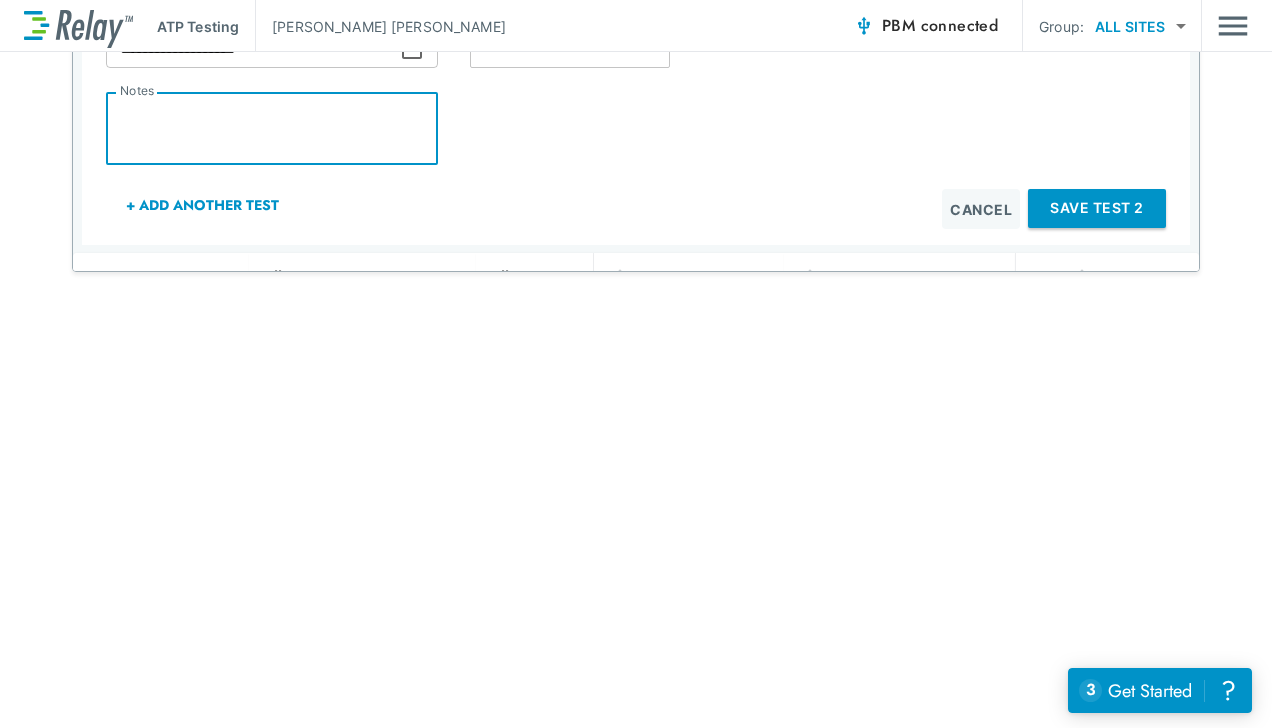 click on "Notes" at bounding box center (272, 129) 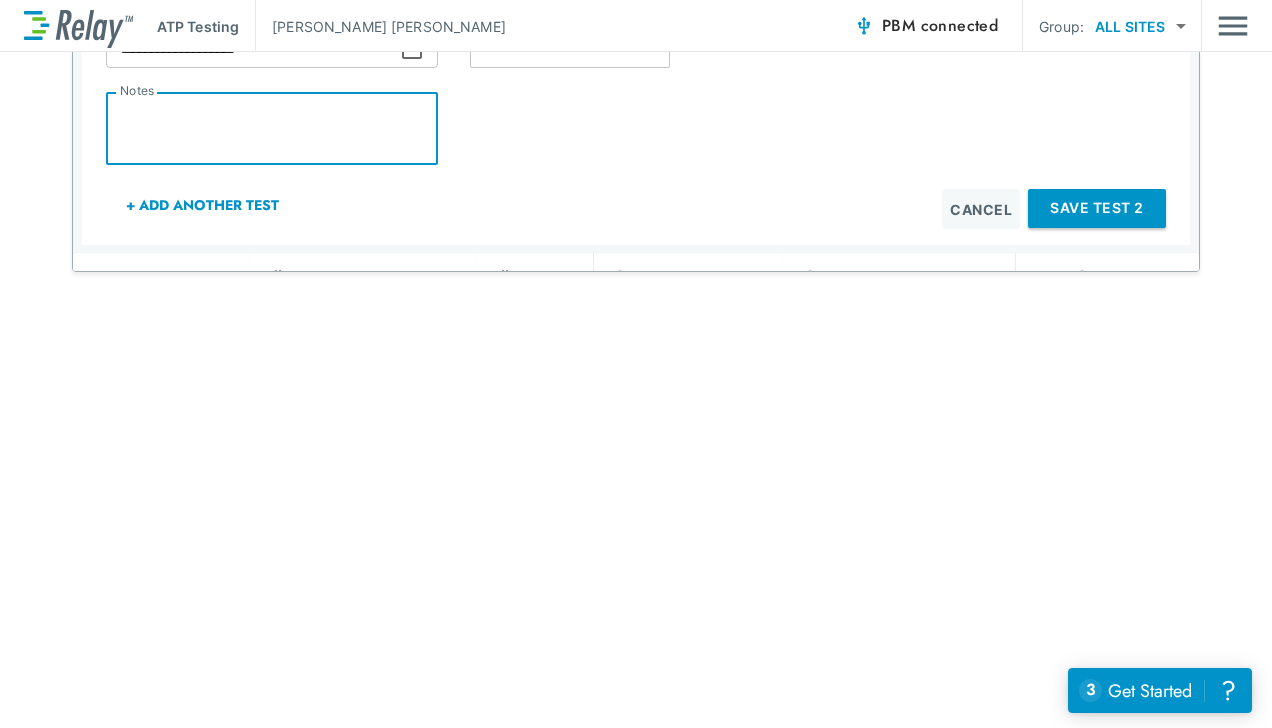 type on "*" 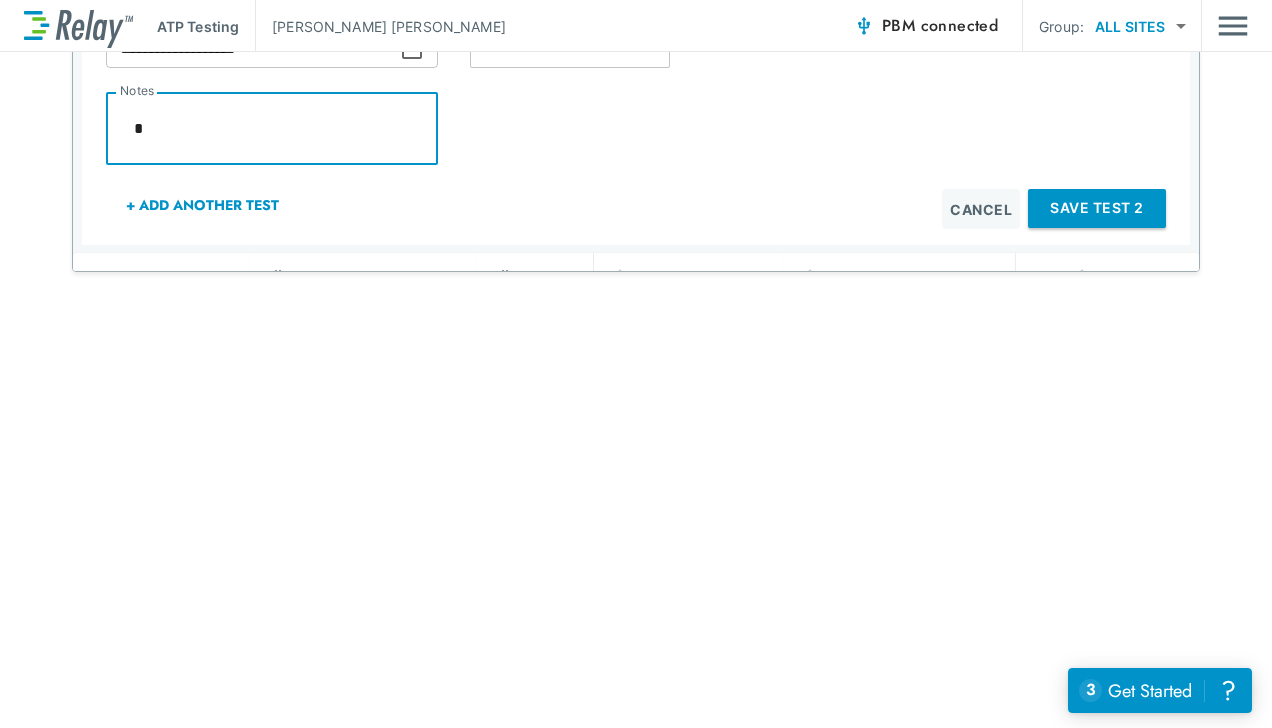 type on "*" 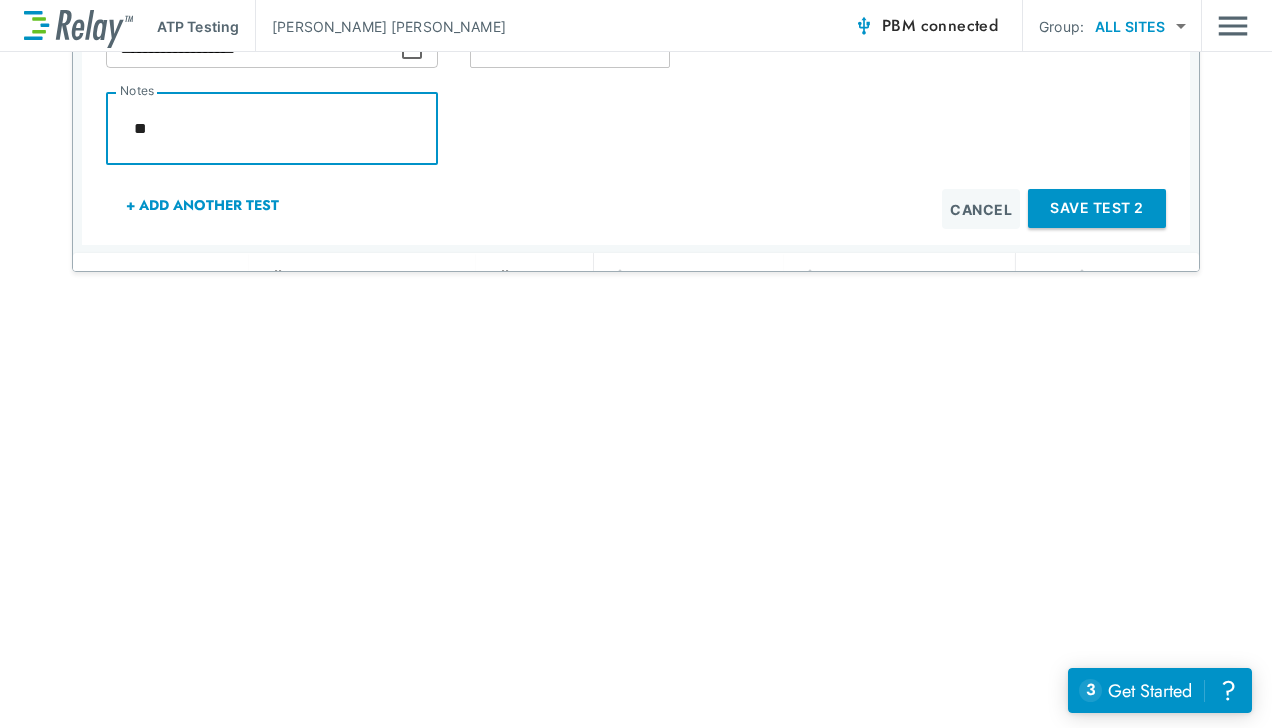 type on "*" 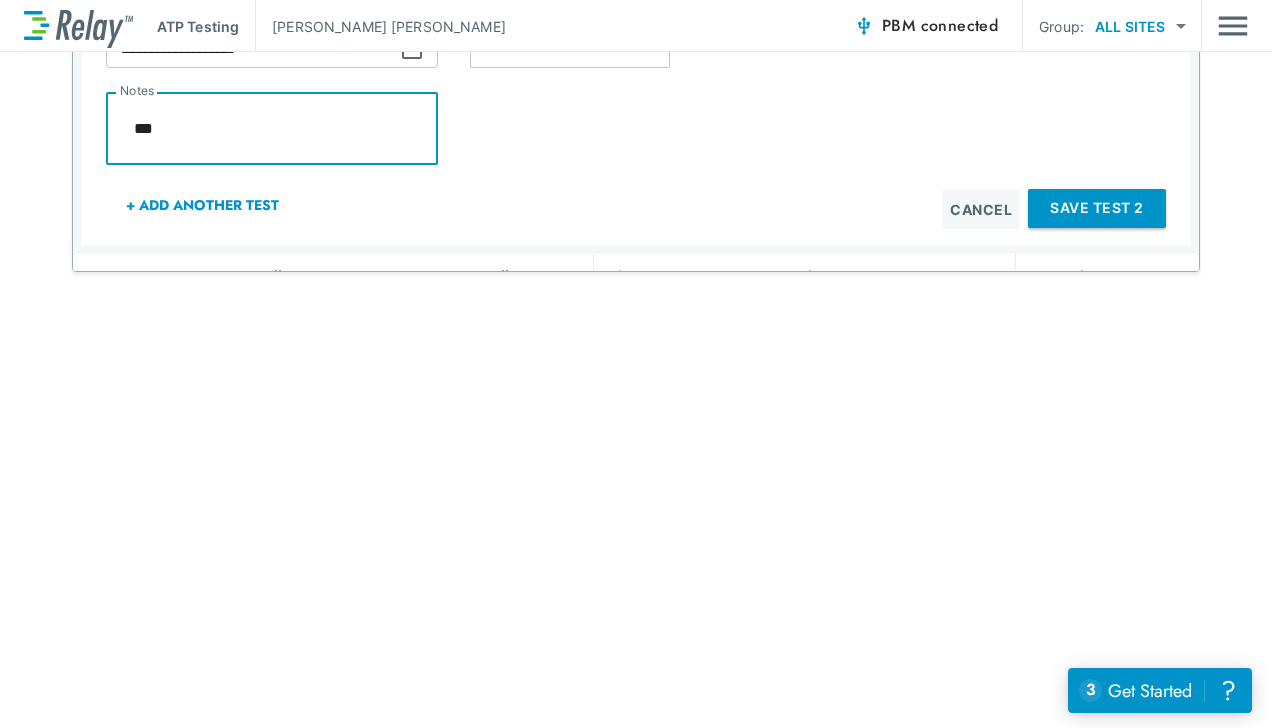 type on "*" 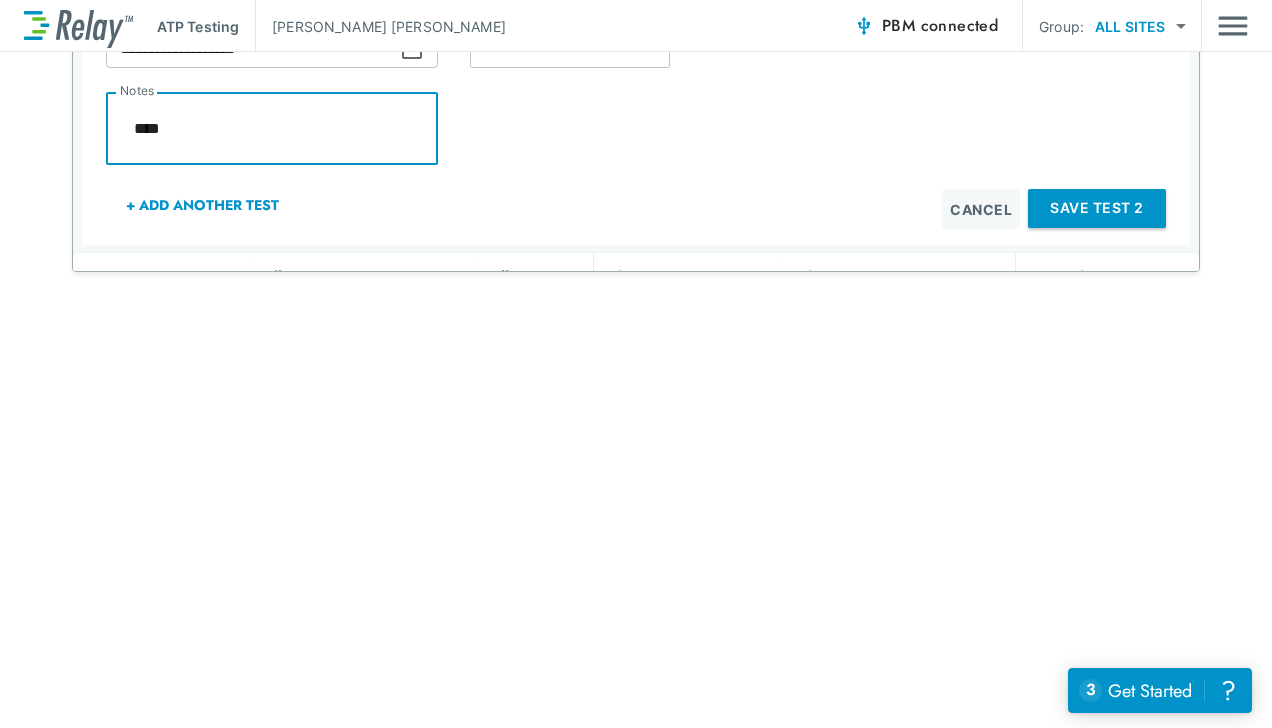type on "*" 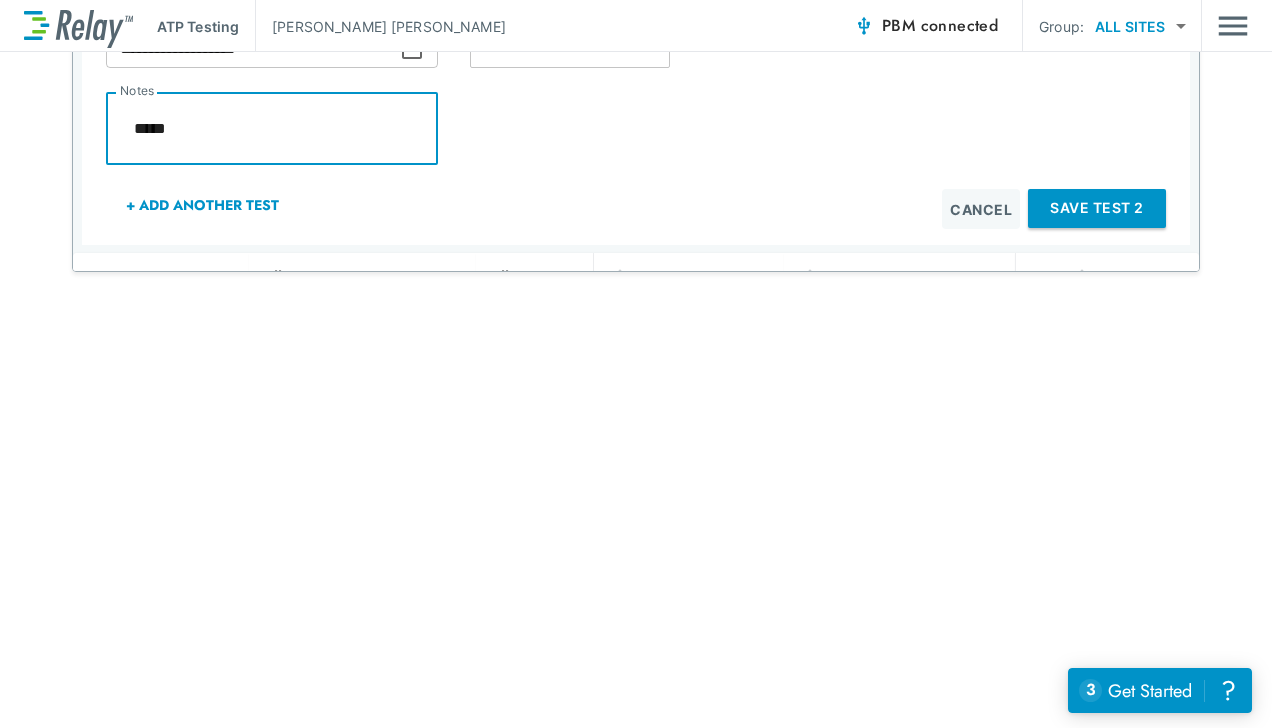 type on "*" 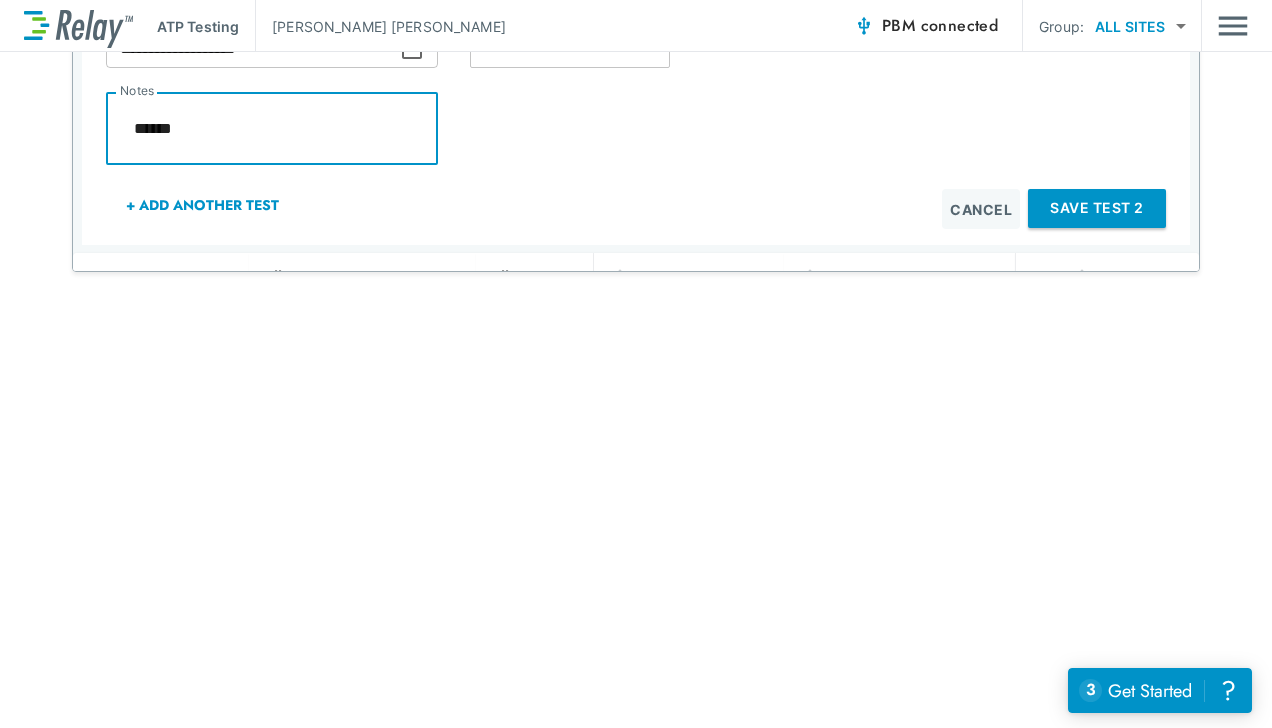 type on "*" 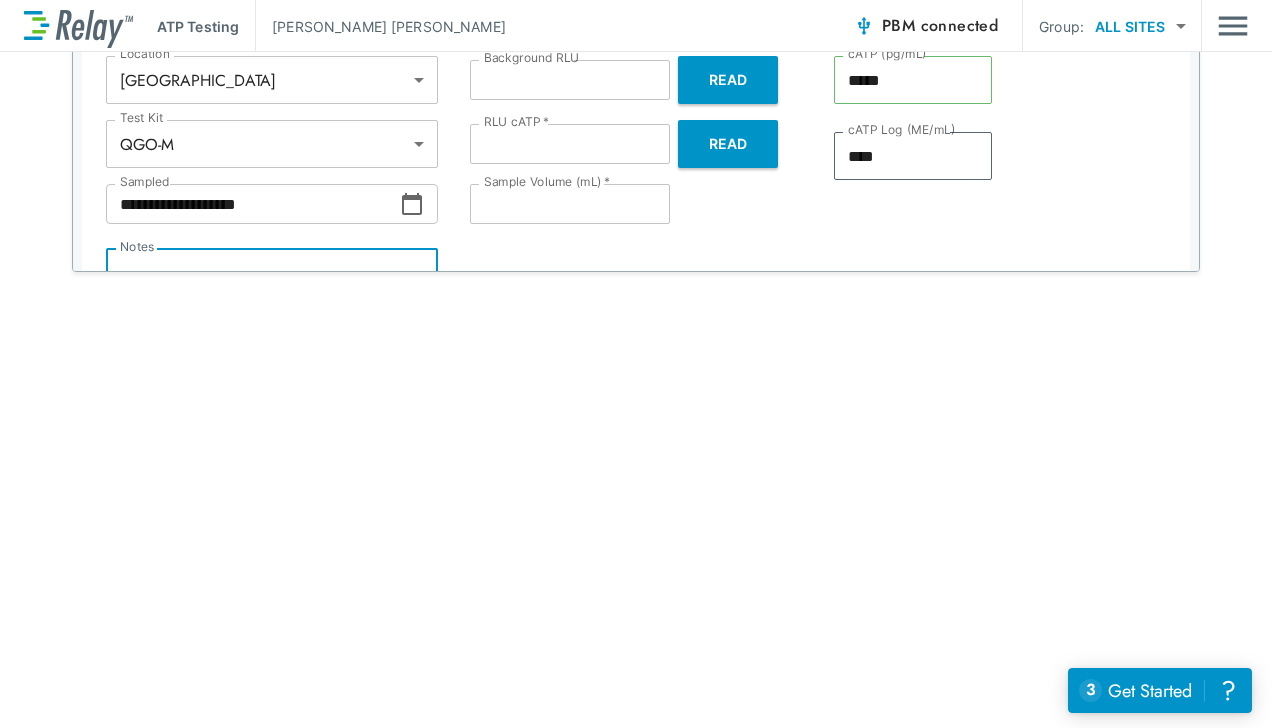 scroll, scrollTop: 550, scrollLeft: 0, axis: vertical 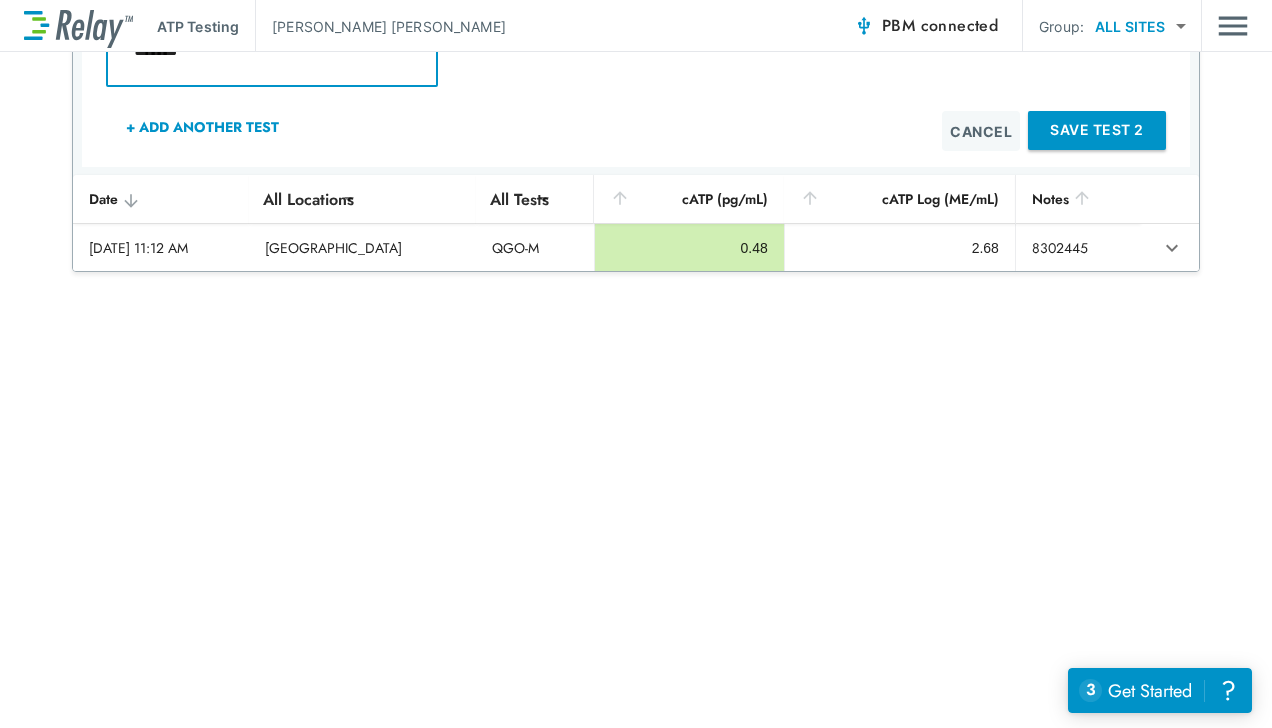 type on "*" 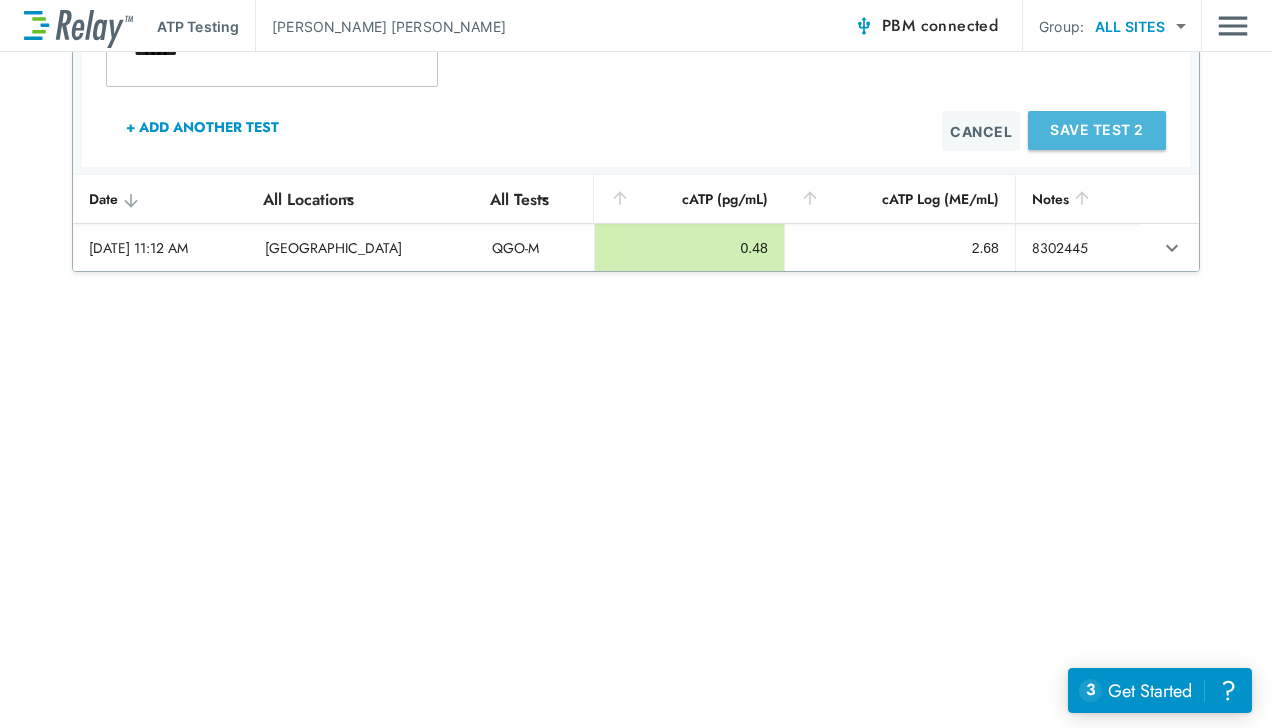 click on "Save Test 2" at bounding box center (1097, 130) 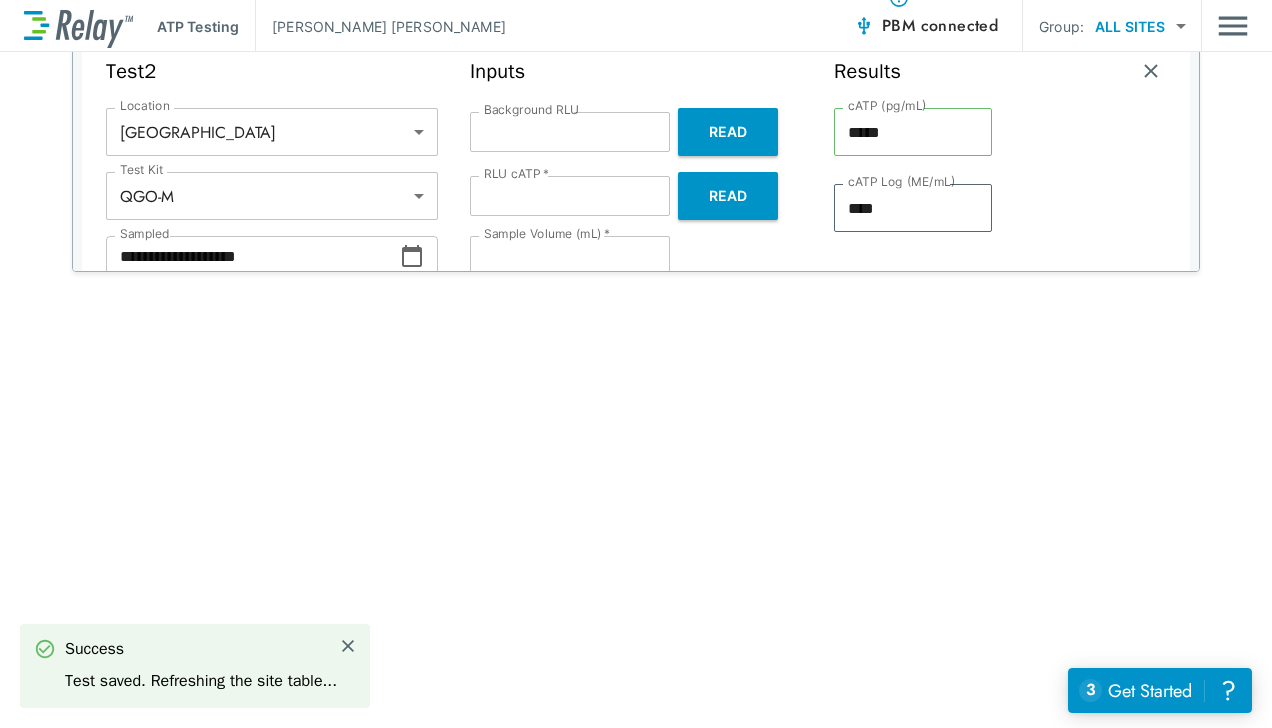 type on "*" 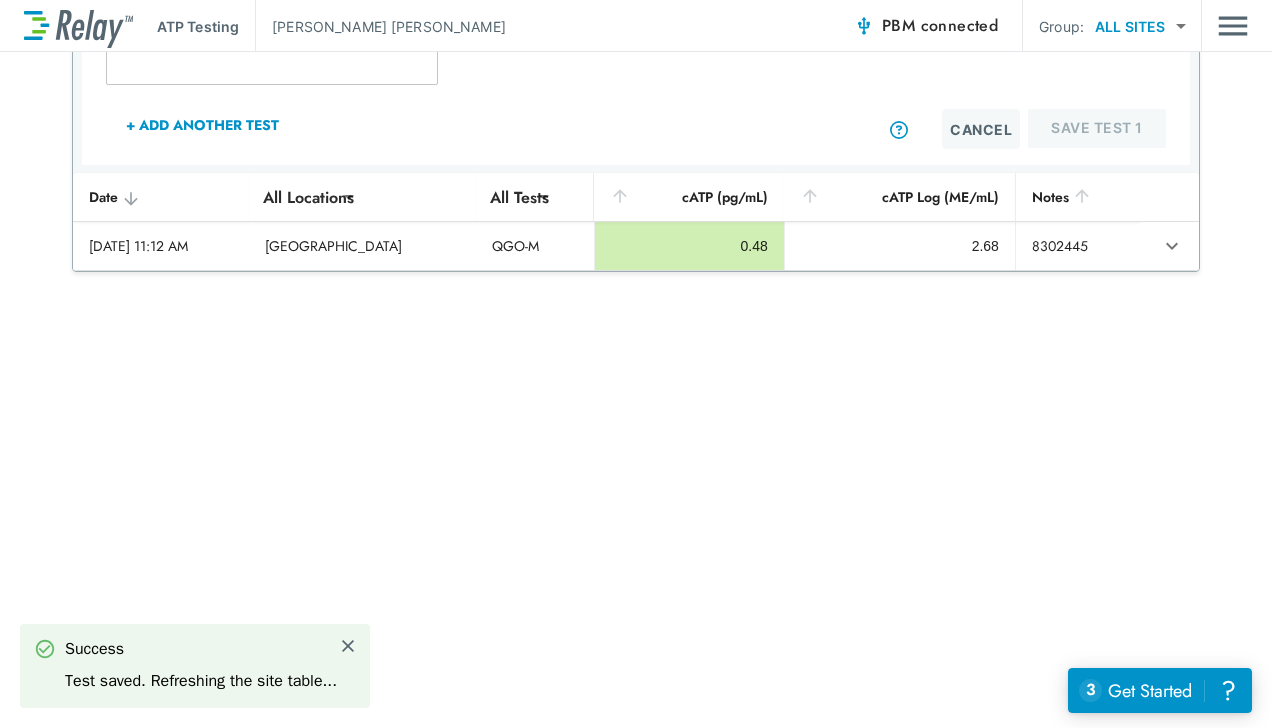 scroll, scrollTop: 132, scrollLeft: 0, axis: vertical 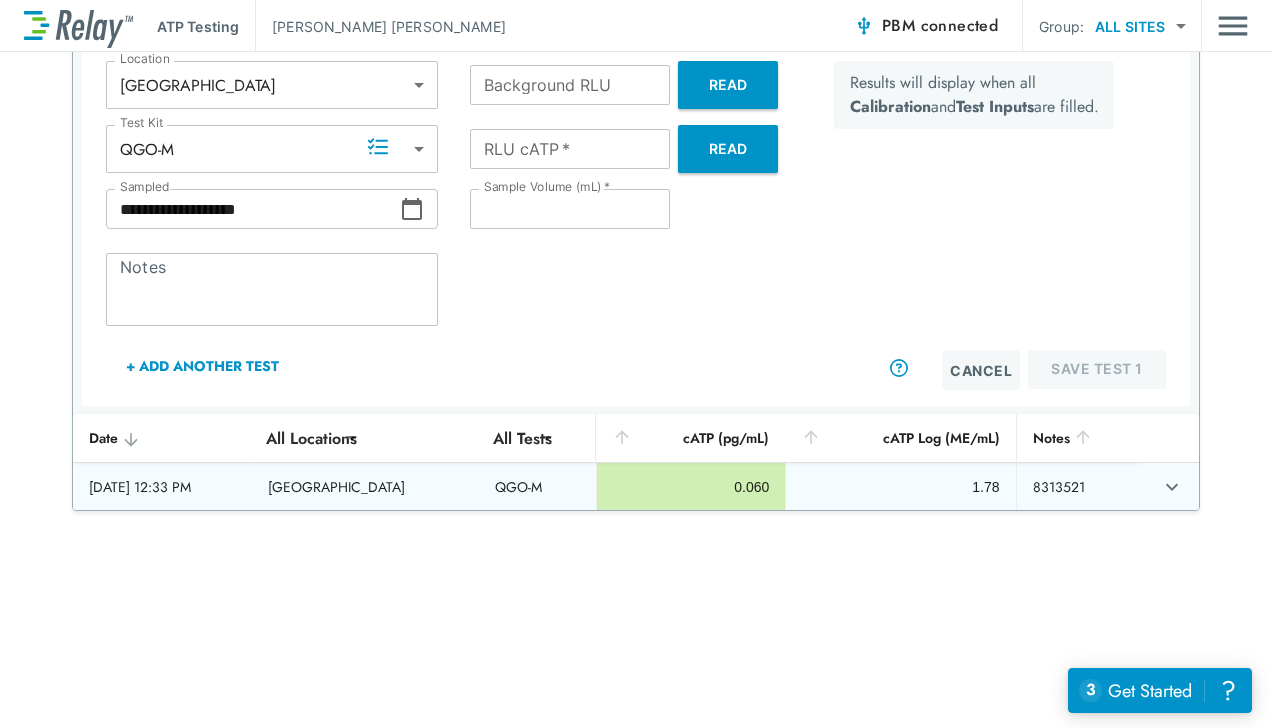 click on "QGO-M" at bounding box center [538, 487] 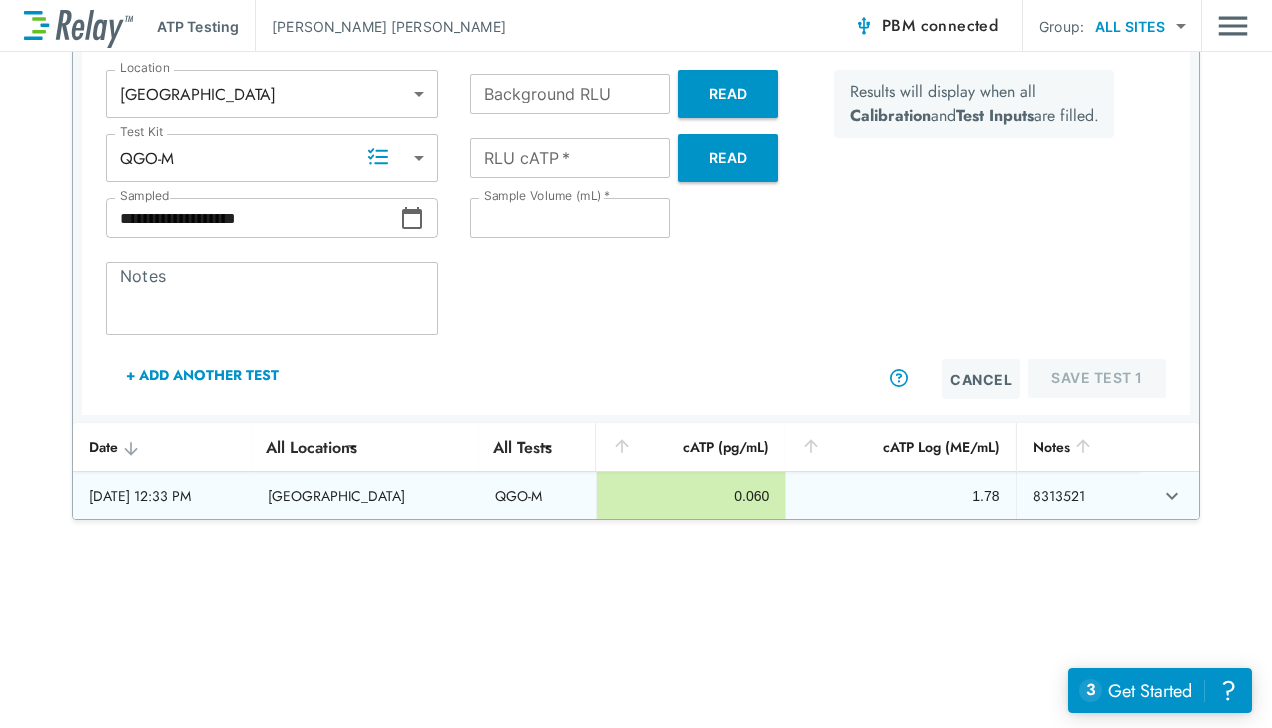 scroll, scrollTop: 161, scrollLeft: 0, axis: vertical 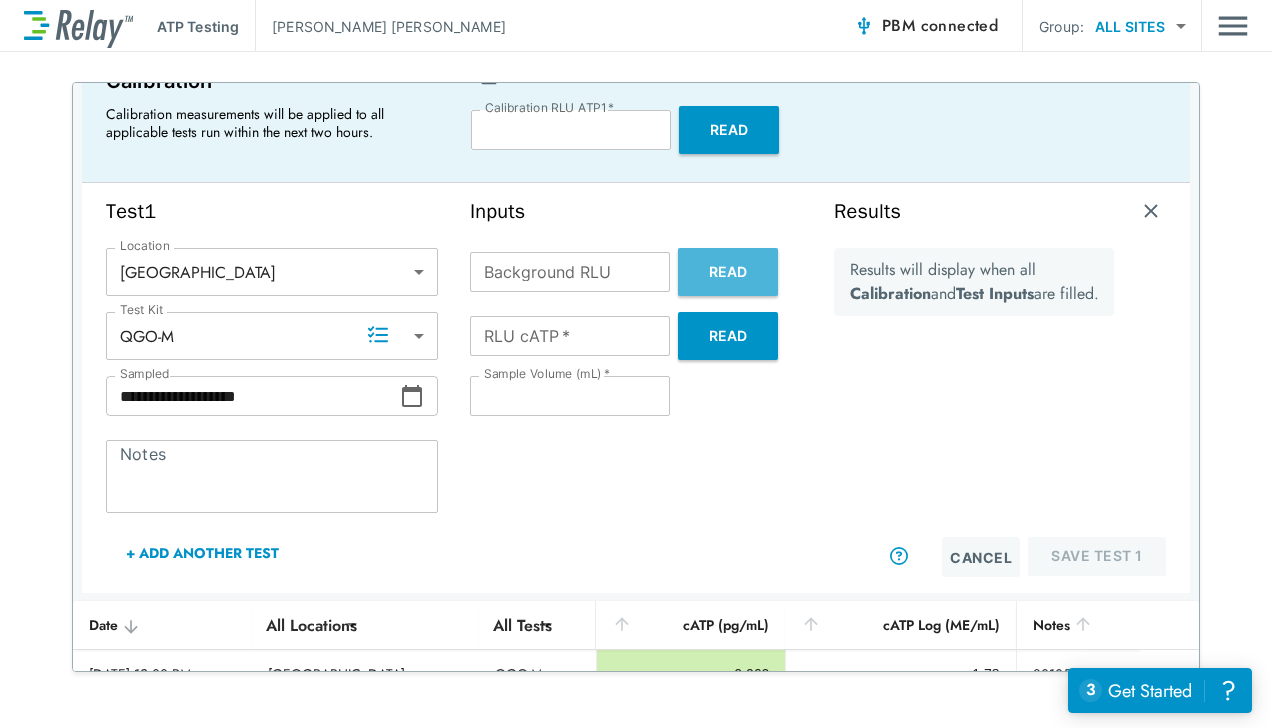 click on "Read" at bounding box center [728, 272] 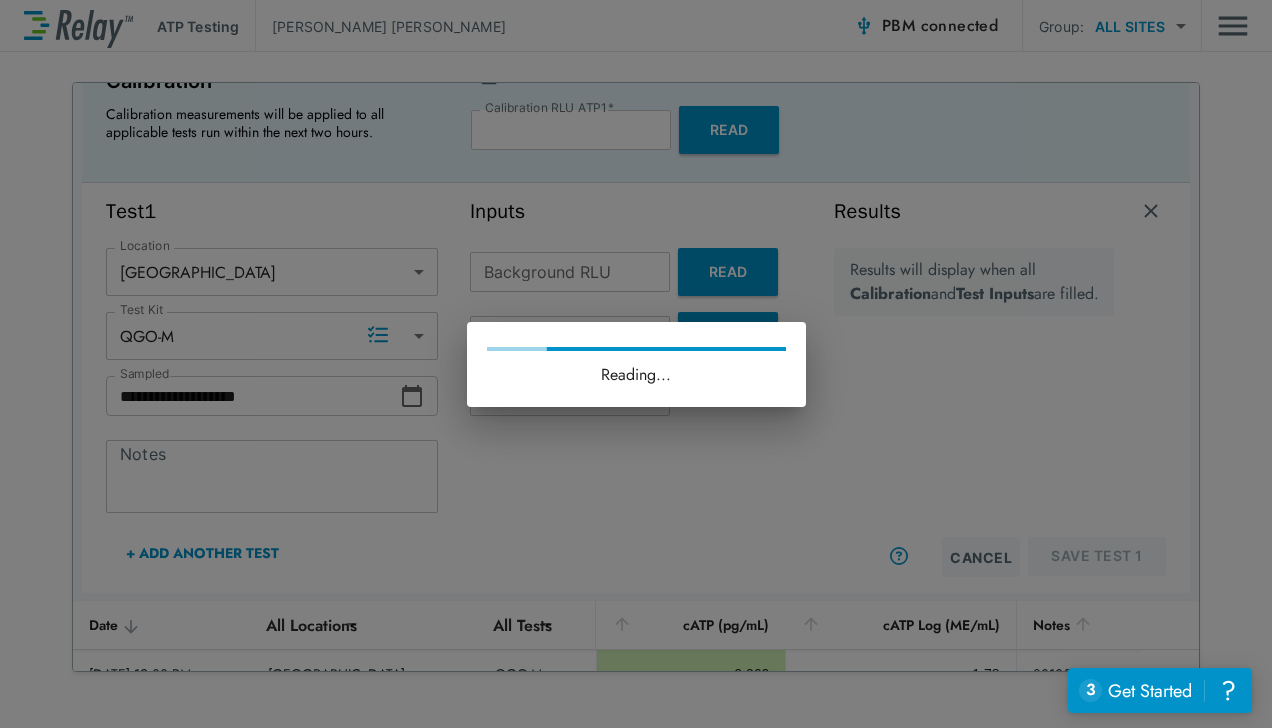 click on "Reading..." at bounding box center (636, 364) 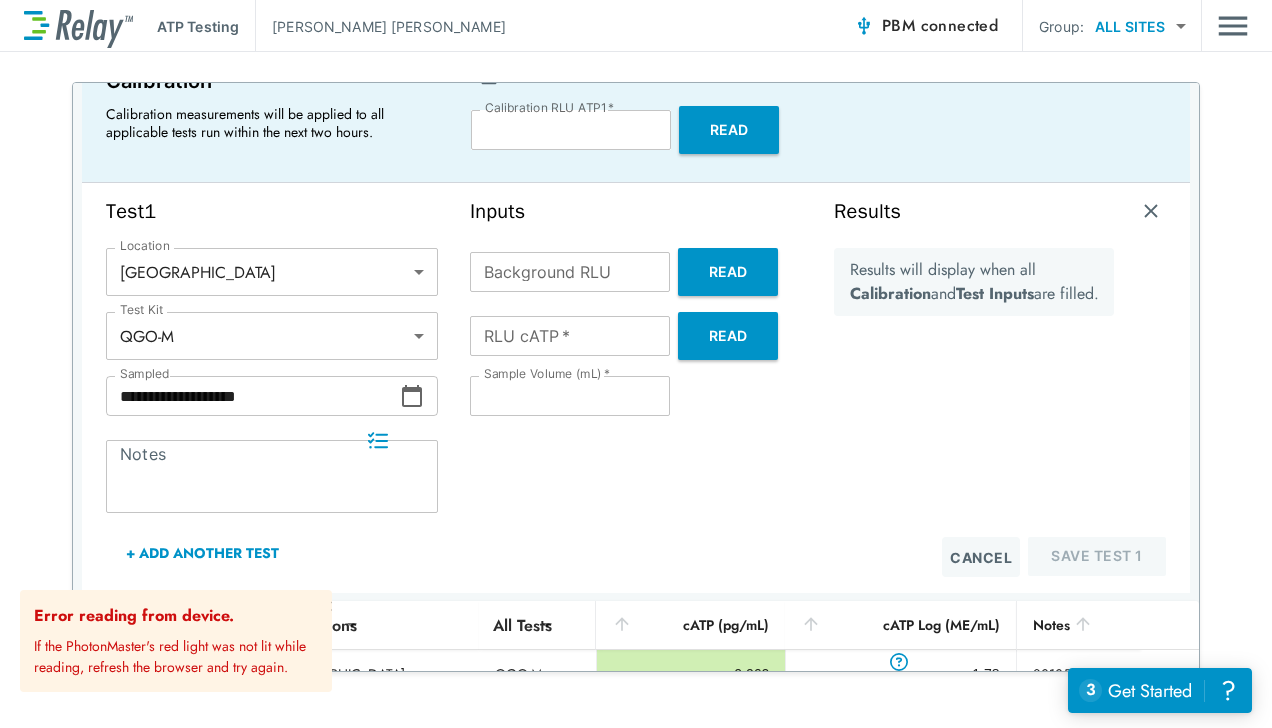 scroll, scrollTop: 0, scrollLeft: 0, axis: both 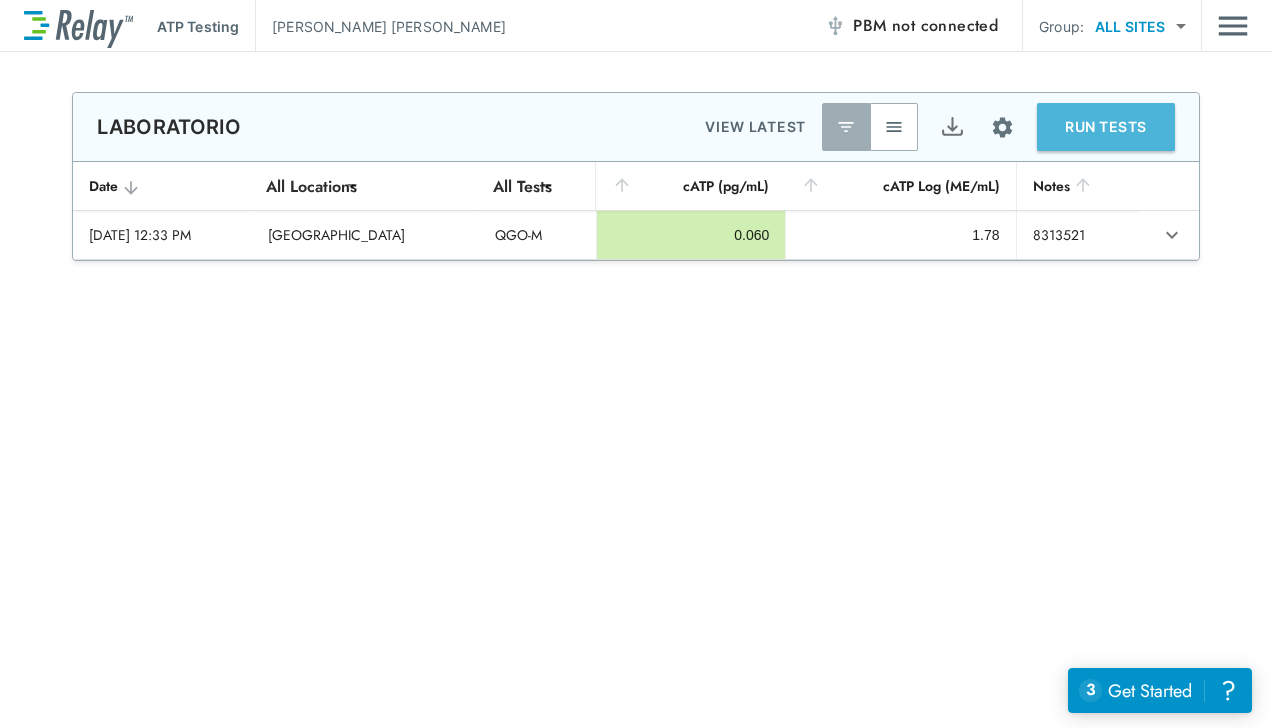 click on "RUN TESTS" at bounding box center [1106, 127] 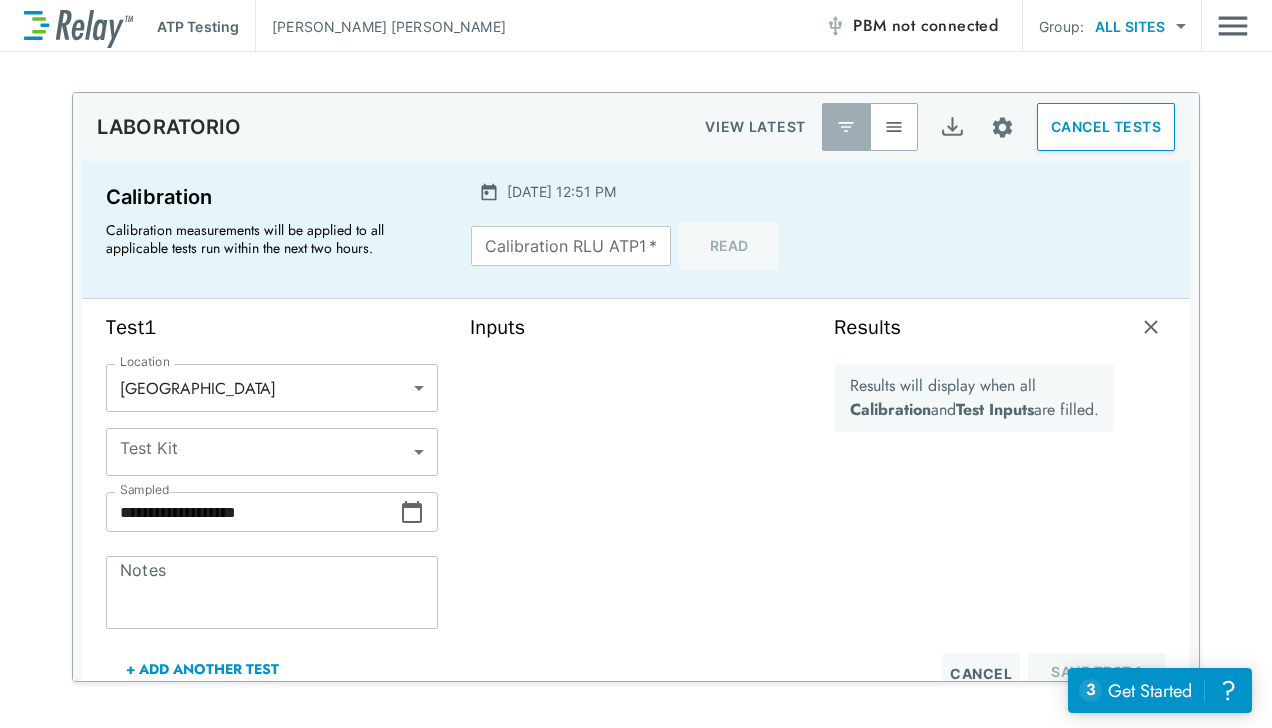 type on "*****" 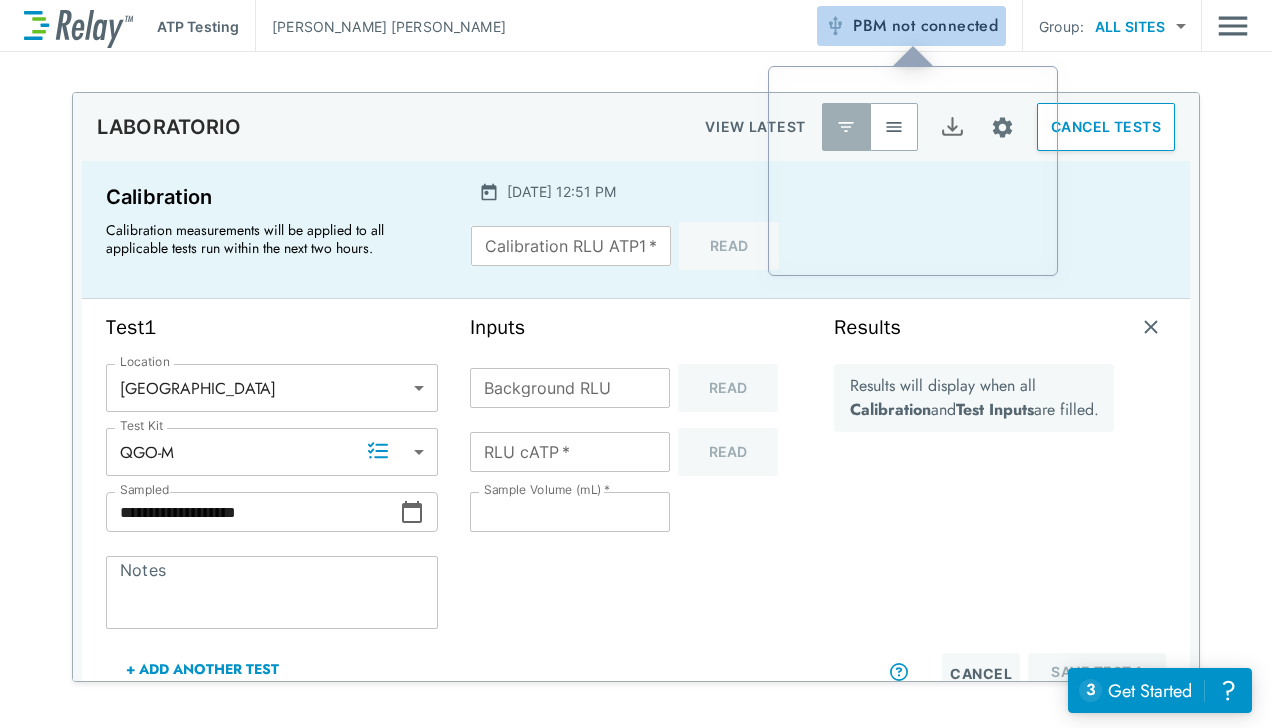 click on "PBM   not connected" at bounding box center (925, 26) 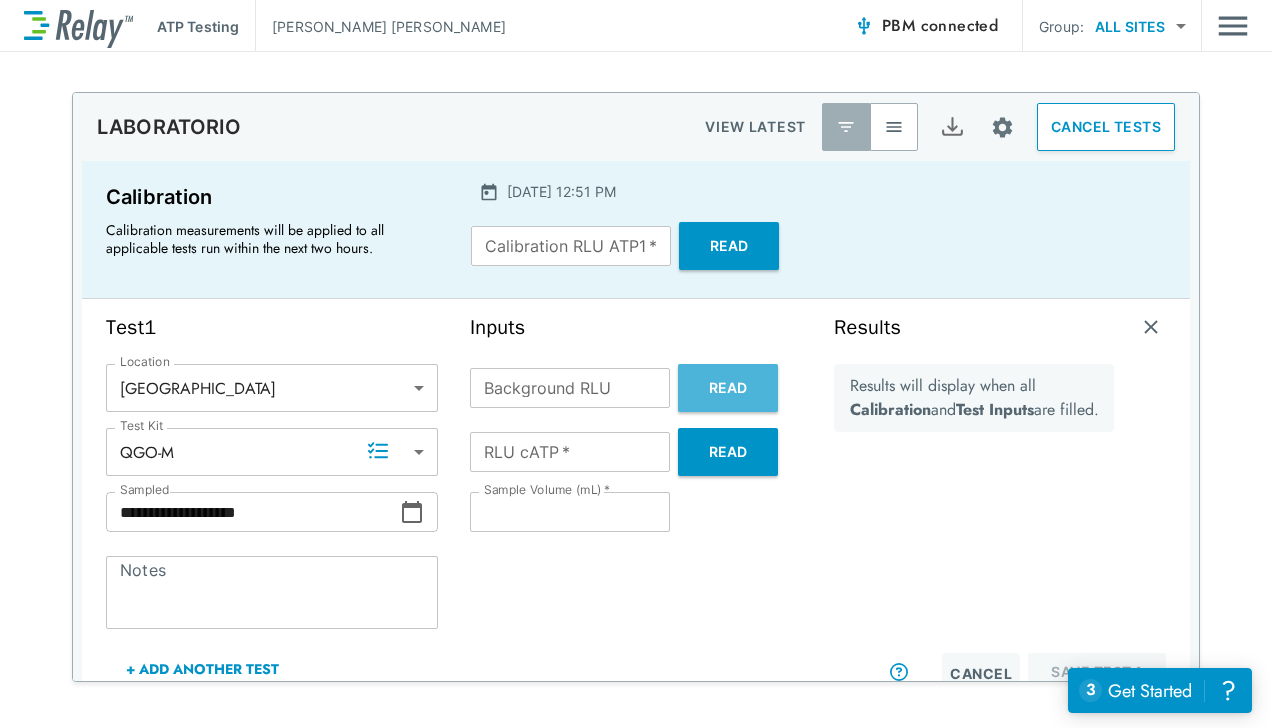 click on "Read" at bounding box center (728, 388) 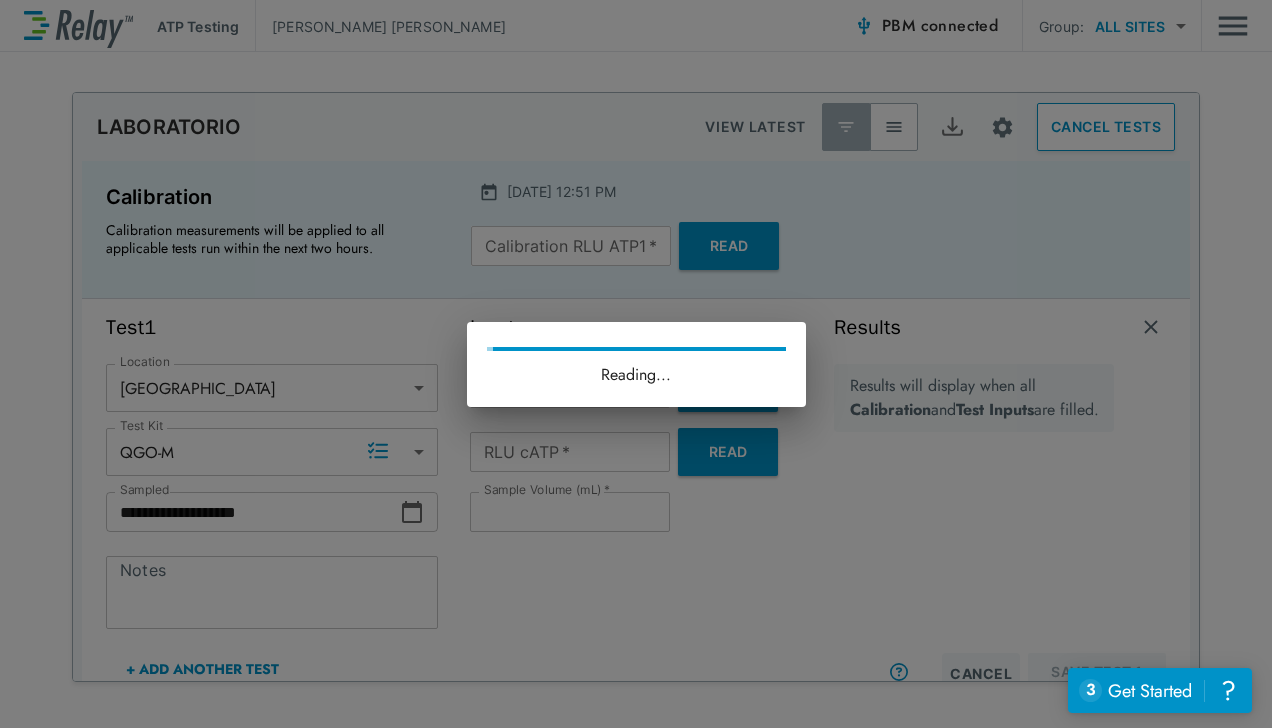 type on "**" 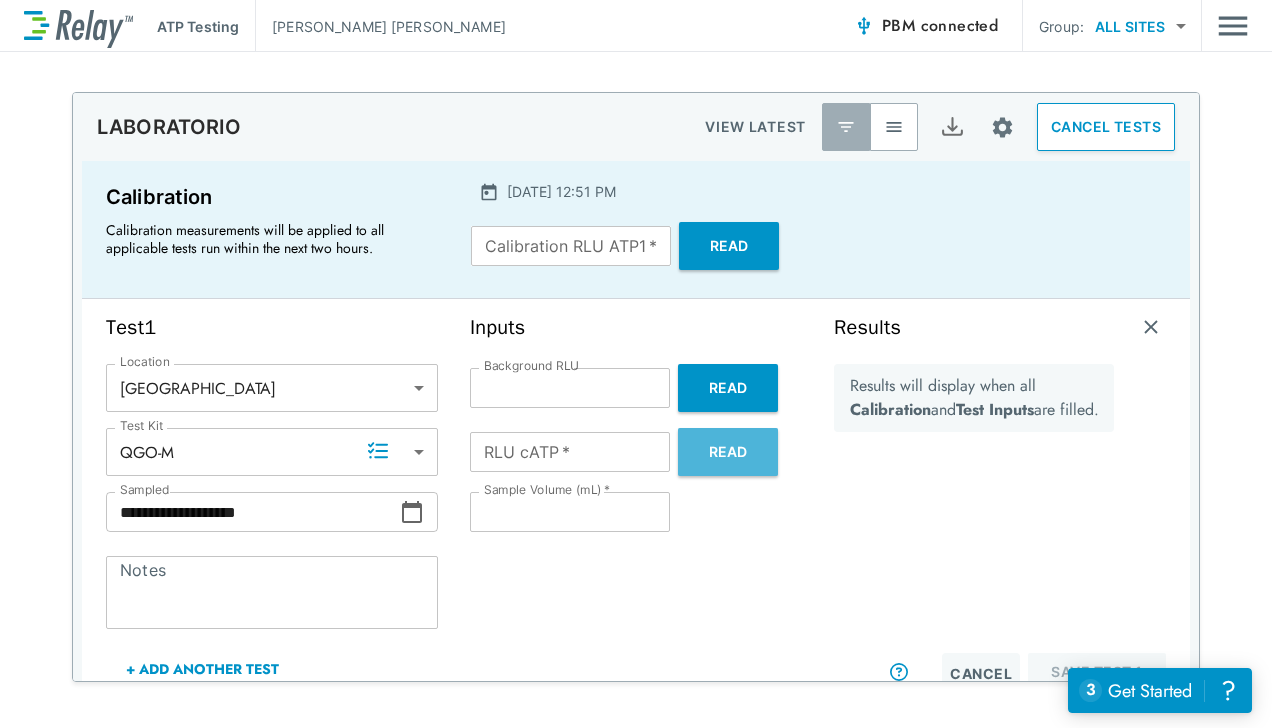 click on "Read" at bounding box center (728, 452) 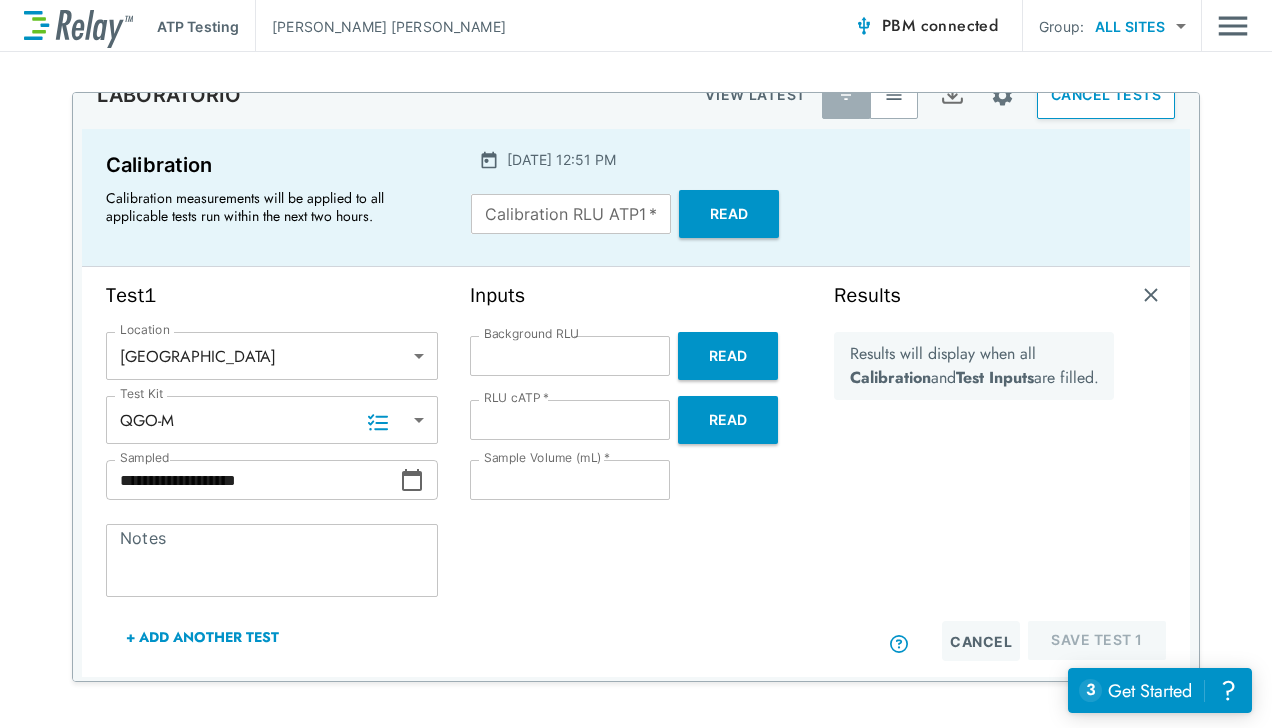 scroll, scrollTop: 28, scrollLeft: 0, axis: vertical 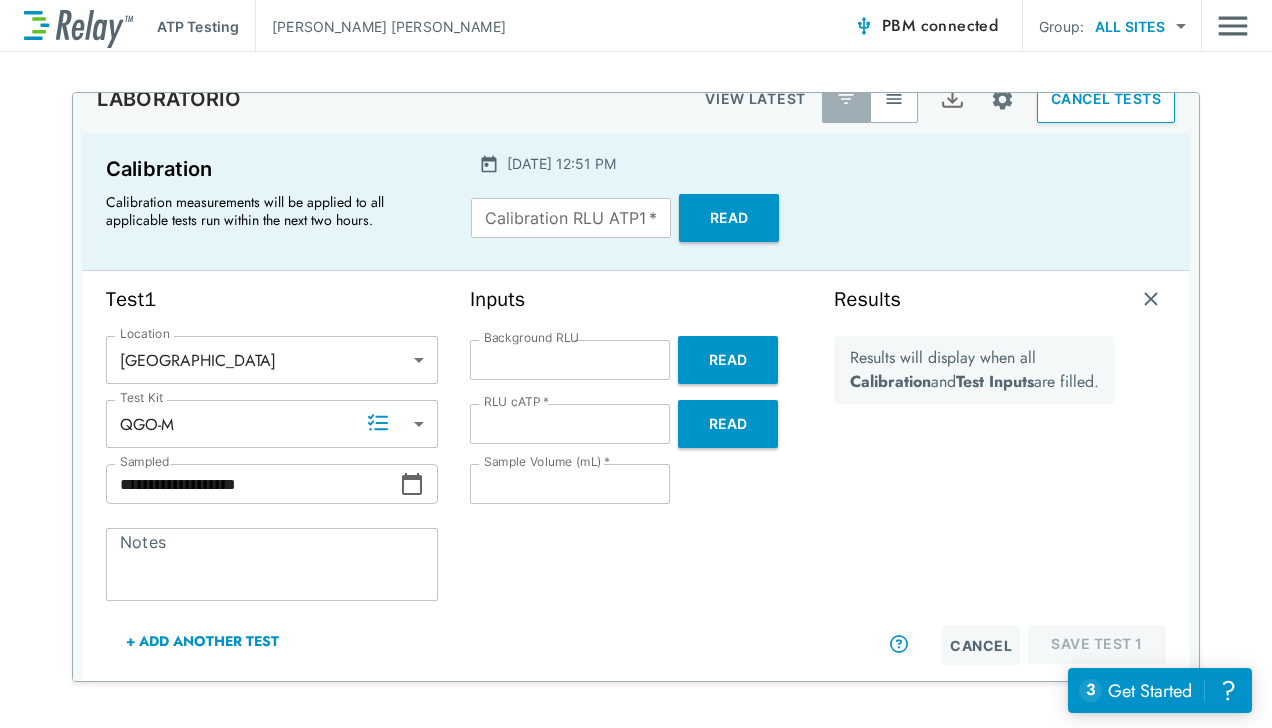 click on "Read" at bounding box center (728, 424) 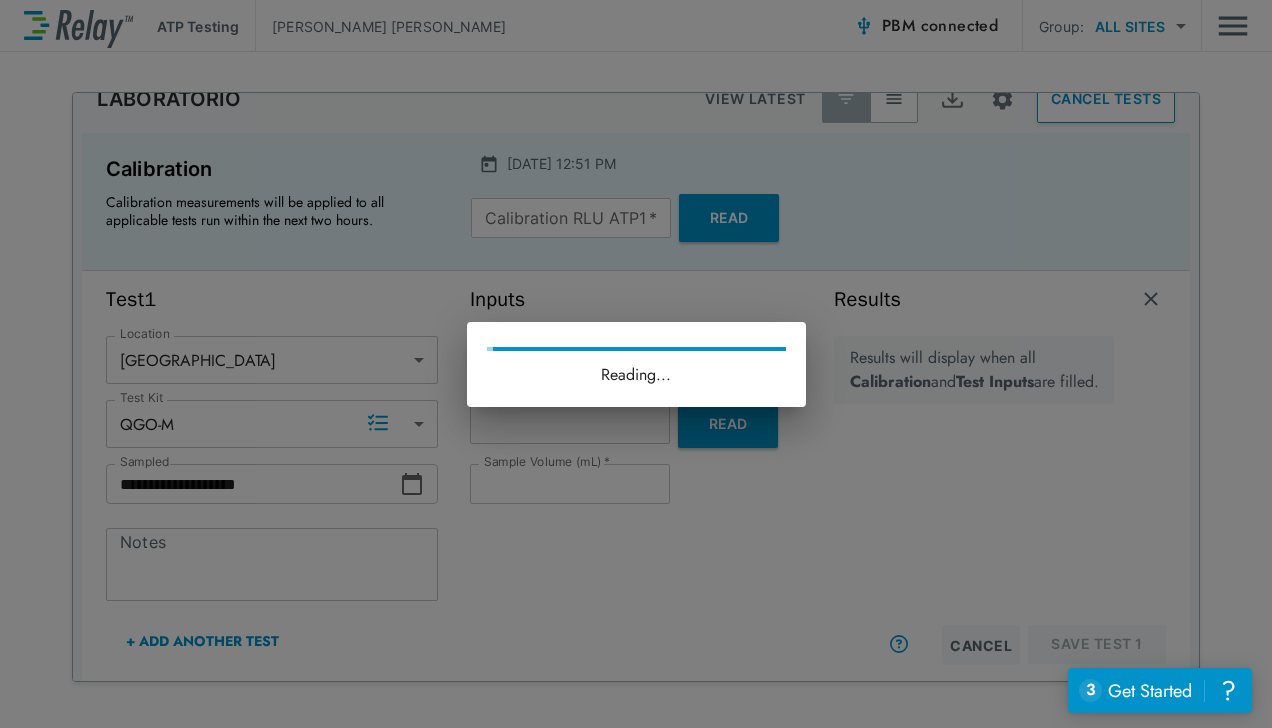 type on "***" 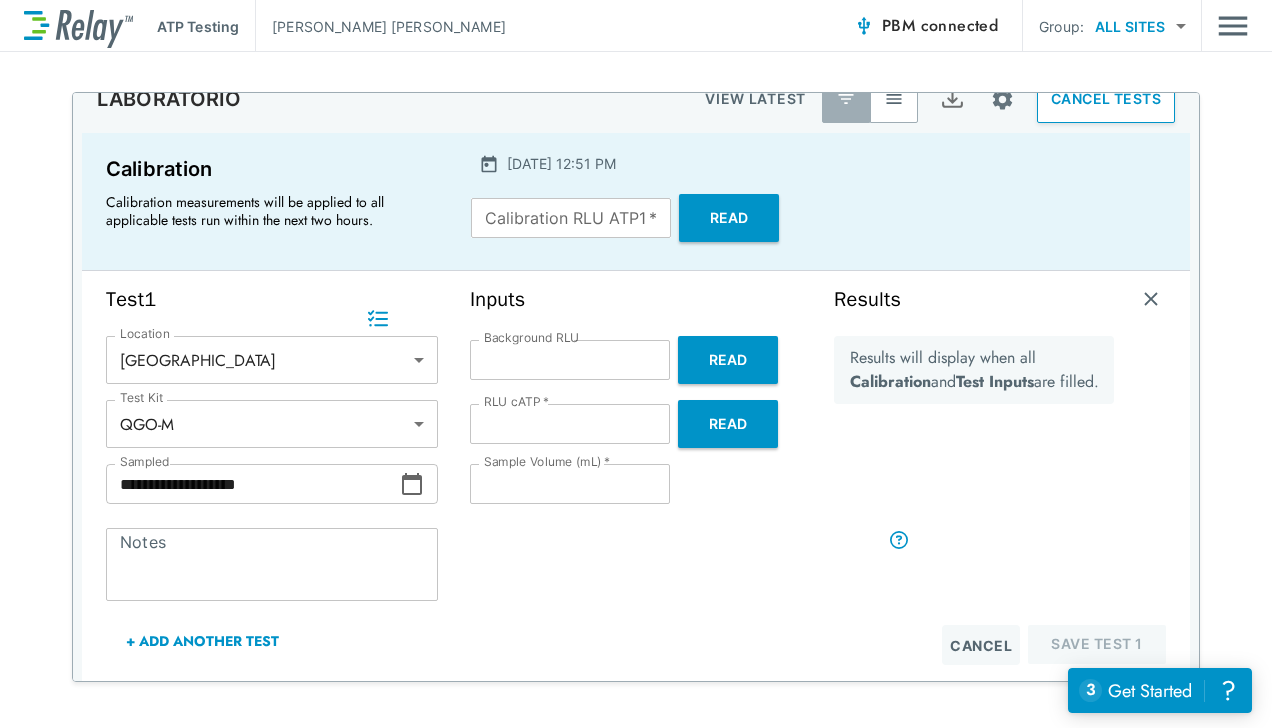 scroll, scrollTop: 132, scrollLeft: 0, axis: vertical 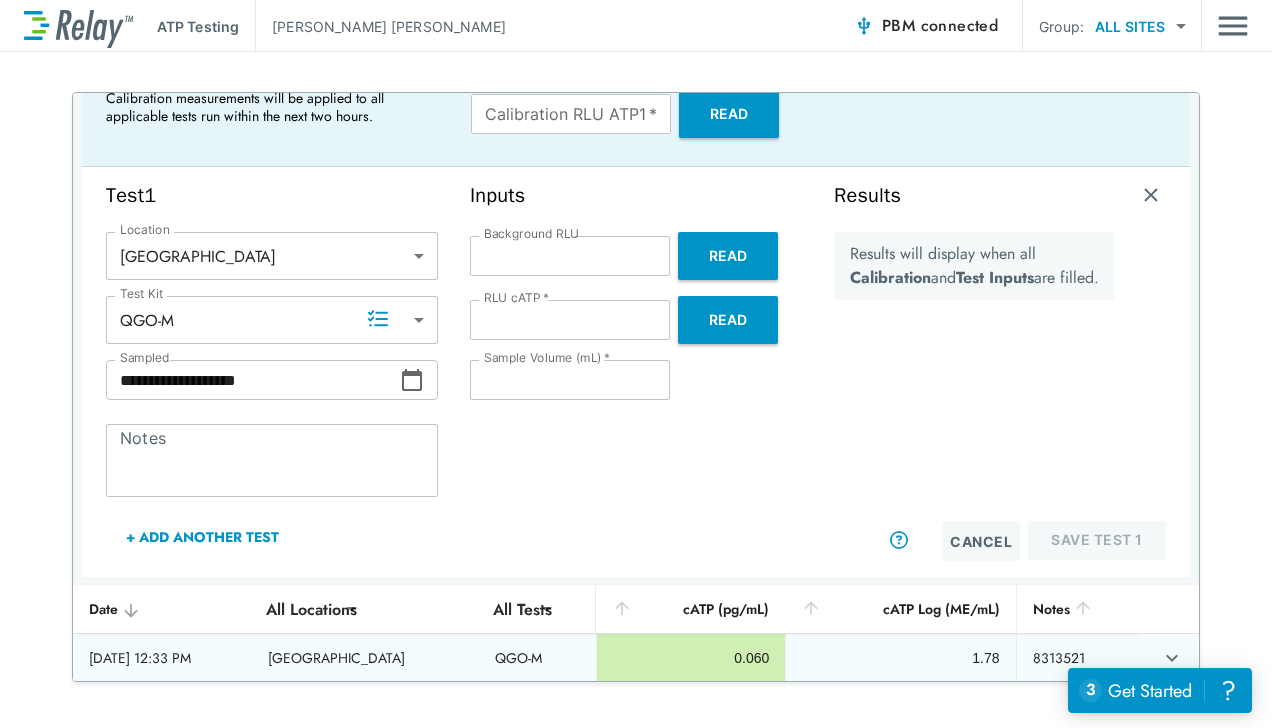 click on "QGO-M" at bounding box center (538, 658) 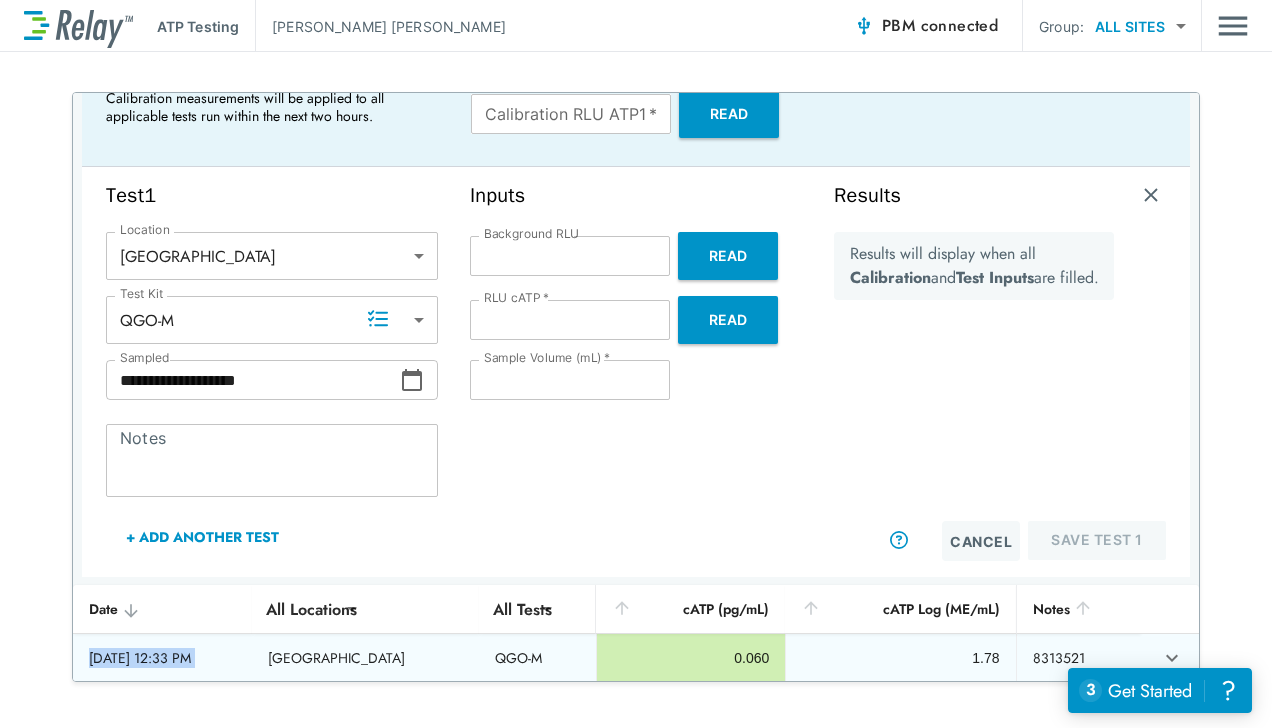 click on "[DATE] 12:33 PM" at bounding box center (162, 658) 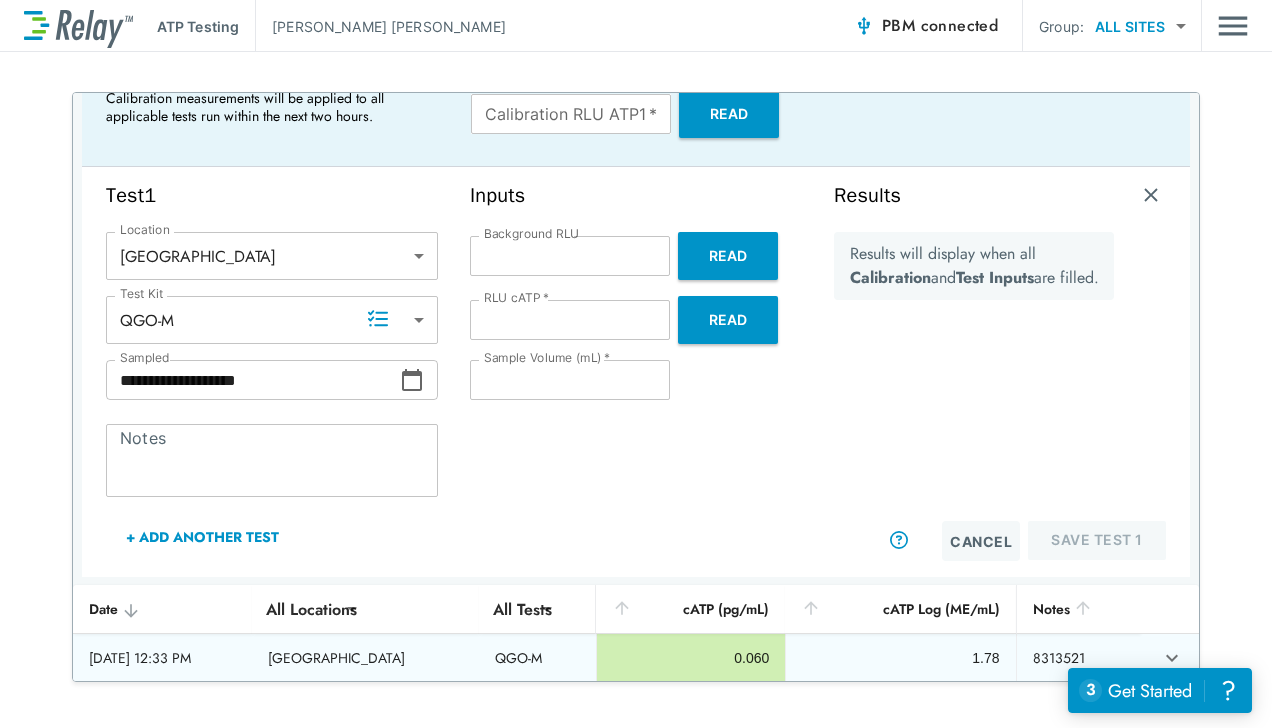 drag, startPoint x: 260, startPoint y: 668, endPoint x: 365, endPoint y: 662, distance: 105.17129 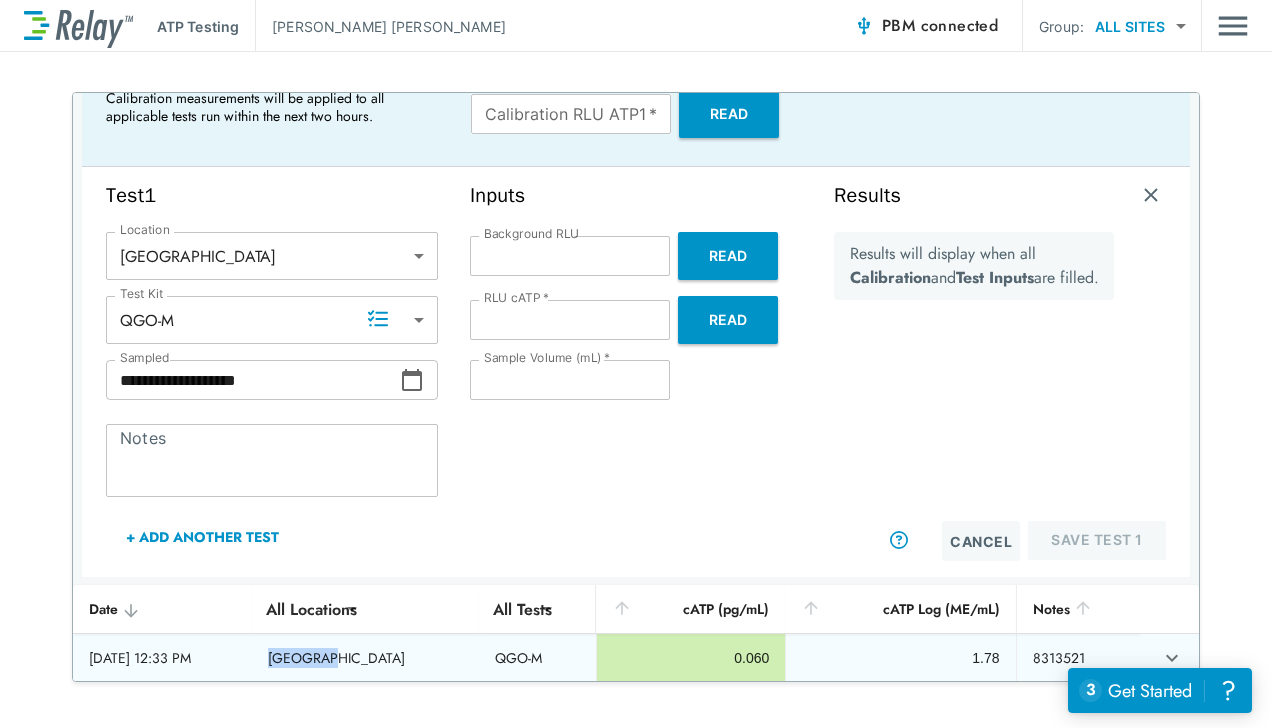 click on "[GEOGRAPHIC_DATA]" at bounding box center [365, 658] 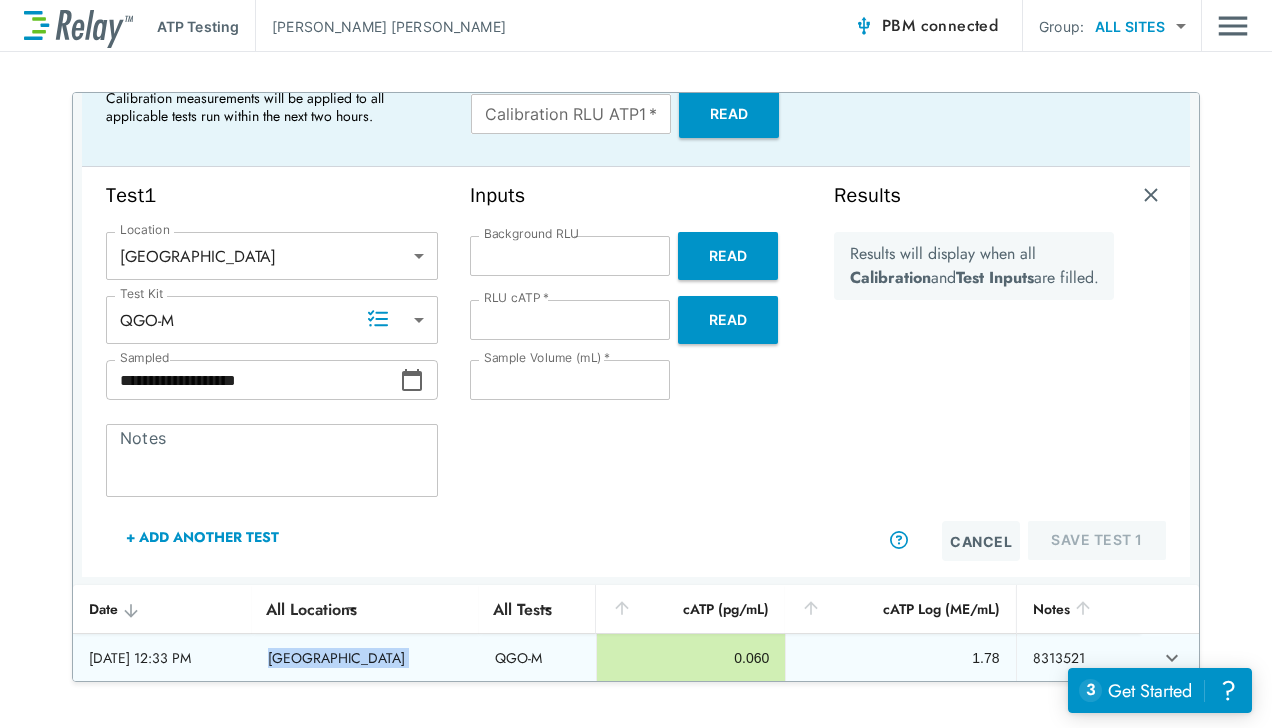 click on "[GEOGRAPHIC_DATA]" at bounding box center [365, 658] 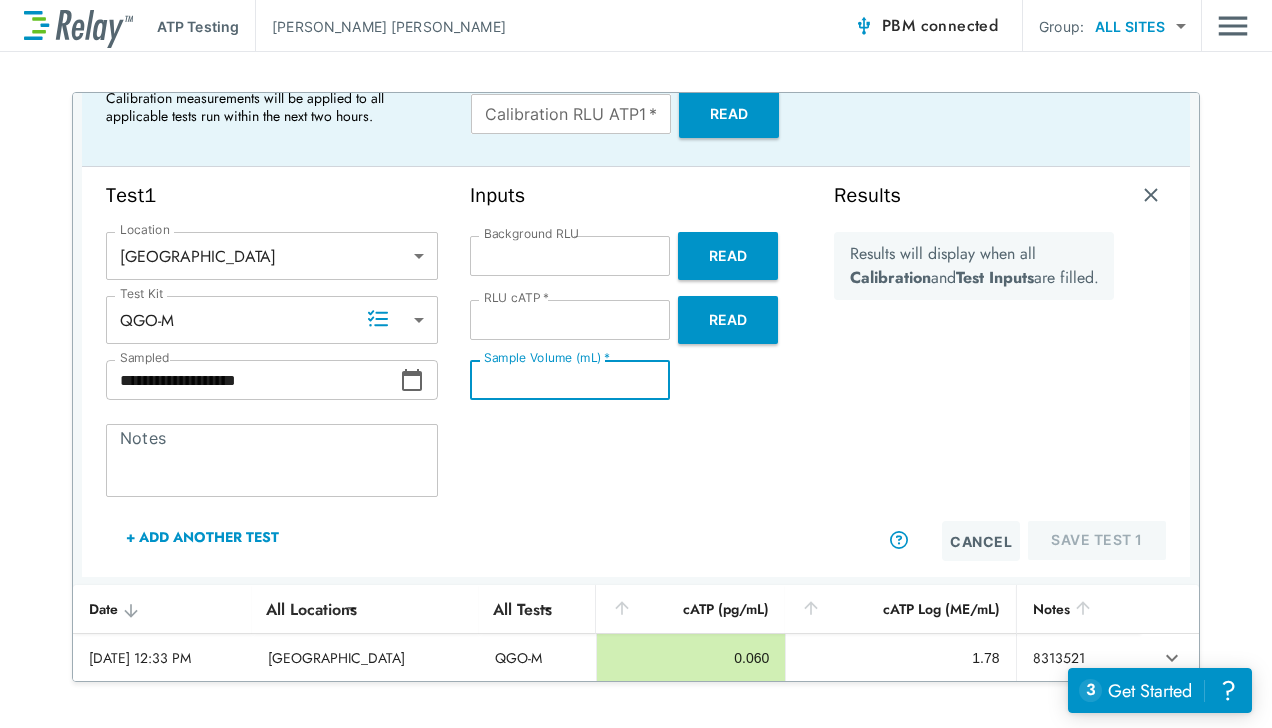 drag, startPoint x: 365, startPoint y: 662, endPoint x: 666, endPoint y: 535, distance: 326.6956 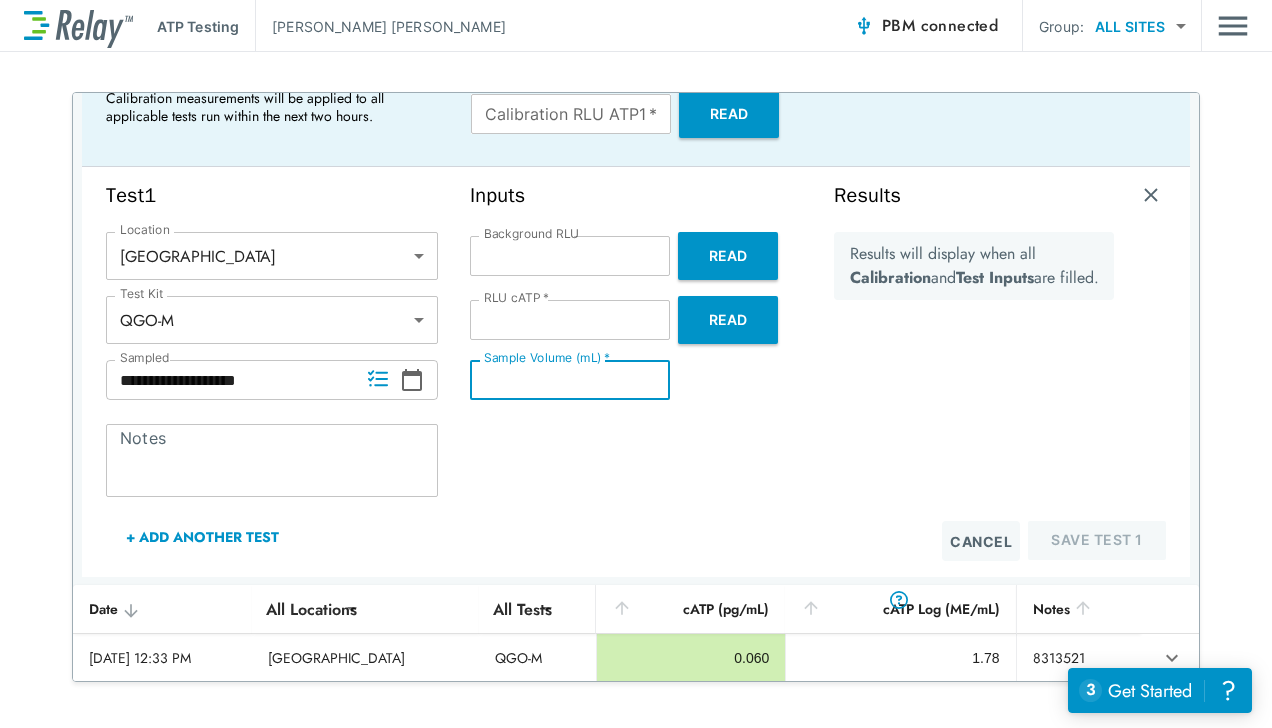 scroll, scrollTop: 0, scrollLeft: 0, axis: both 